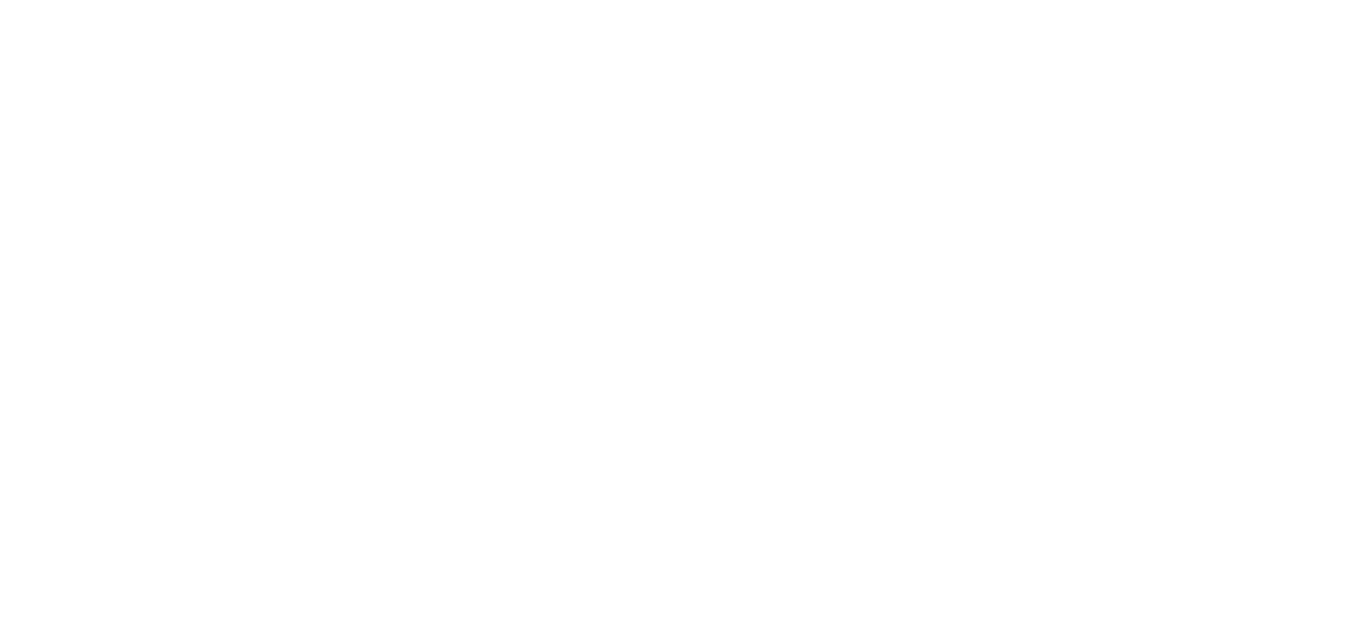 scroll, scrollTop: 0, scrollLeft: 0, axis: both 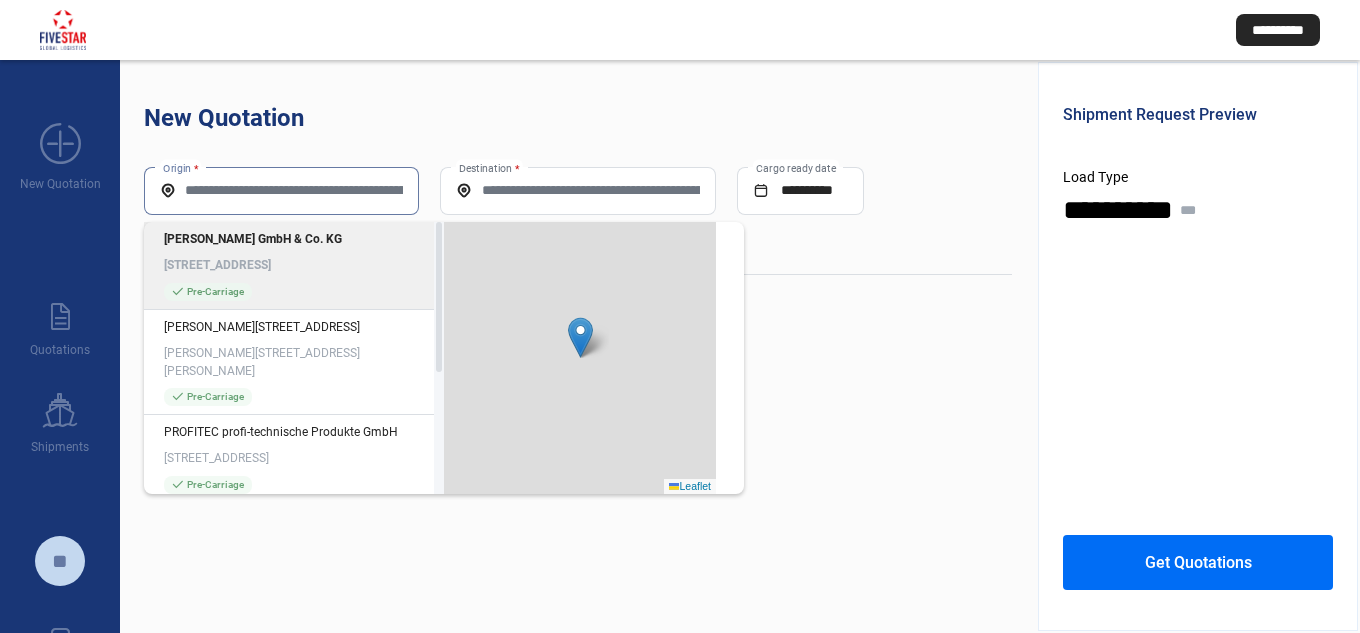 click on "Origin *" at bounding box center [281, 190] 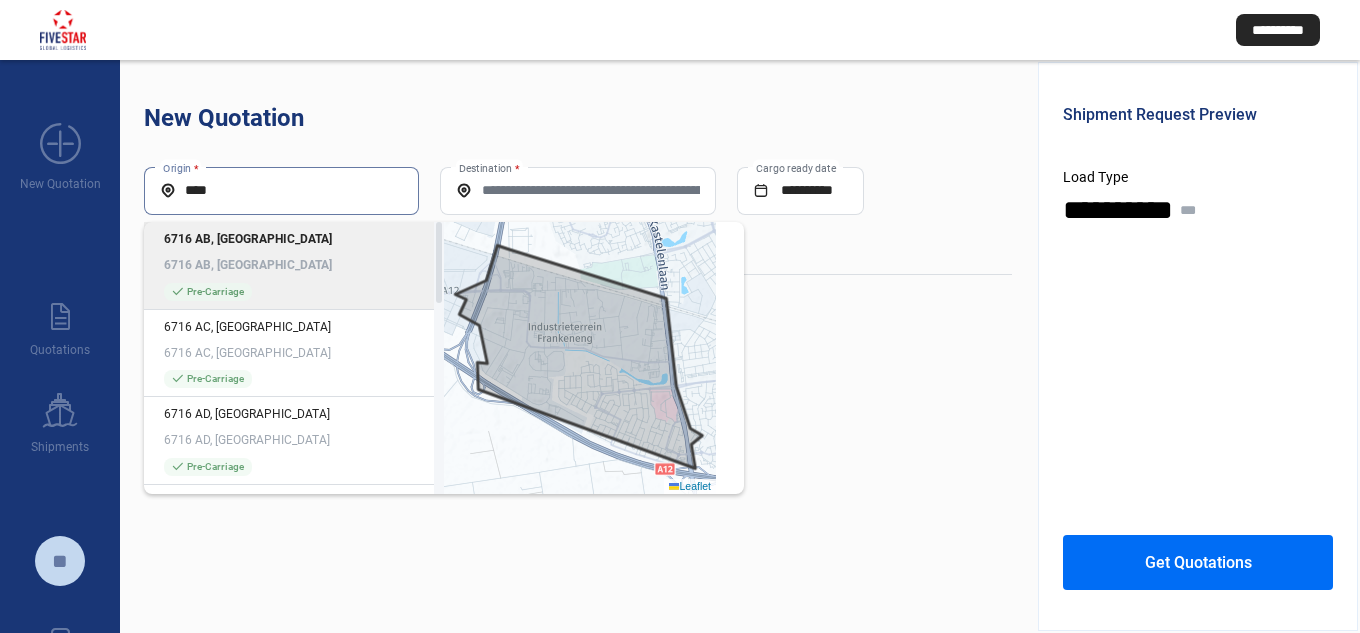 click on "6716 AB, NL 6716 AB, [GEOGRAPHIC_DATA]" 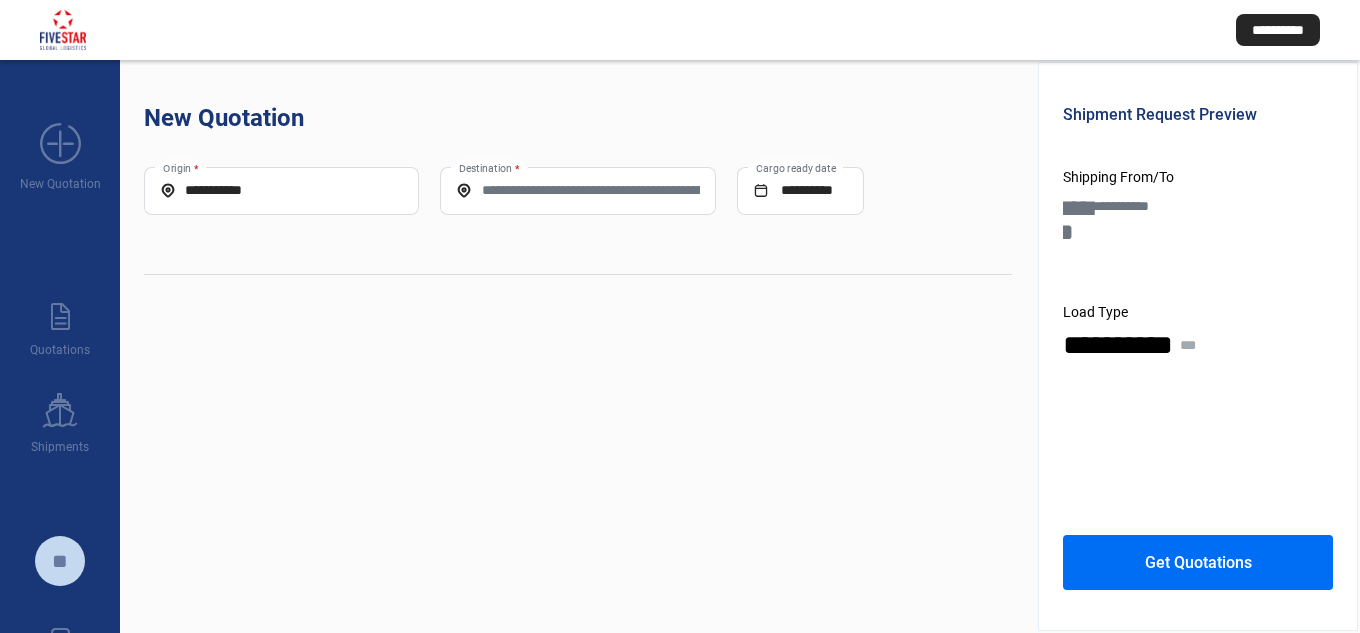 click on "Destination *" at bounding box center [577, 190] 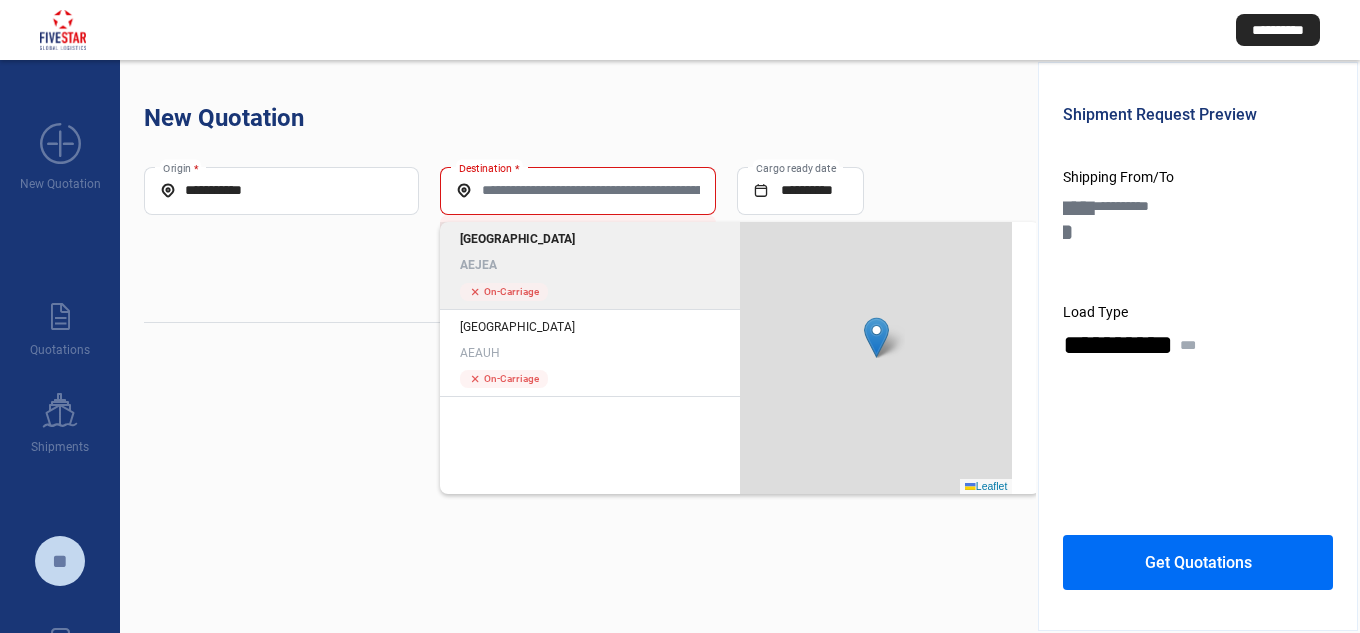 click on "AEJEA" 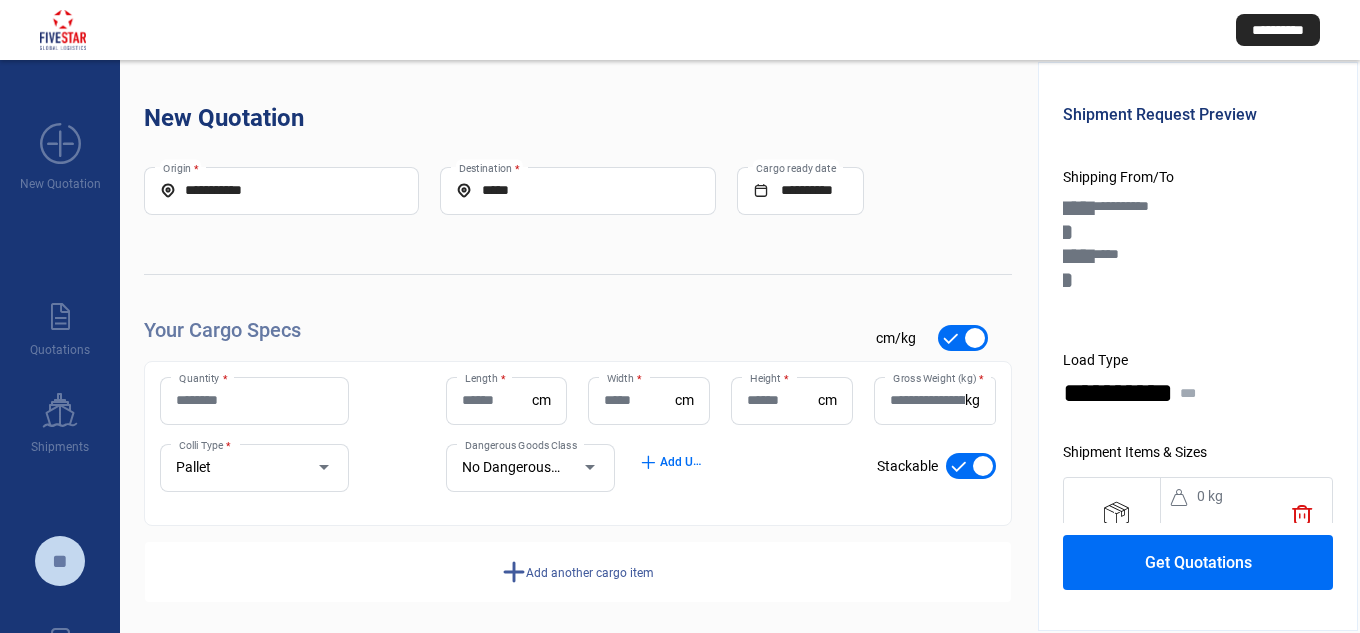 scroll, scrollTop: 10, scrollLeft: 0, axis: vertical 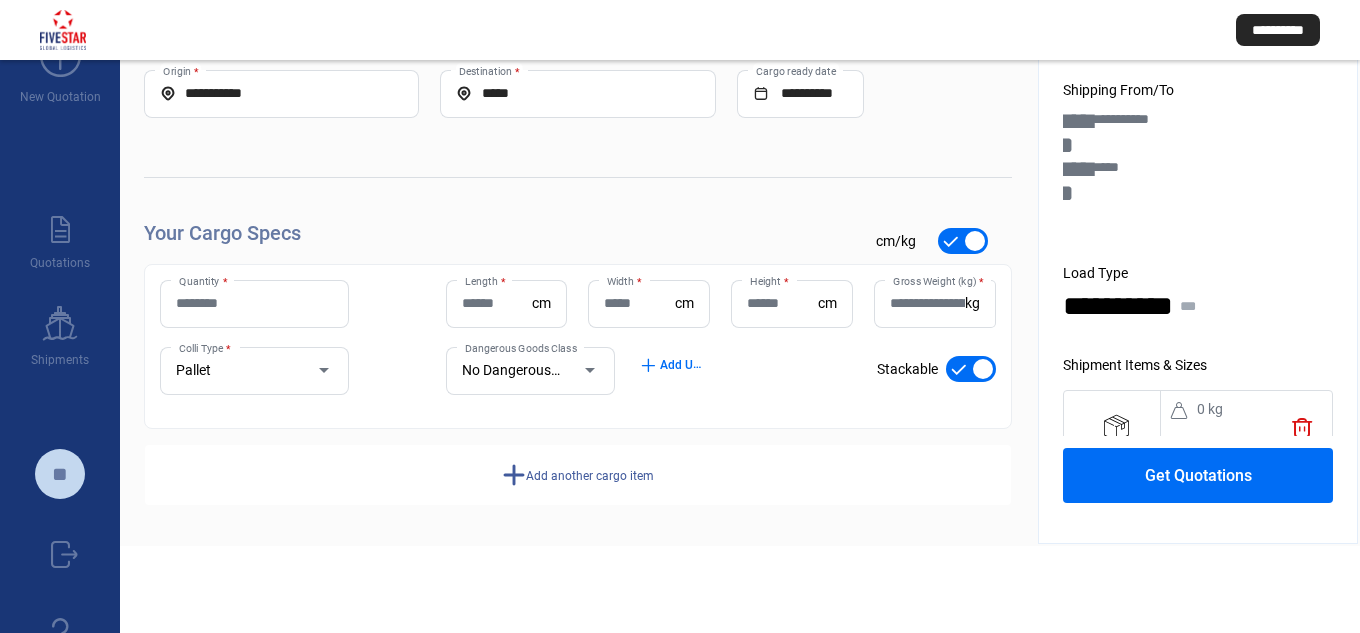 click on "add" 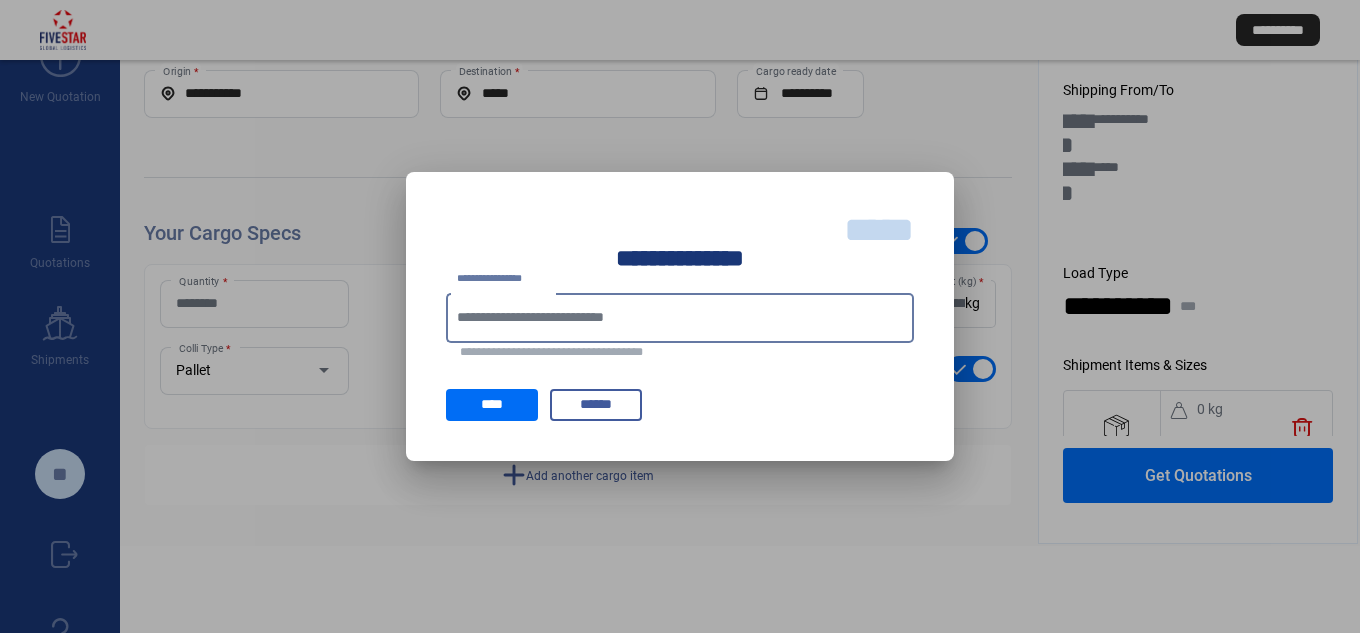 click on "*****" at bounding box center [879, 230] 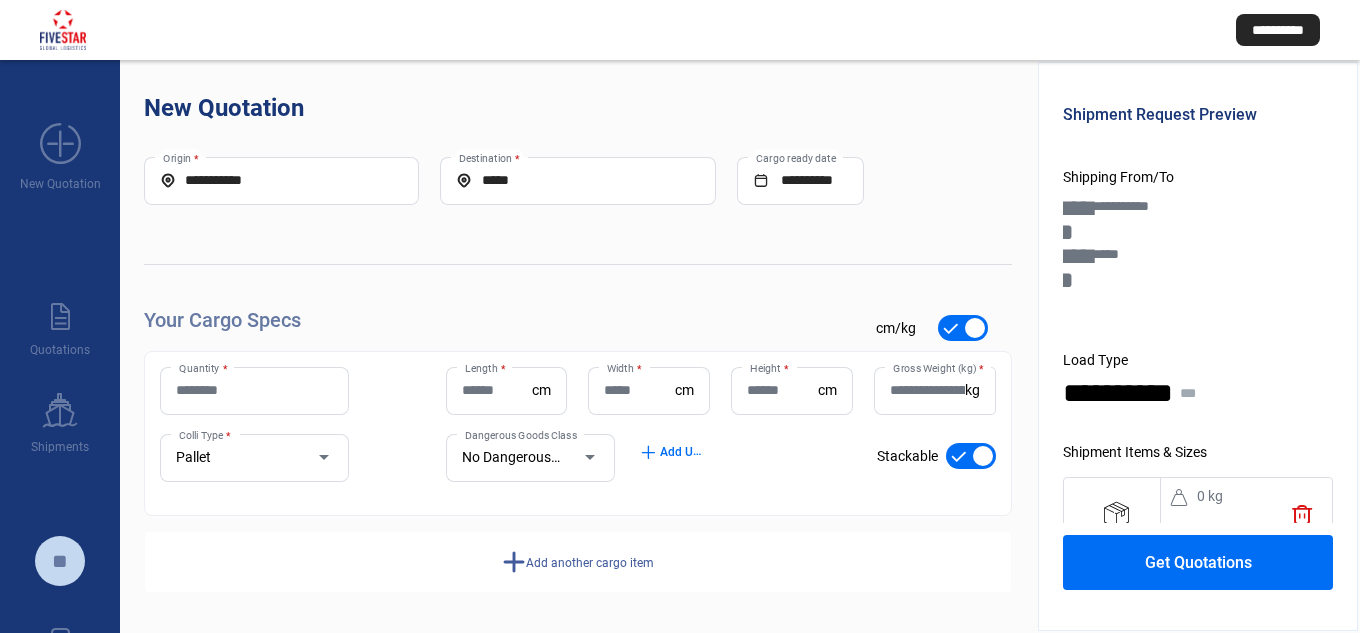 scroll, scrollTop: 87, scrollLeft: 0, axis: vertical 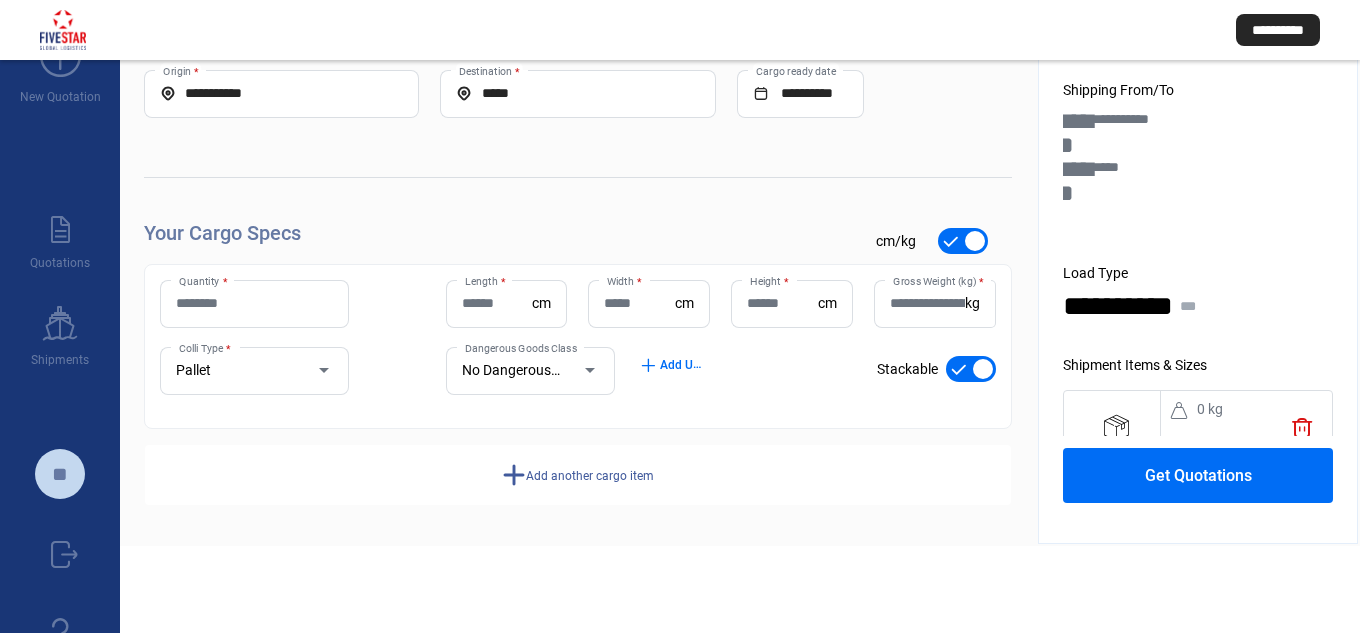 click on "Add another cargo item" 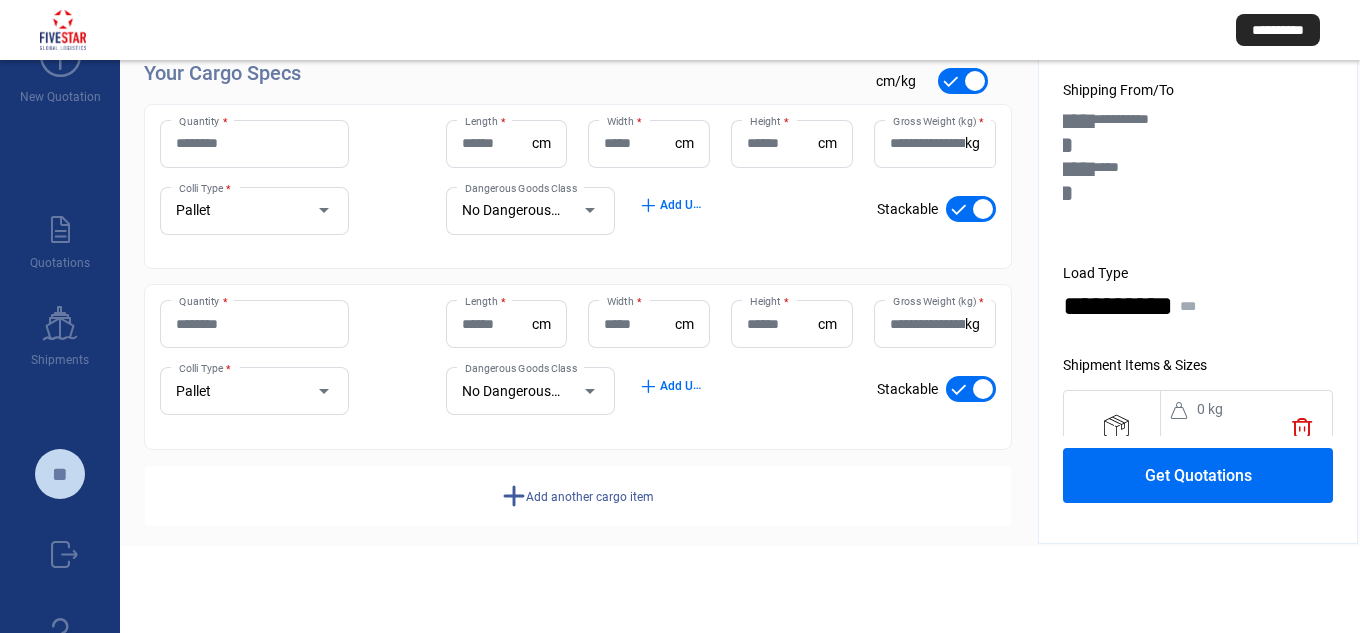 scroll, scrollTop: 172, scrollLeft: 0, axis: vertical 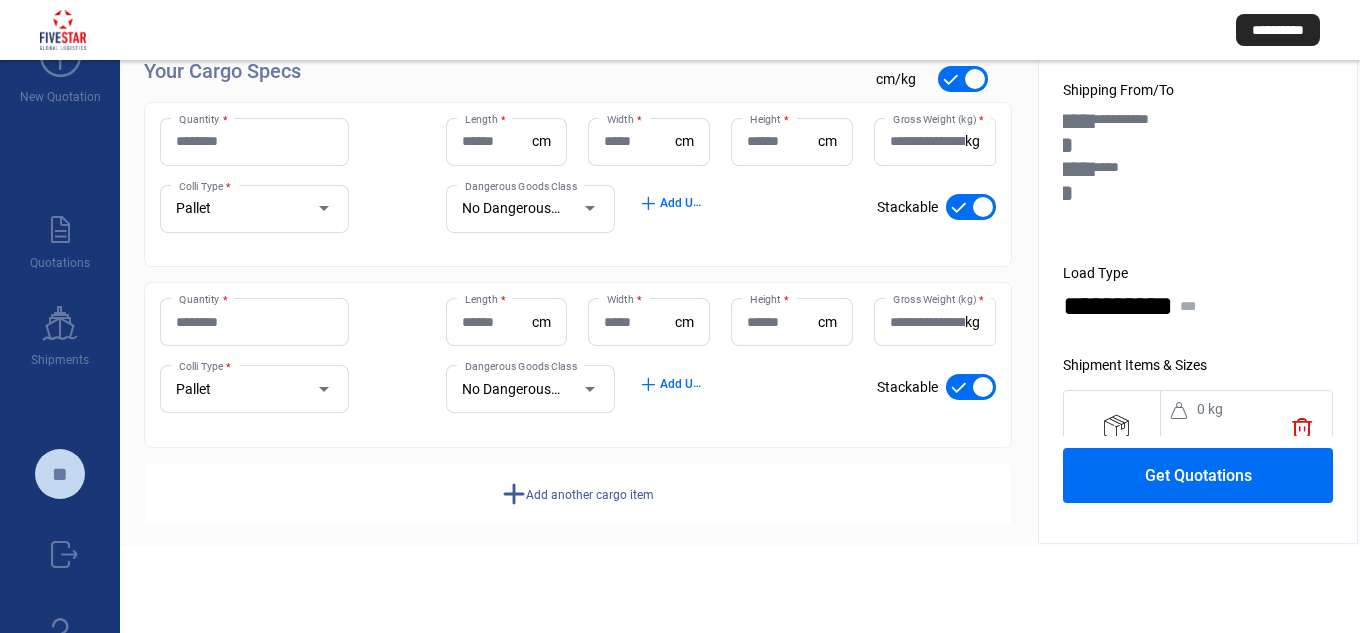 click on "Add another cargo item" 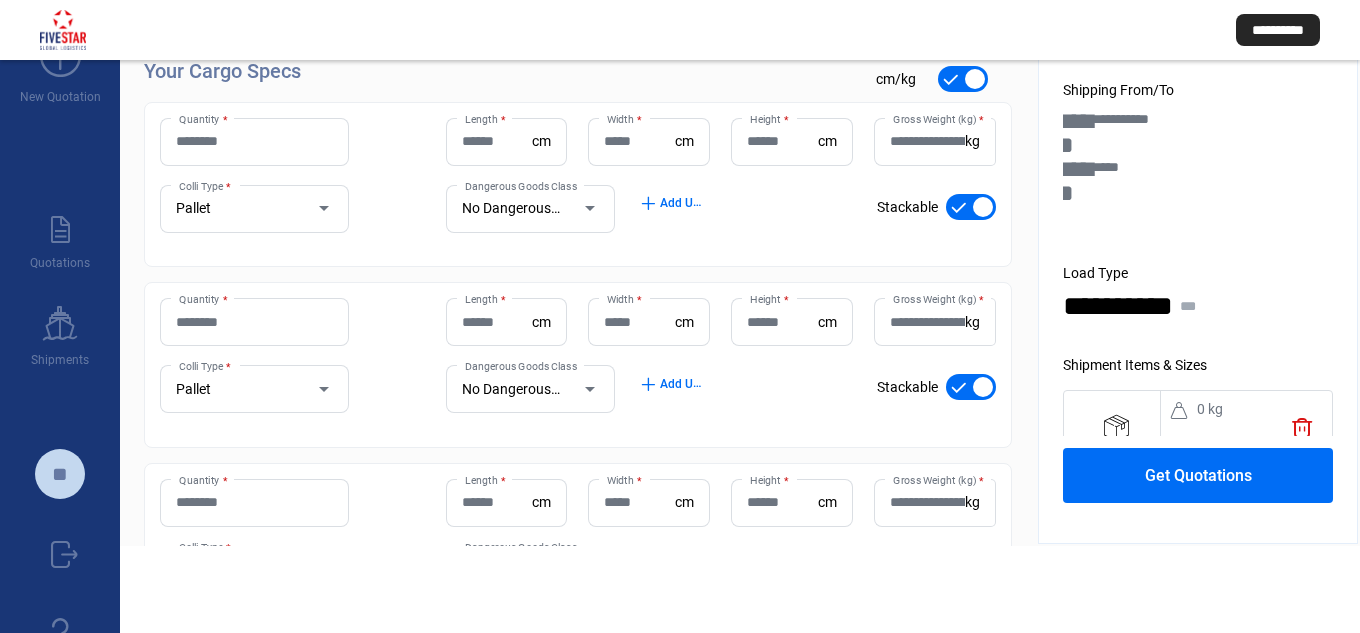 scroll, scrollTop: 372, scrollLeft: 0, axis: vertical 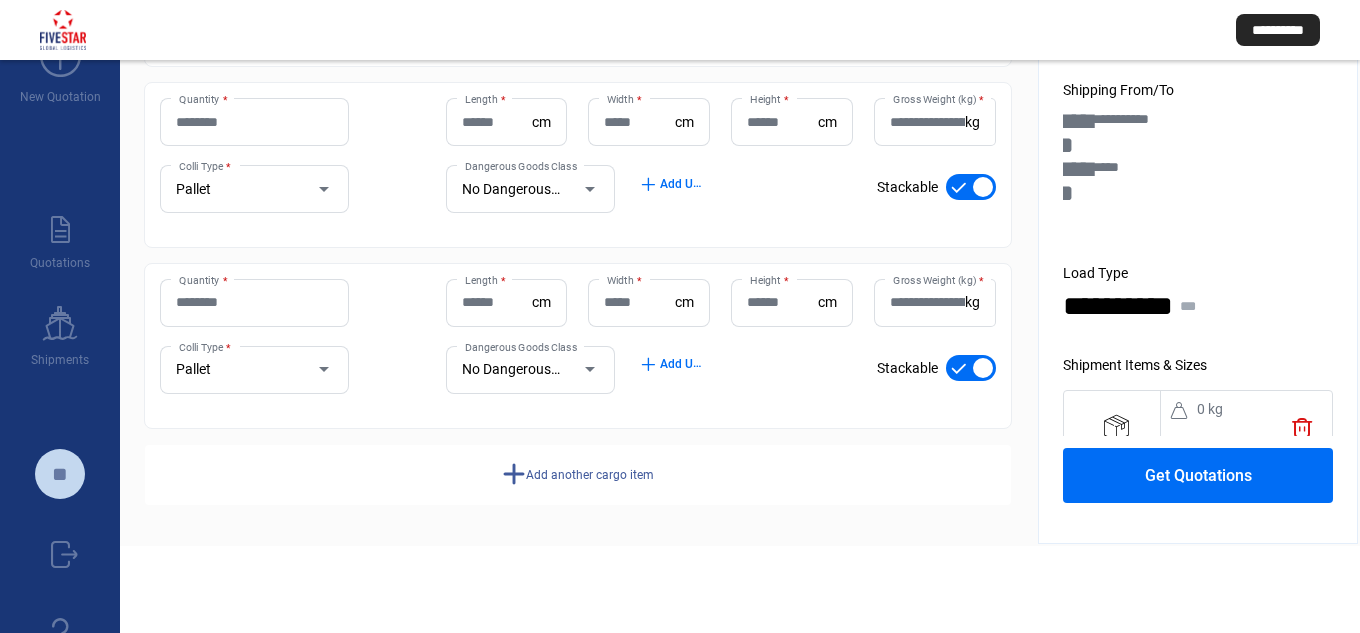 click on "add  Add another cargo item" 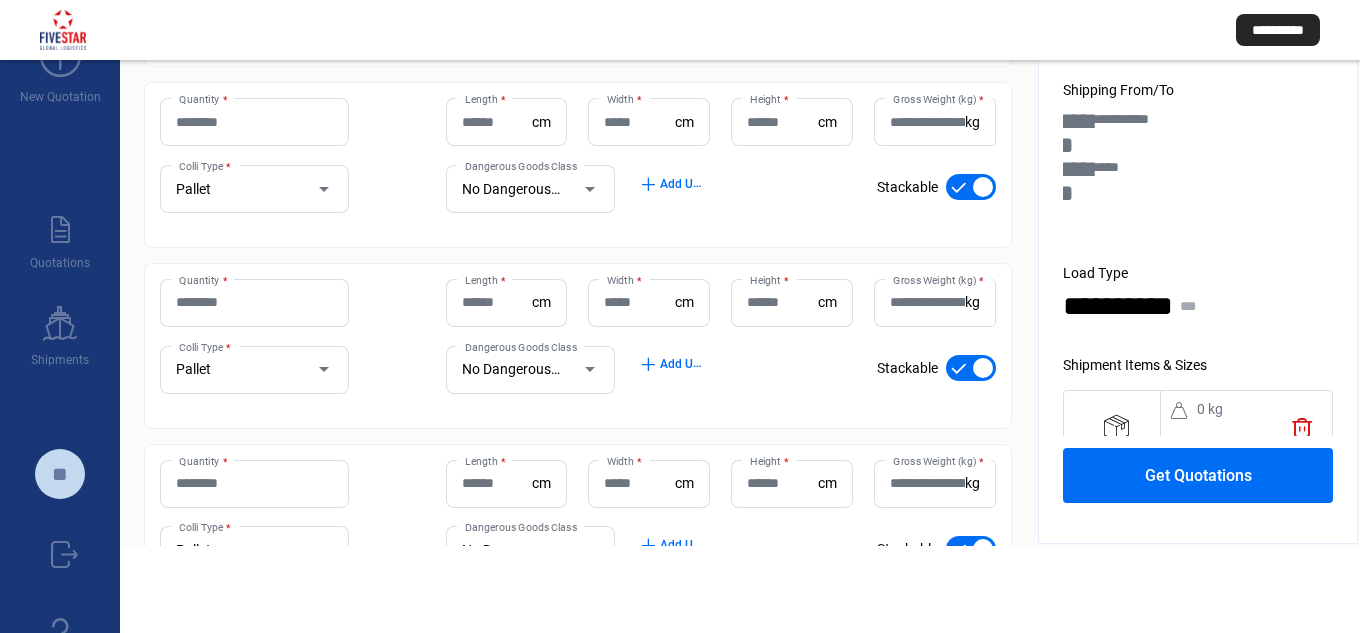 scroll, scrollTop: 552, scrollLeft: 0, axis: vertical 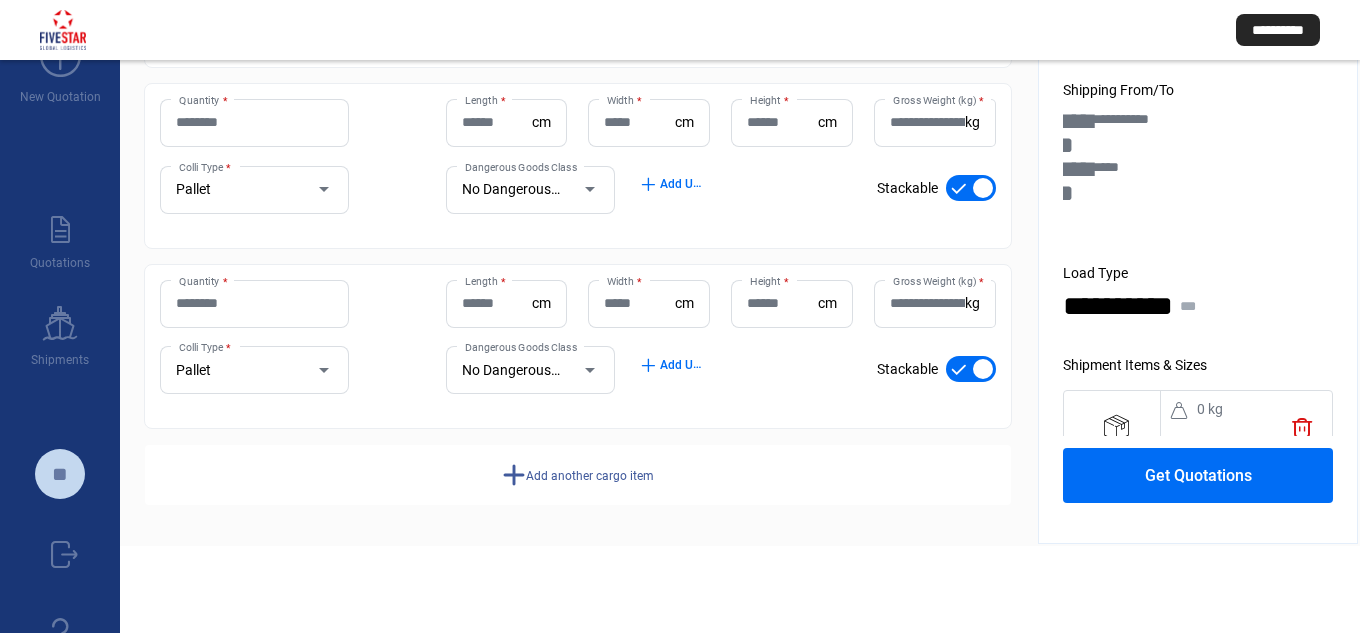 click on "add  Add another cargo item" 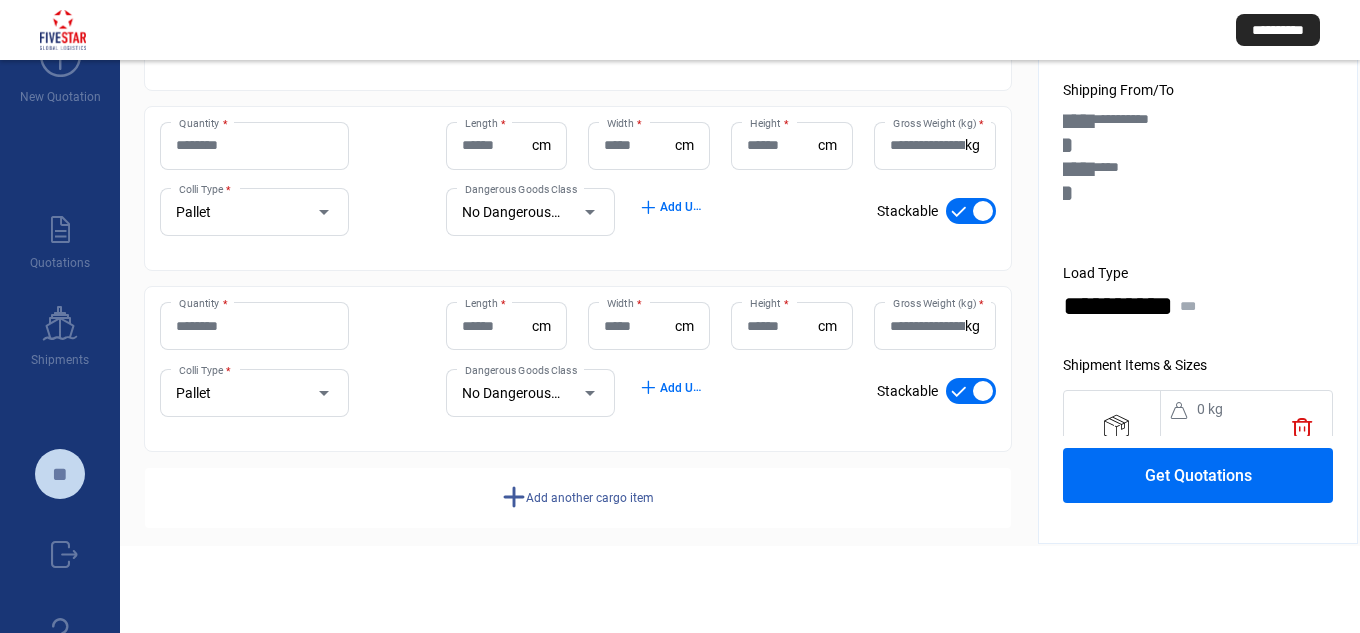 scroll, scrollTop: 711, scrollLeft: 0, axis: vertical 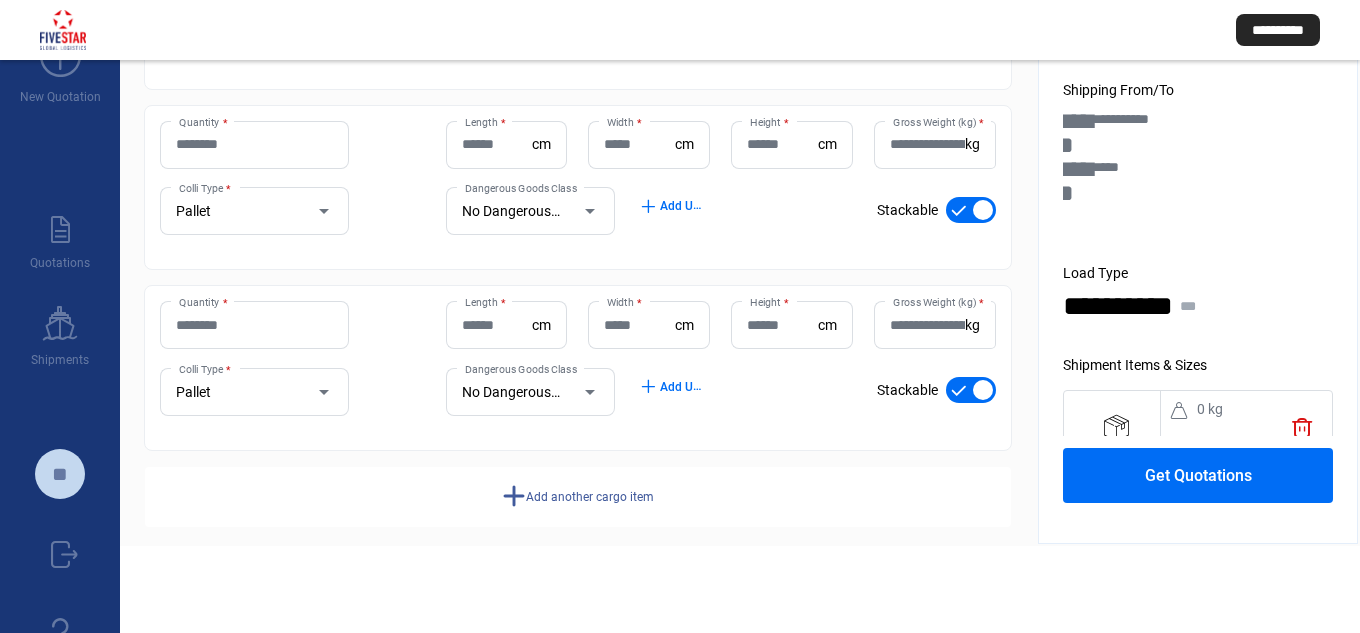 click on "add  Add another cargo item" 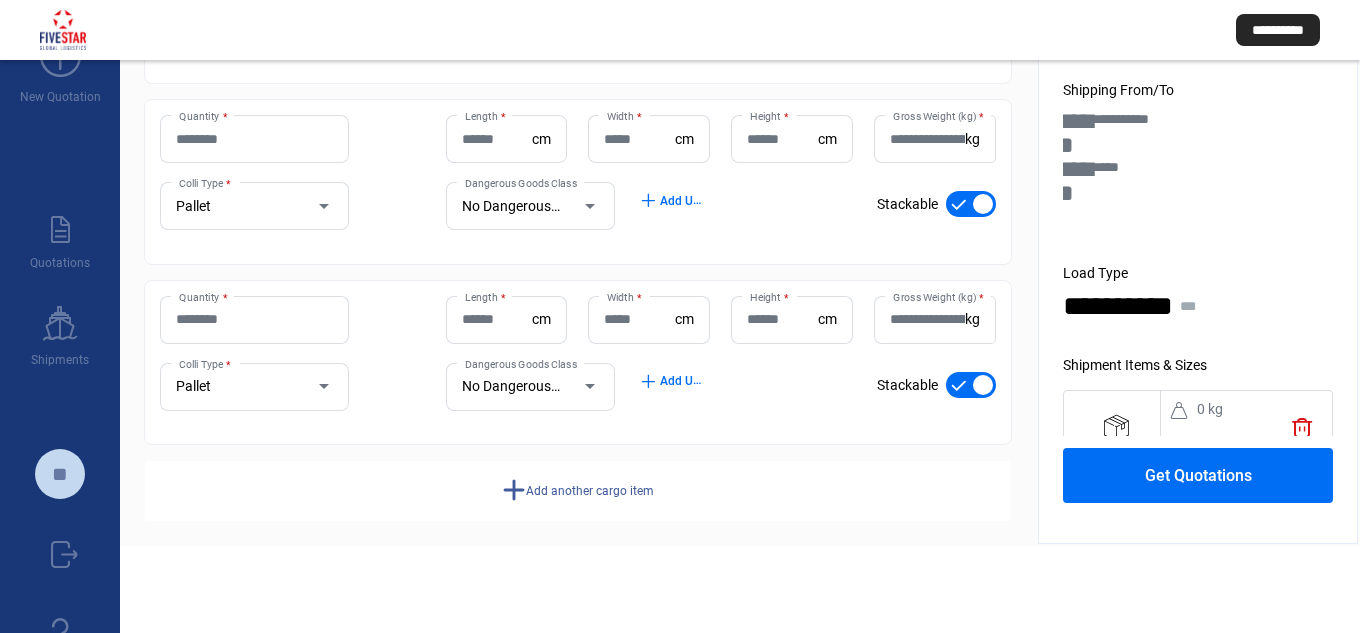 scroll, scrollTop: 913, scrollLeft: 0, axis: vertical 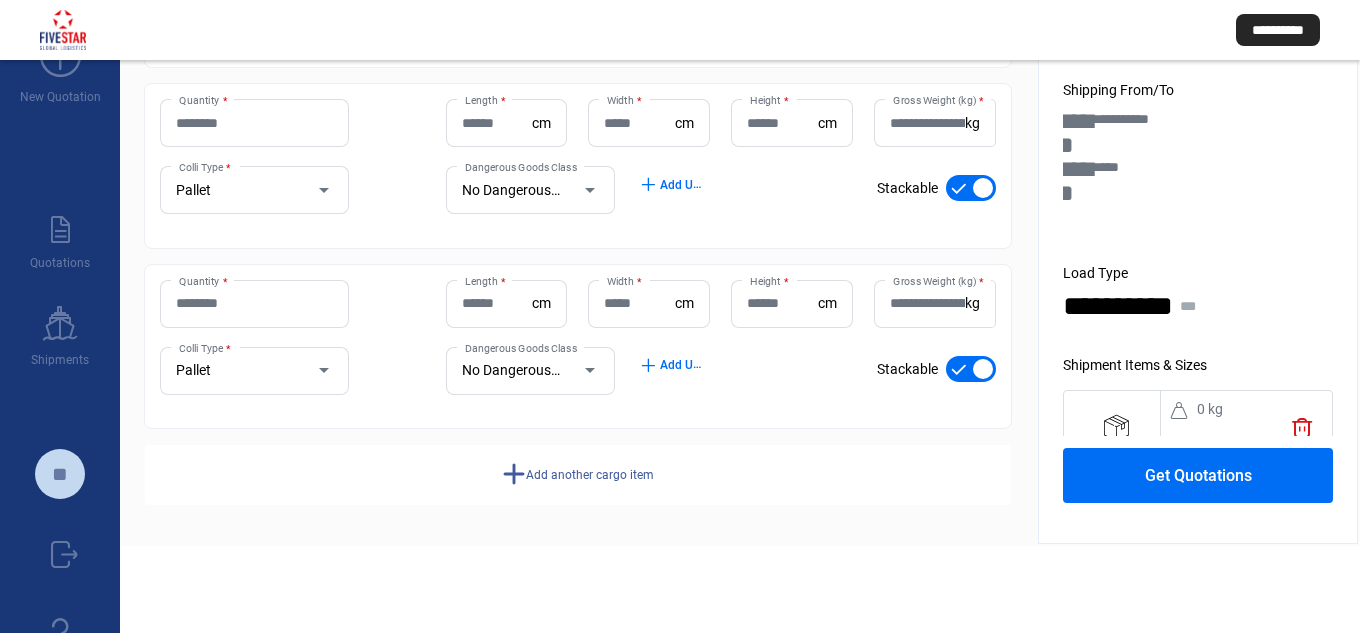 click on "add  Add another cargo item" 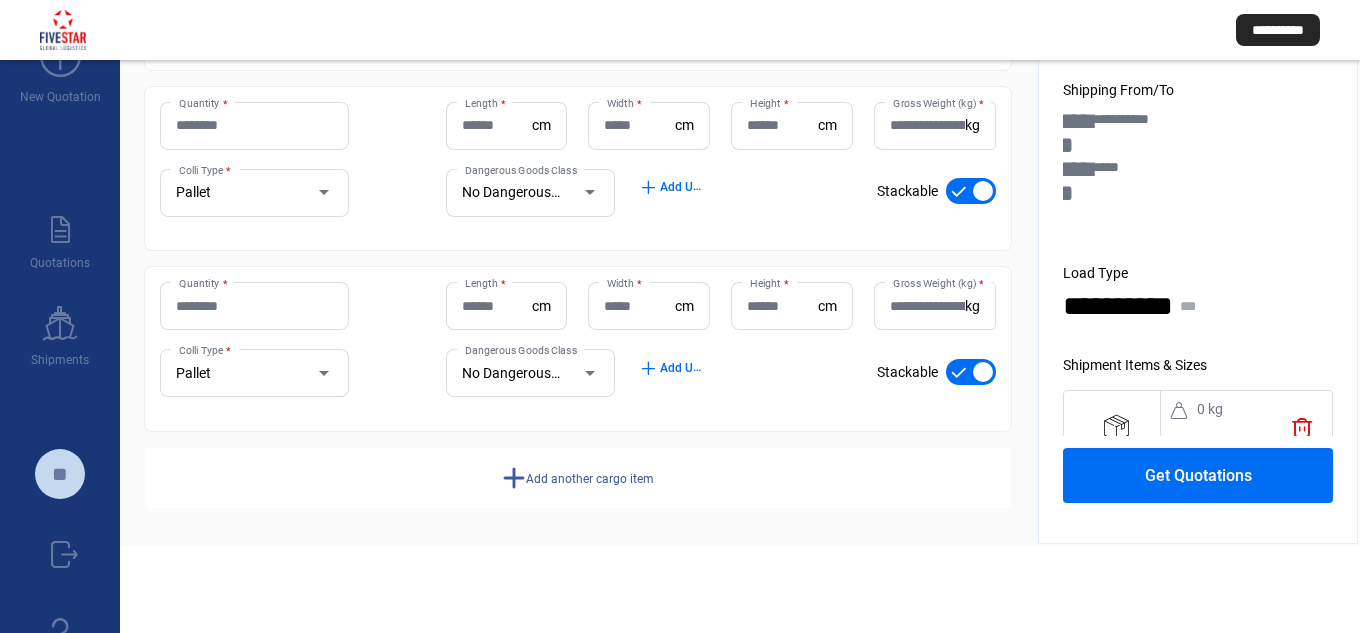 scroll, scrollTop: 1092, scrollLeft: 0, axis: vertical 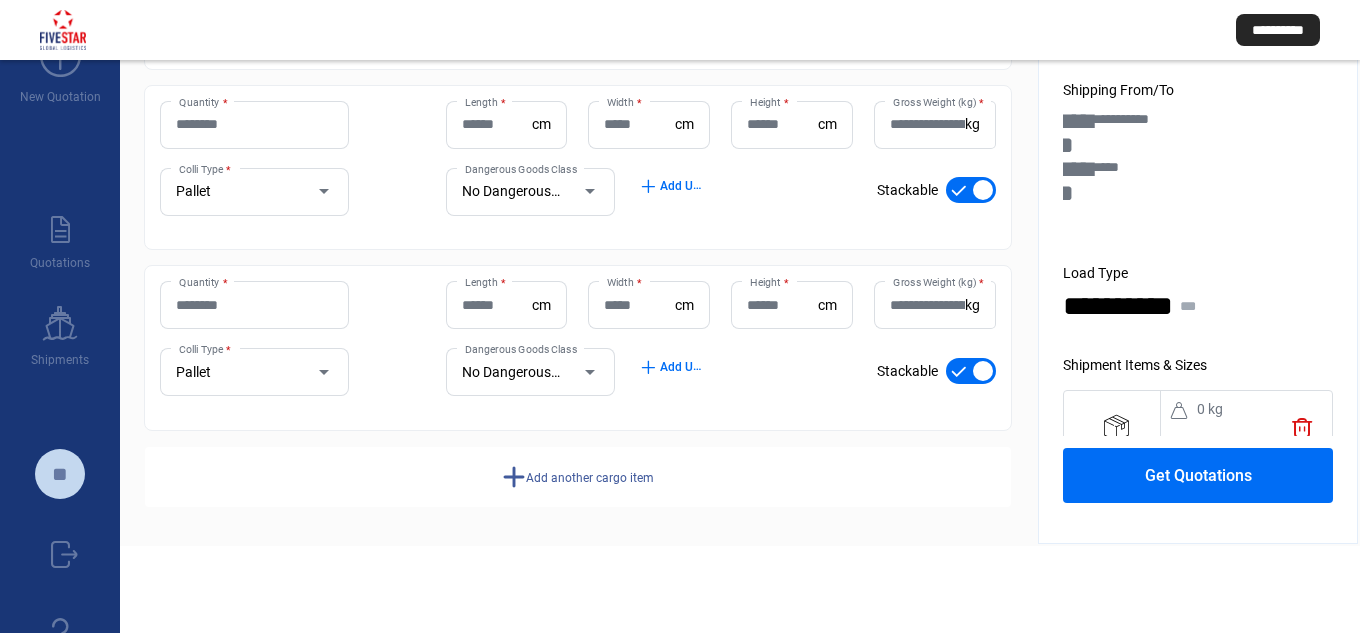 click on "add  Add another cargo item" 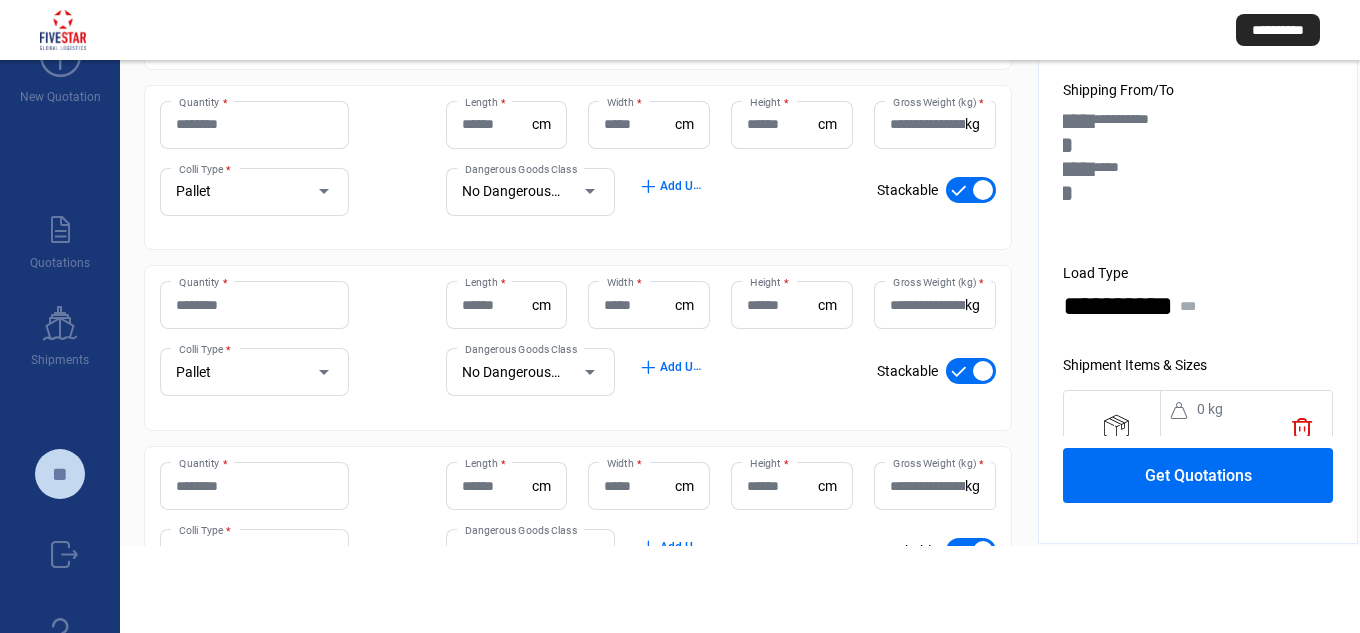 scroll, scrollTop: 1275, scrollLeft: 0, axis: vertical 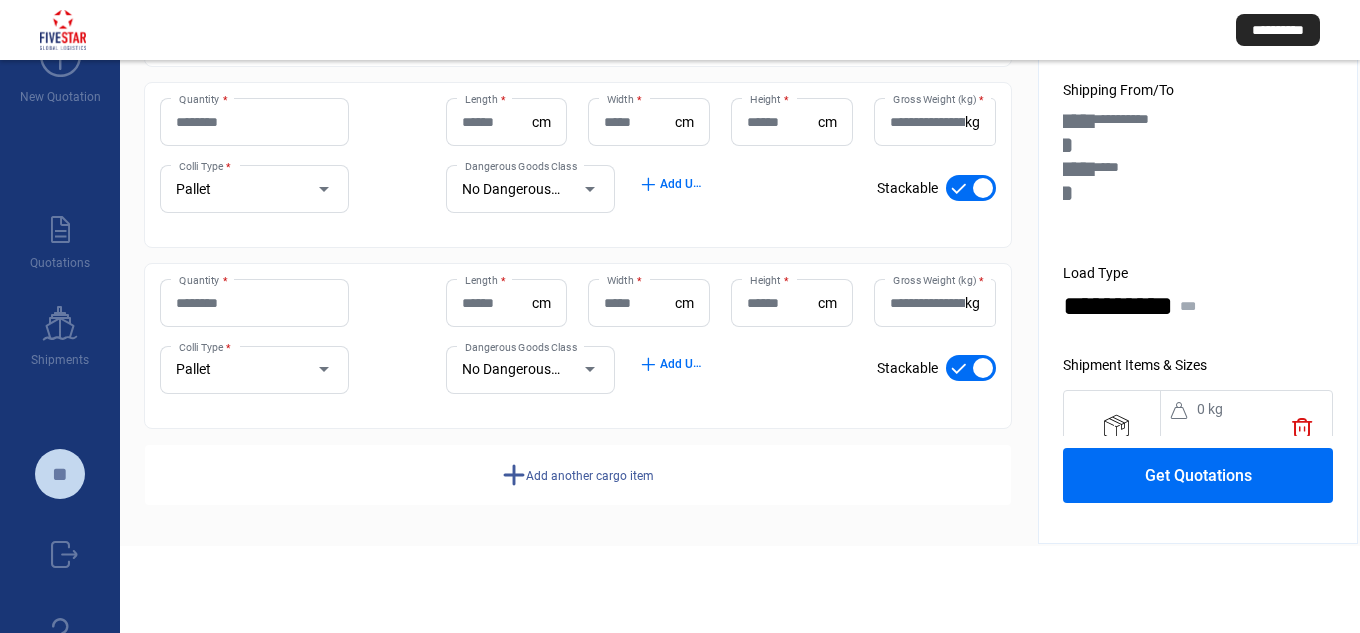 click on "add  Add another cargo item" 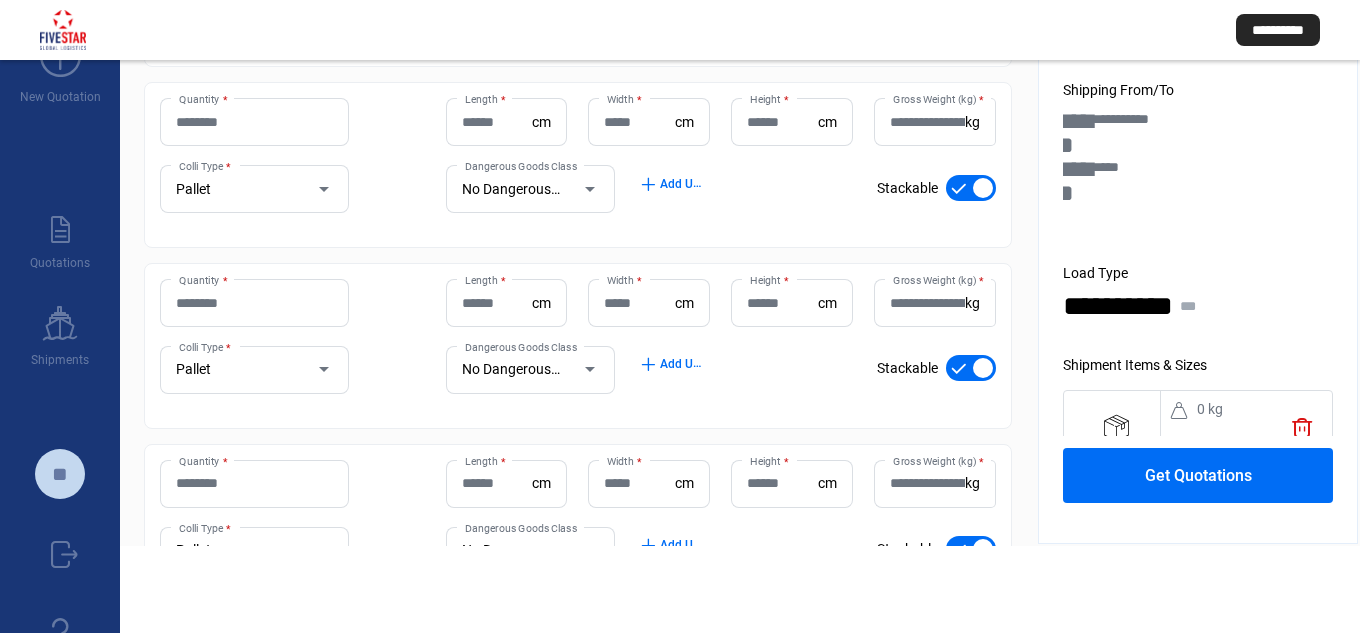 scroll, scrollTop: 1455, scrollLeft: 0, axis: vertical 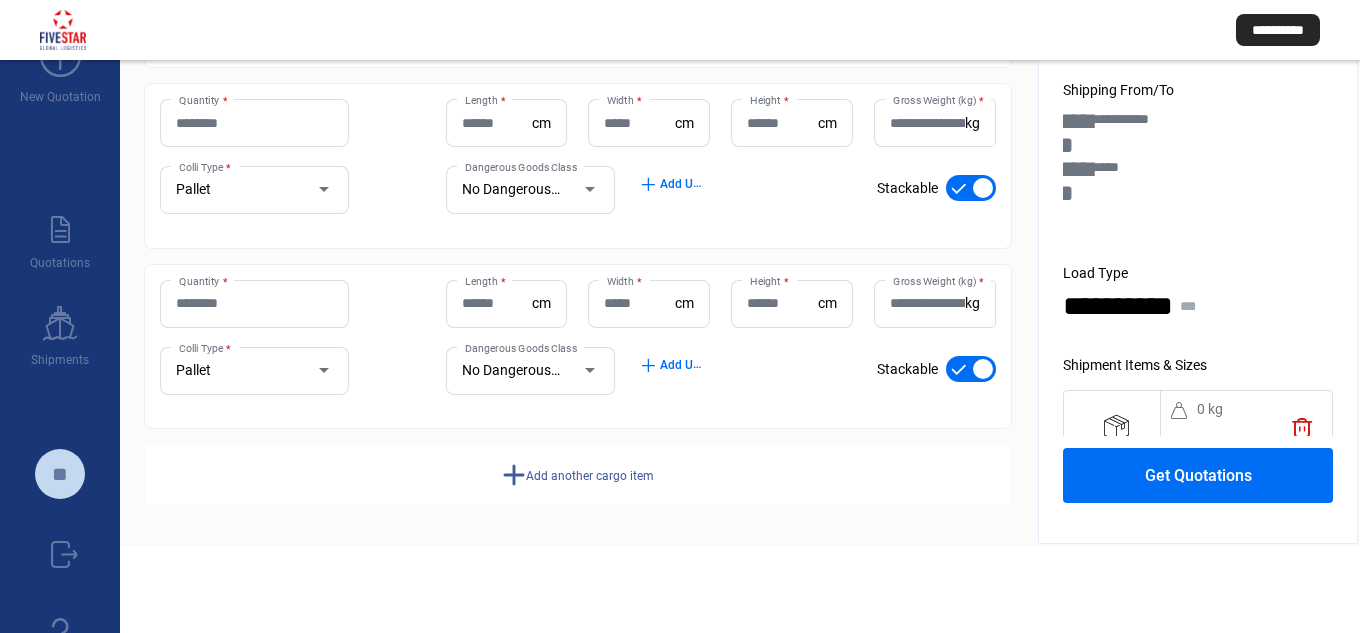 click on "add  Add another cargo item" 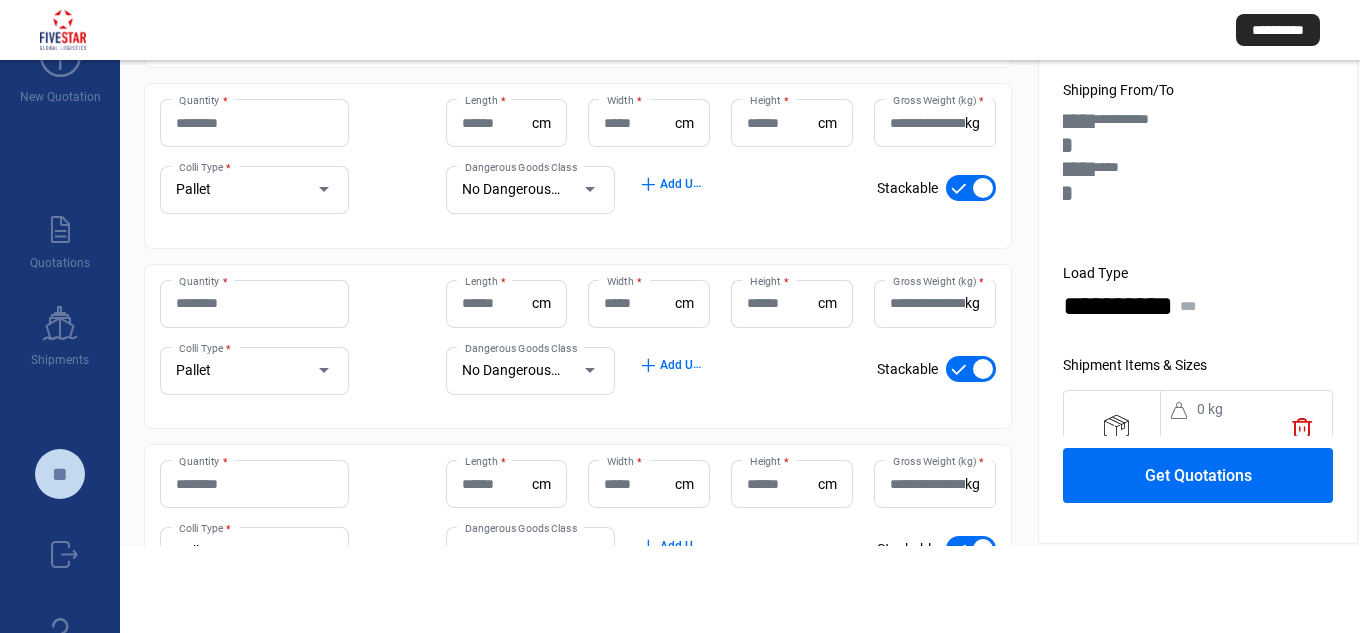 click on "Quantity *" 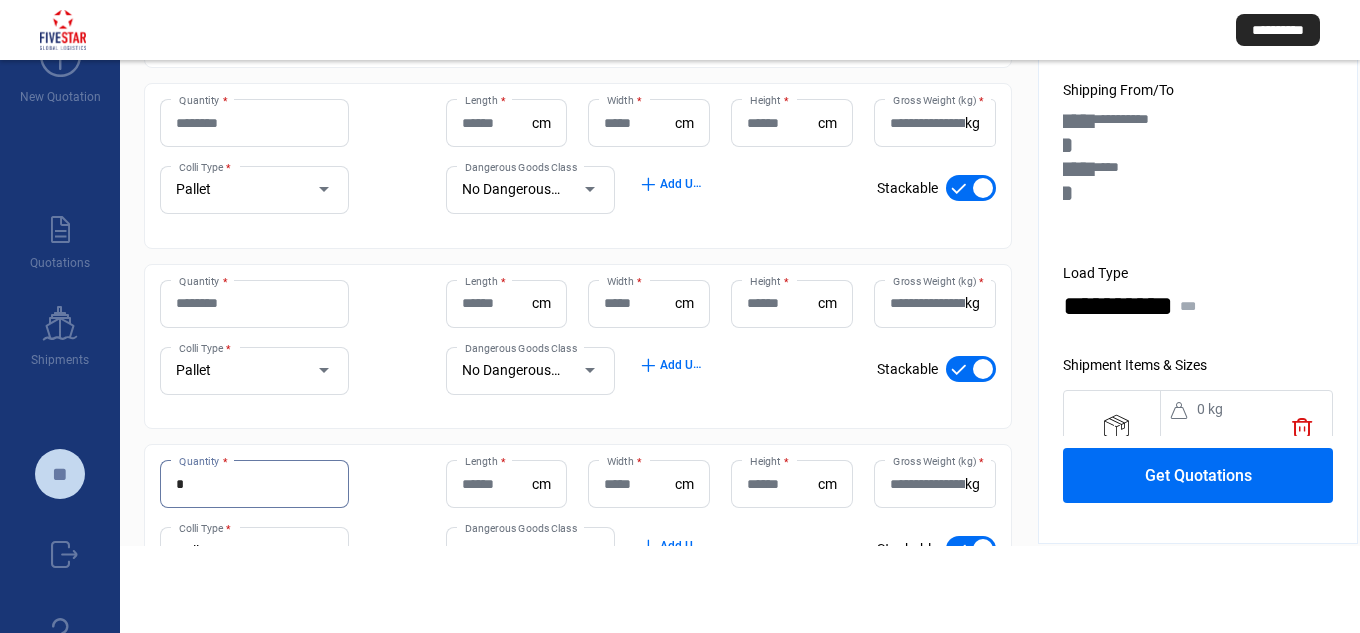 type on "*" 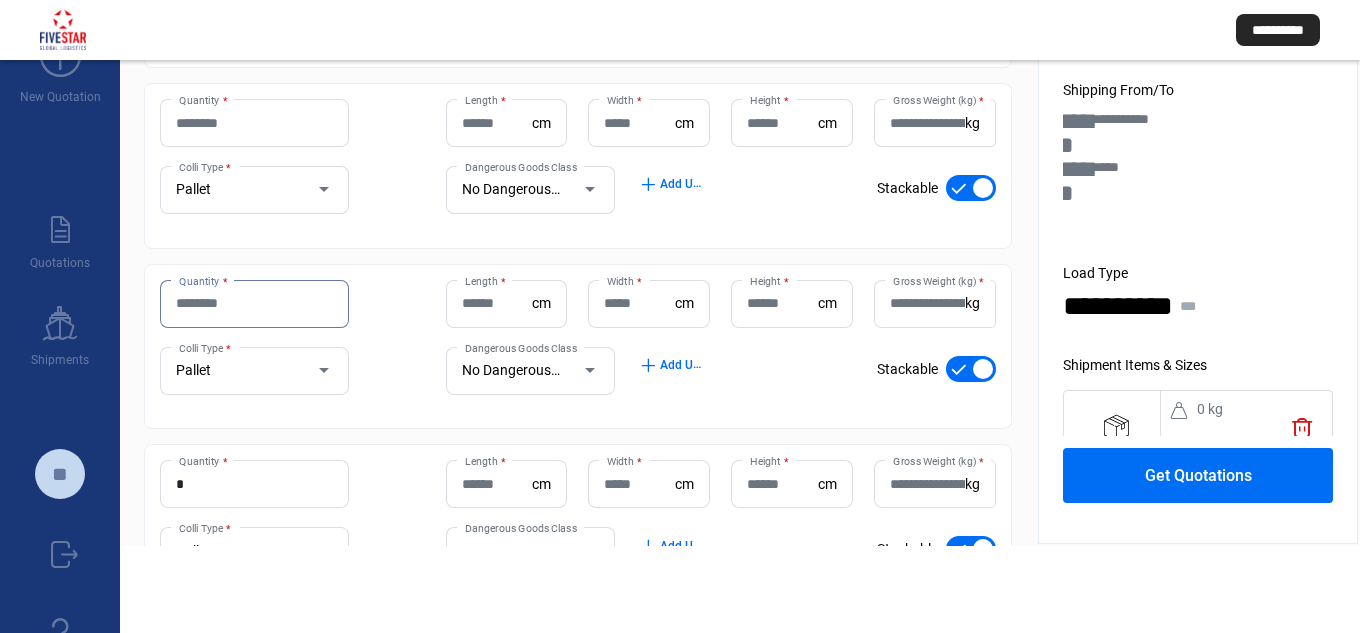 click on "Quantity *" at bounding box center [254, 303] 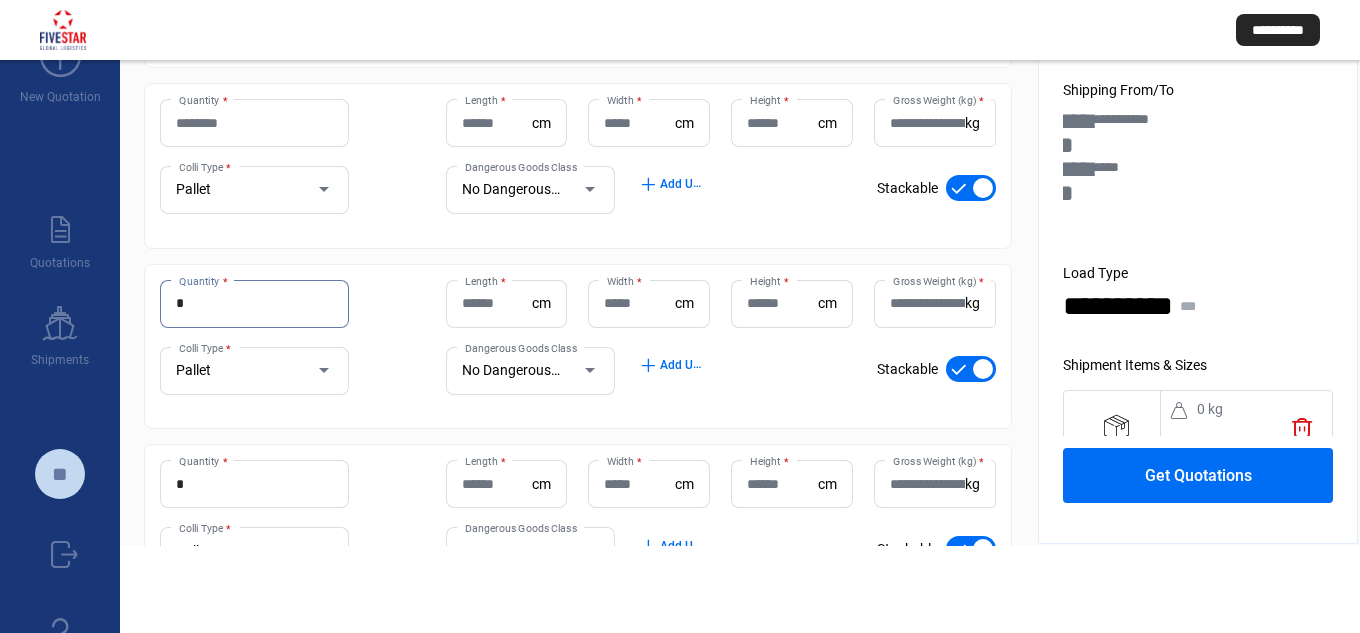 type on "*" 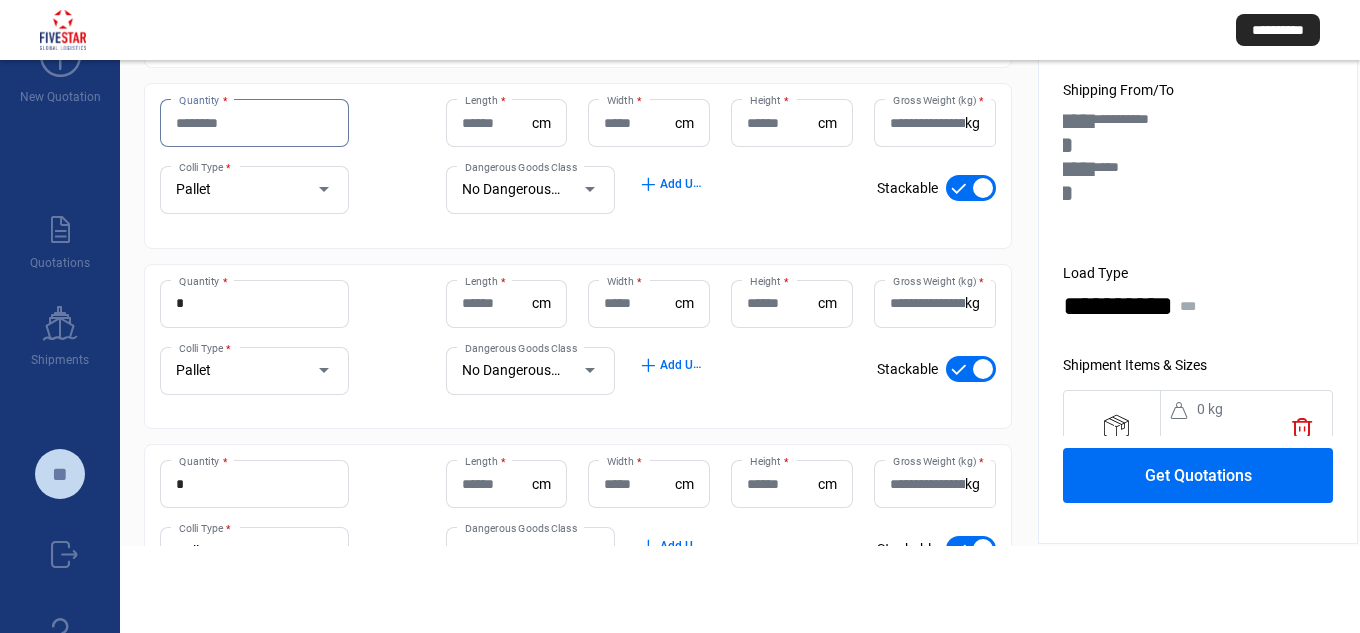 click on "Quantity *" at bounding box center (254, 123) 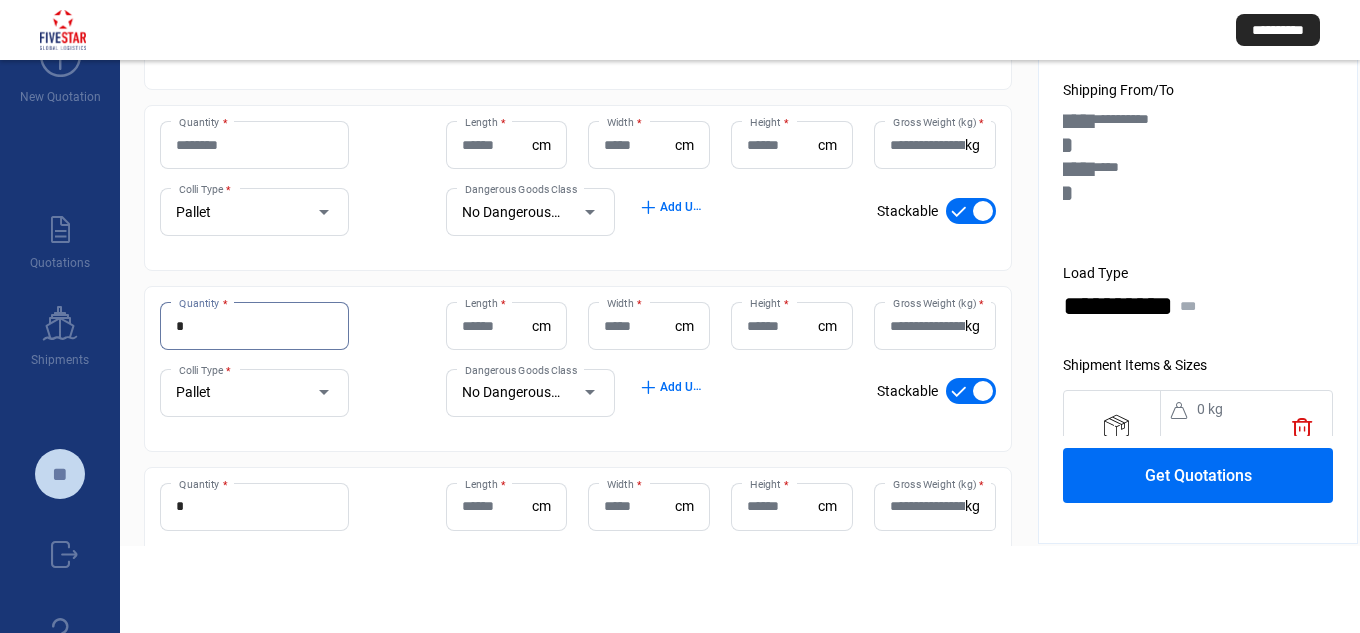 scroll, scrollTop: 1248, scrollLeft: 0, axis: vertical 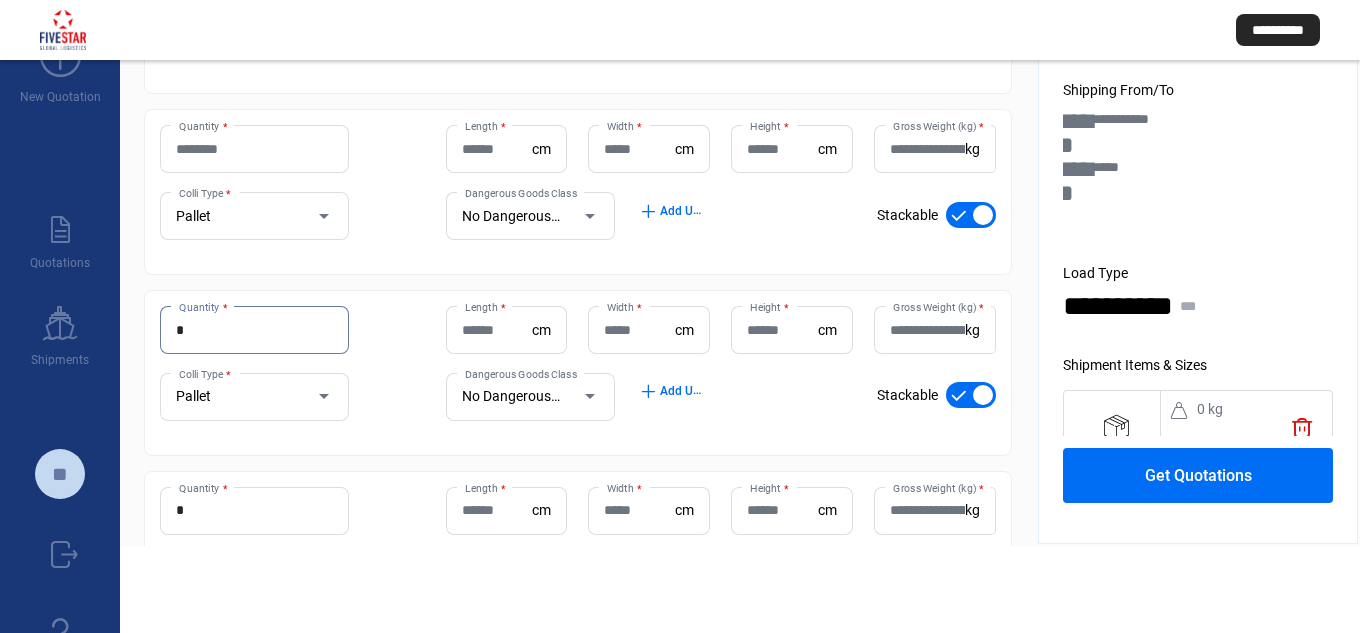 type on "*" 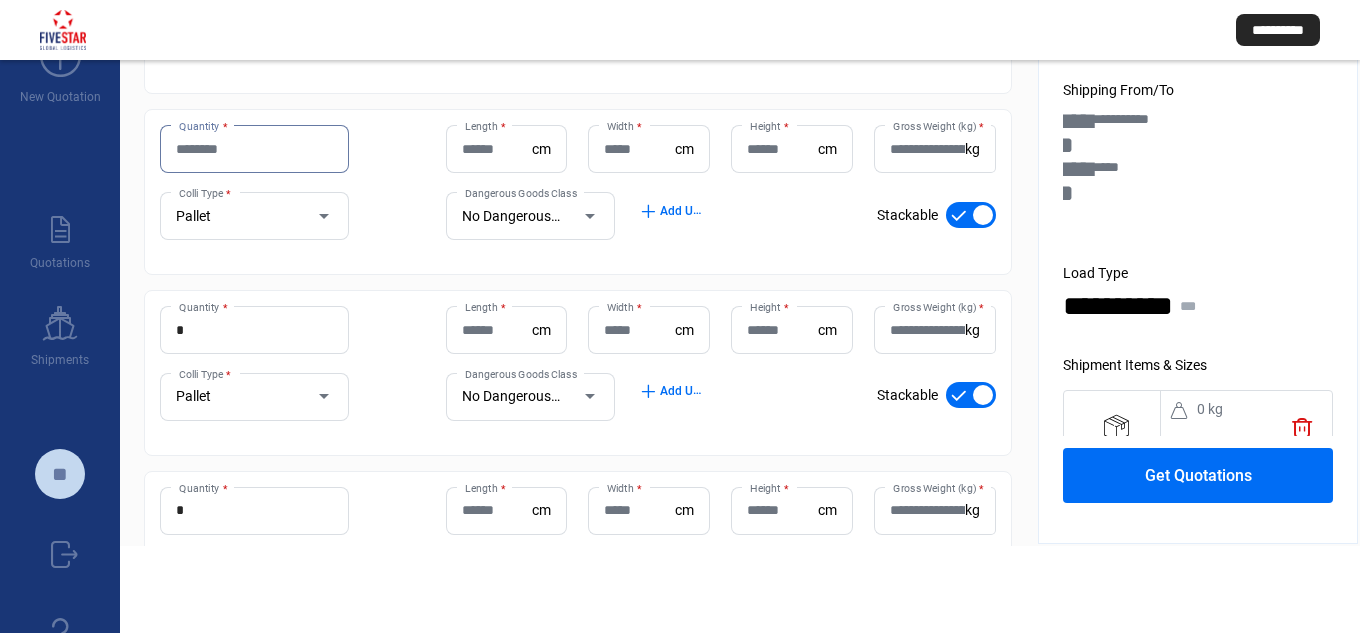 click on "Quantity *" at bounding box center [254, 149] 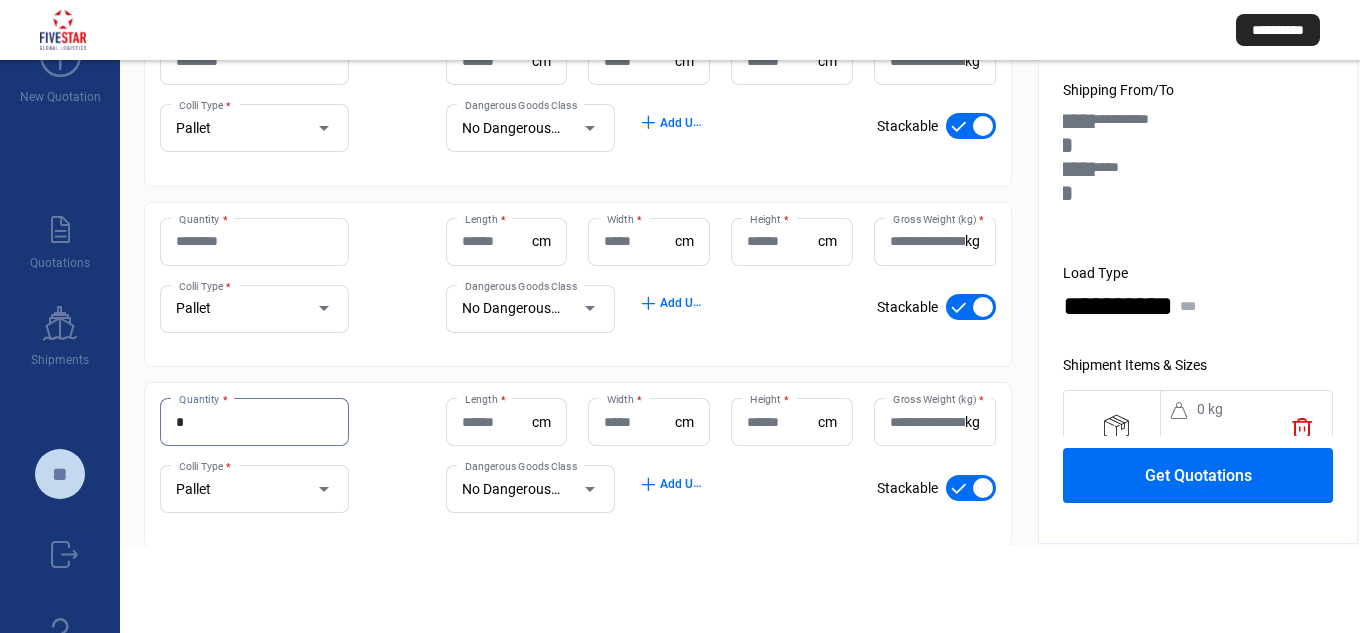 scroll, scrollTop: 970, scrollLeft: 0, axis: vertical 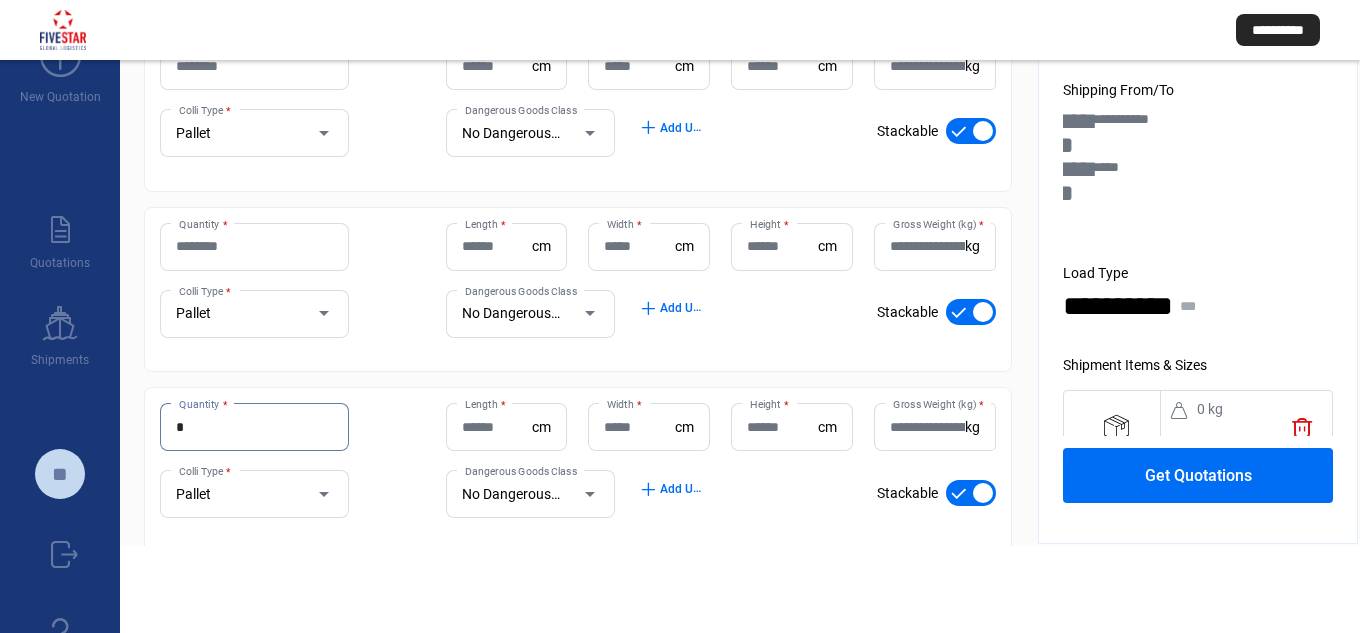 type on "*" 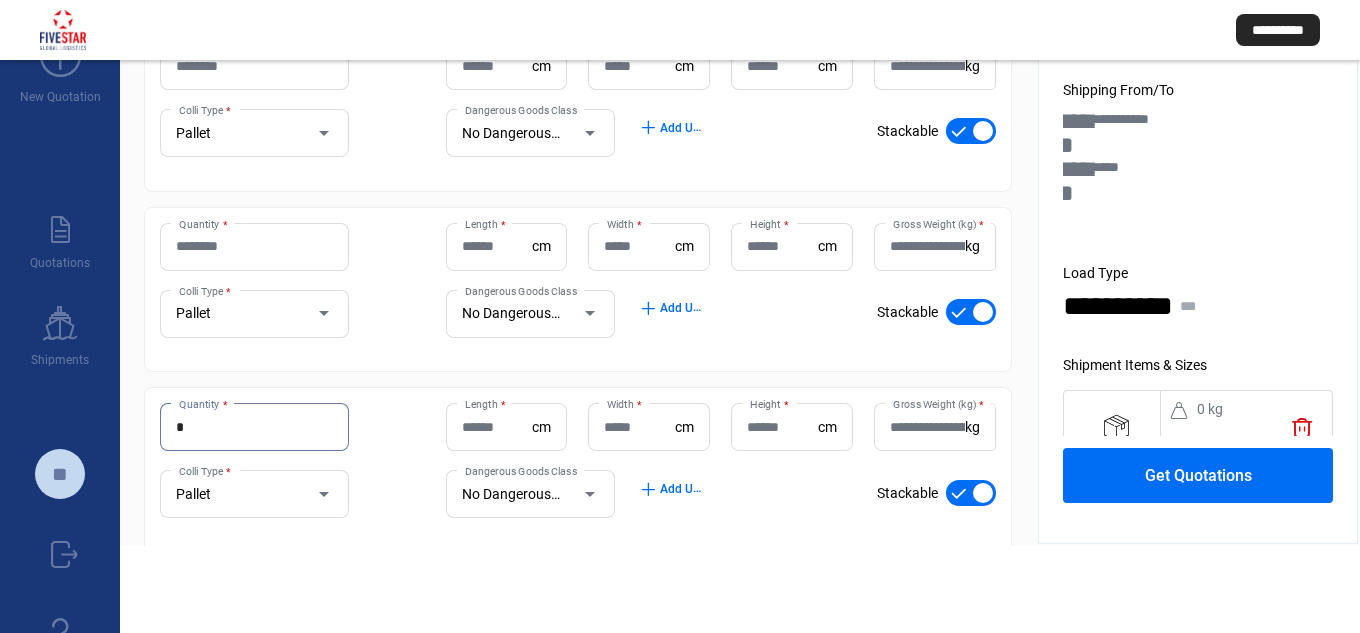 click on "Quantity *" at bounding box center (254, 246) 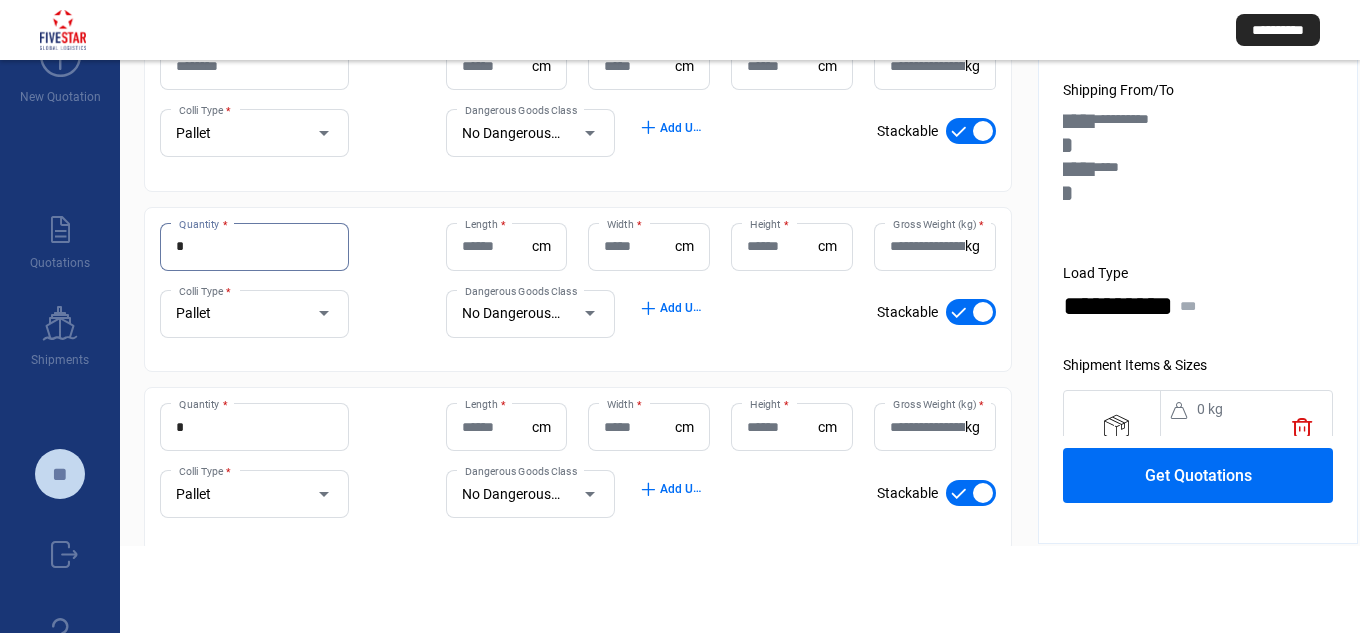 type on "*" 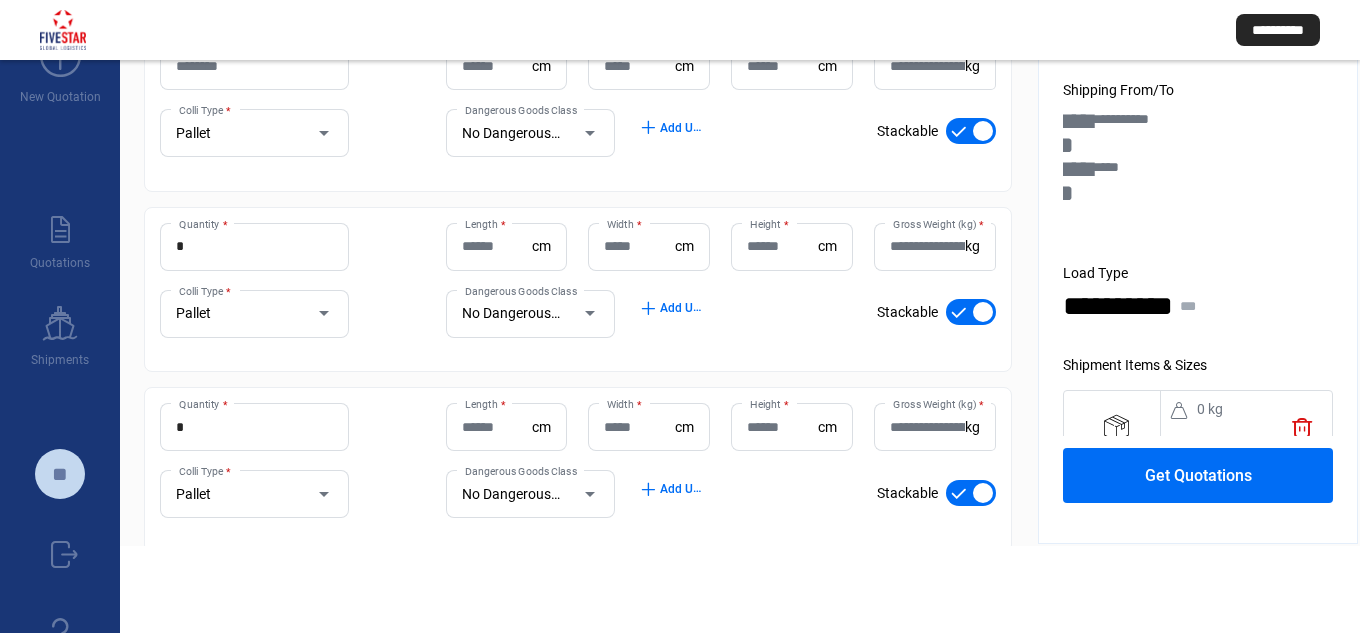 click on "Quantity *" 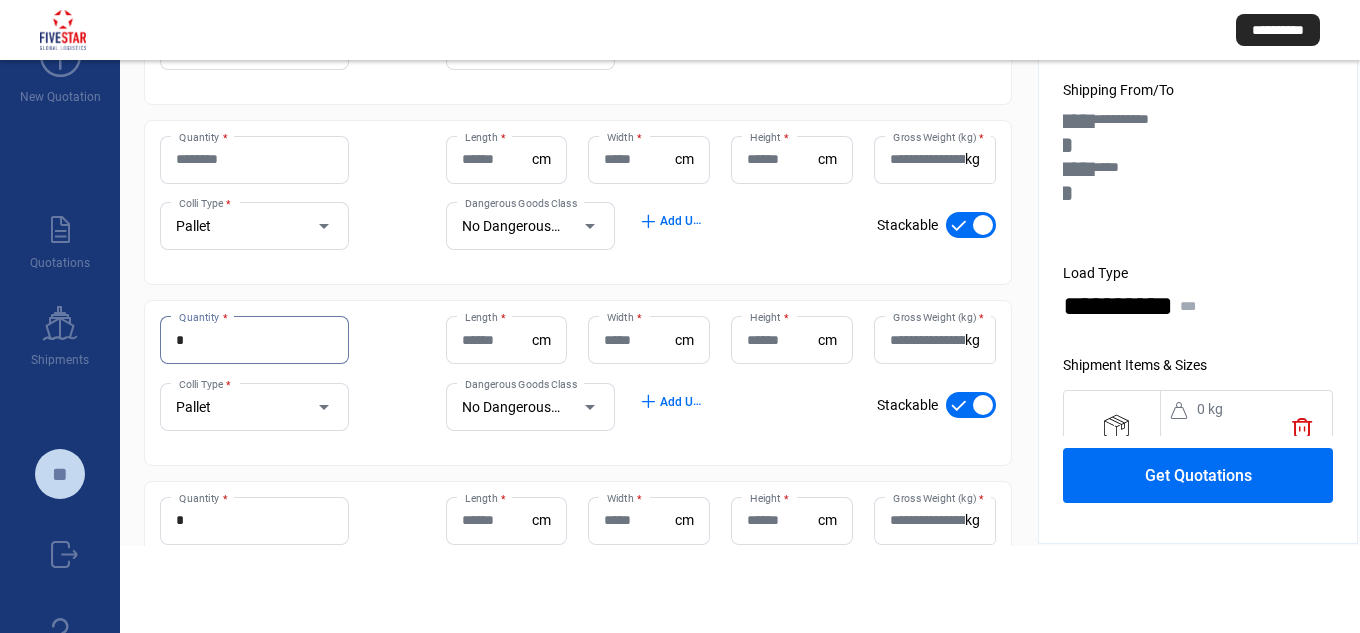 scroll, scrollTop: 693, scrollLeft: 0, axis: vertical 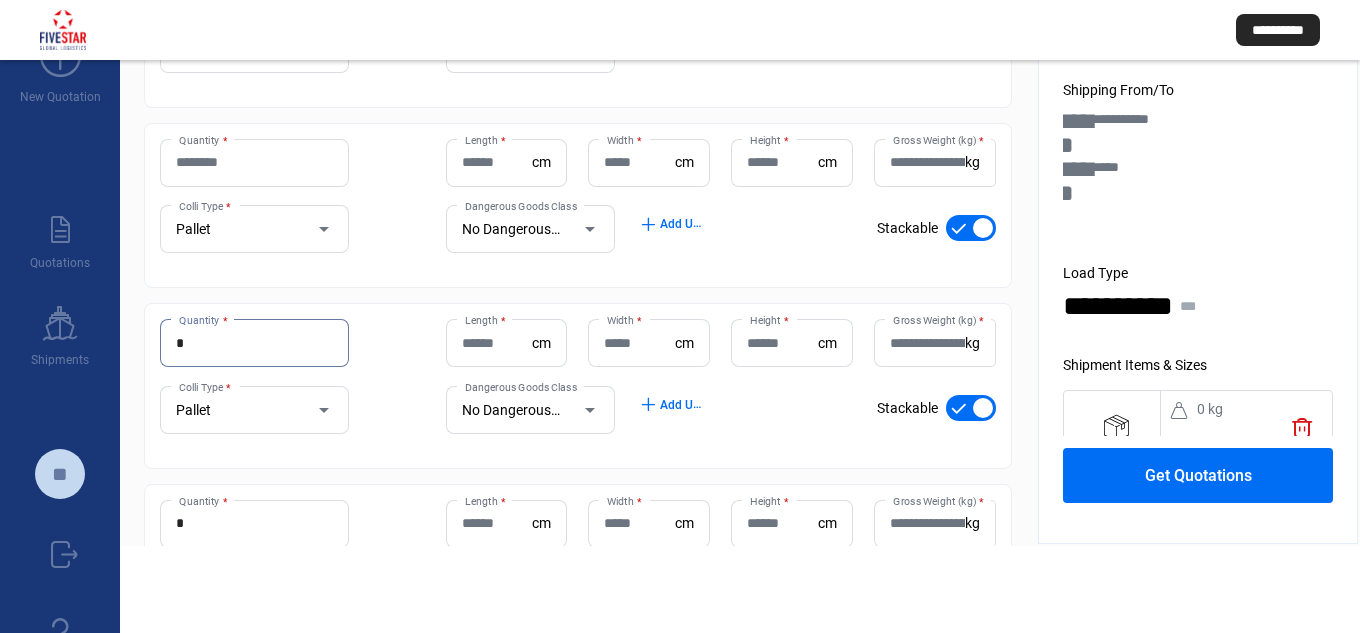 type on "*" 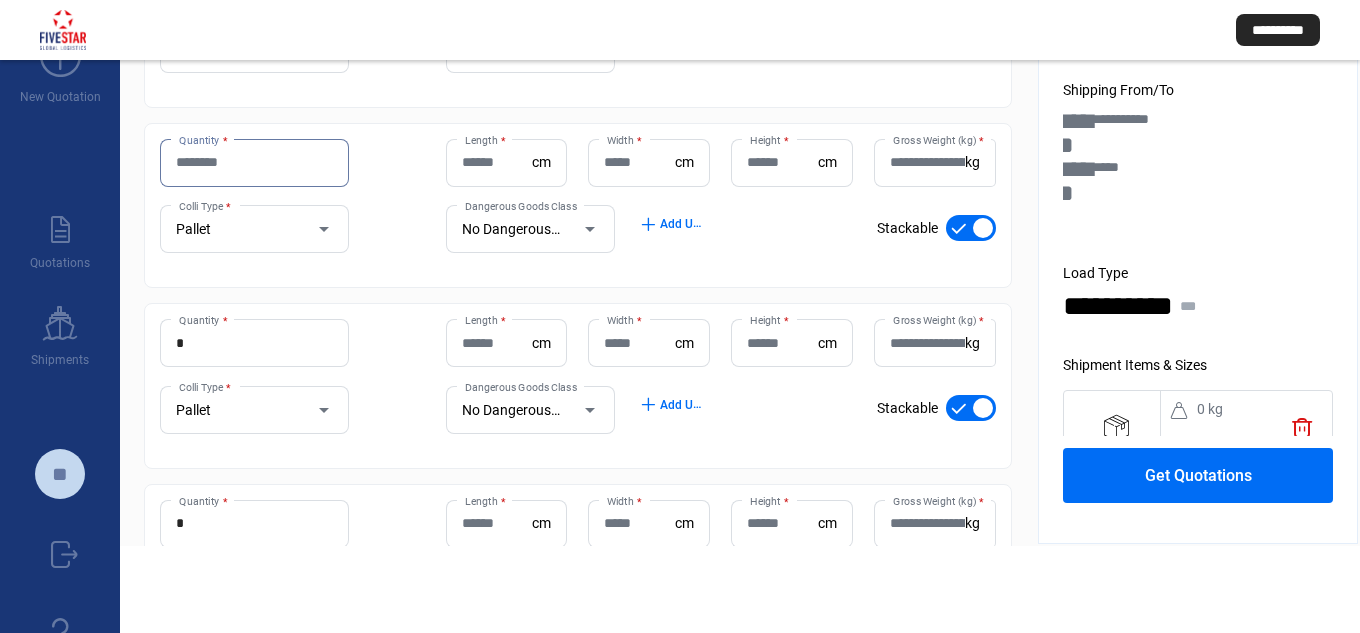 click on "Quantity *" at bounding box center (254, 162) 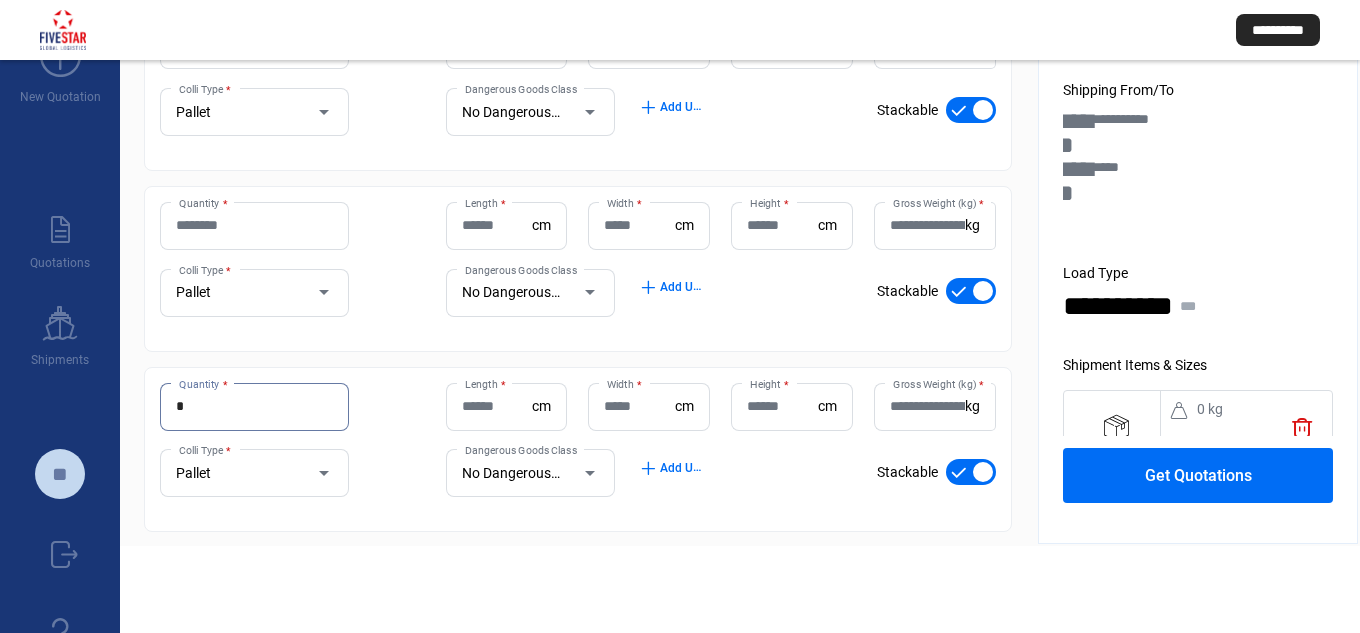 scroll, scrollTop: 446, scrollLeft: 0, axis: vertical 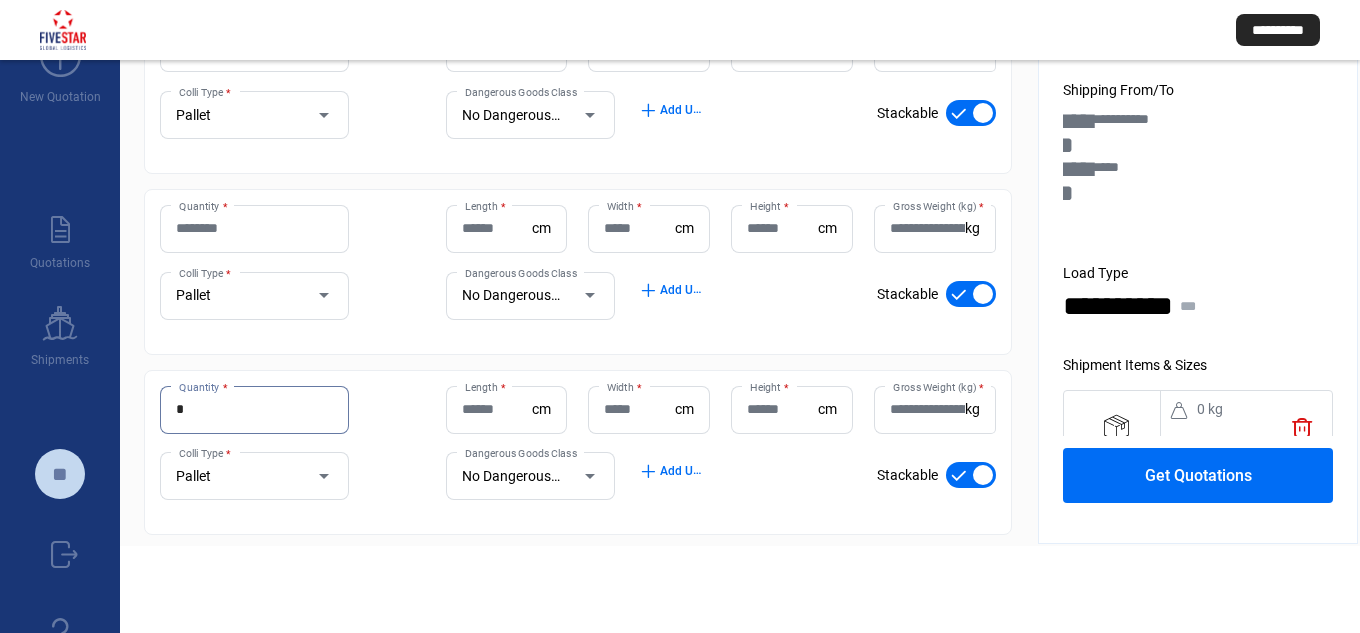 type on "*" 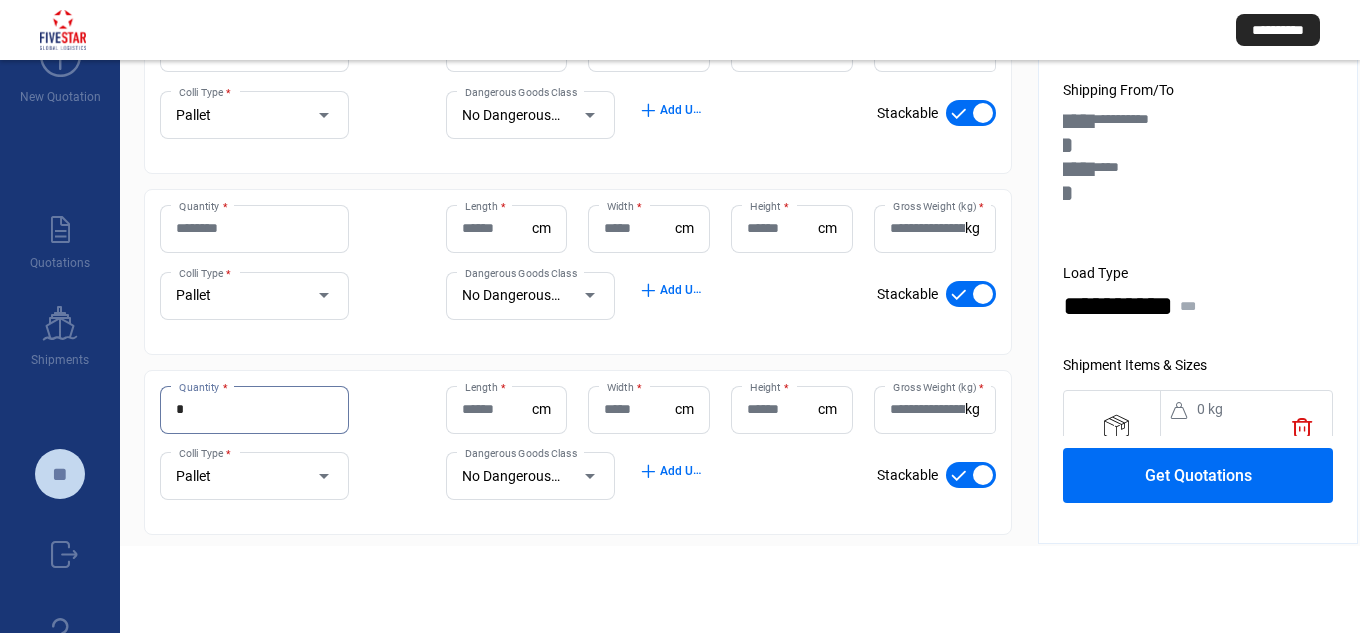 click on "Quantity *" at bounding box center [254, 228] 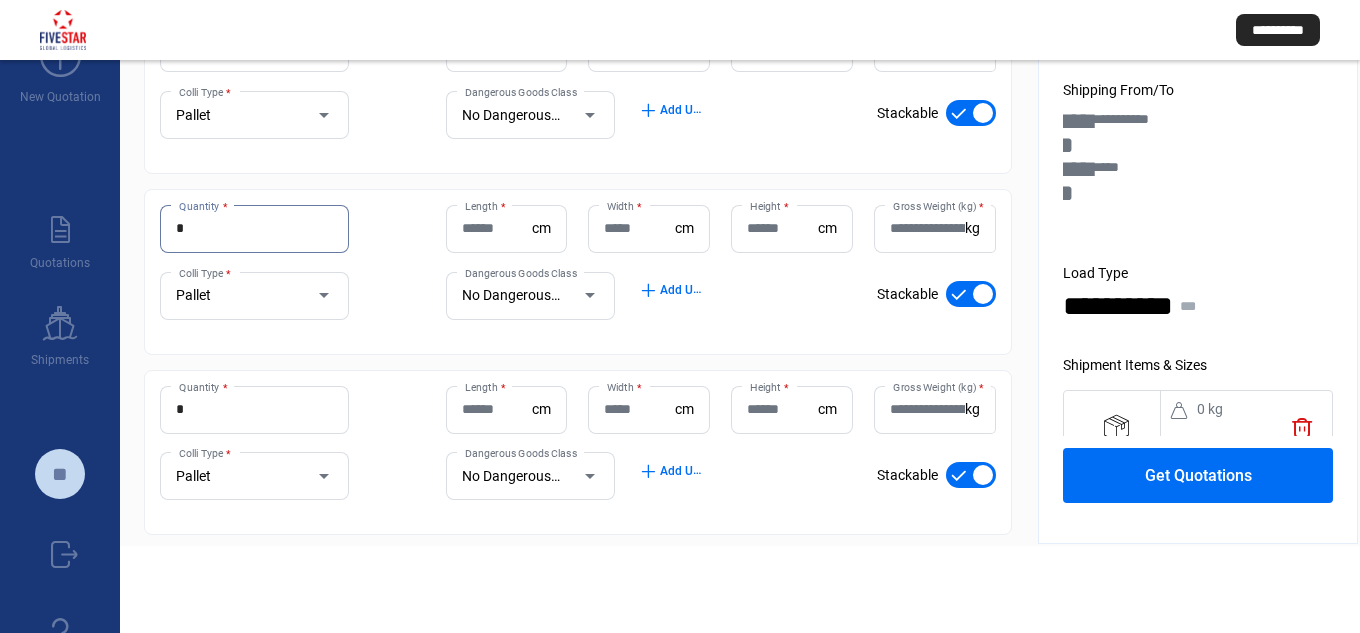 scroll, scrollTop: 134, scrollLeft: 0, axis: vertical 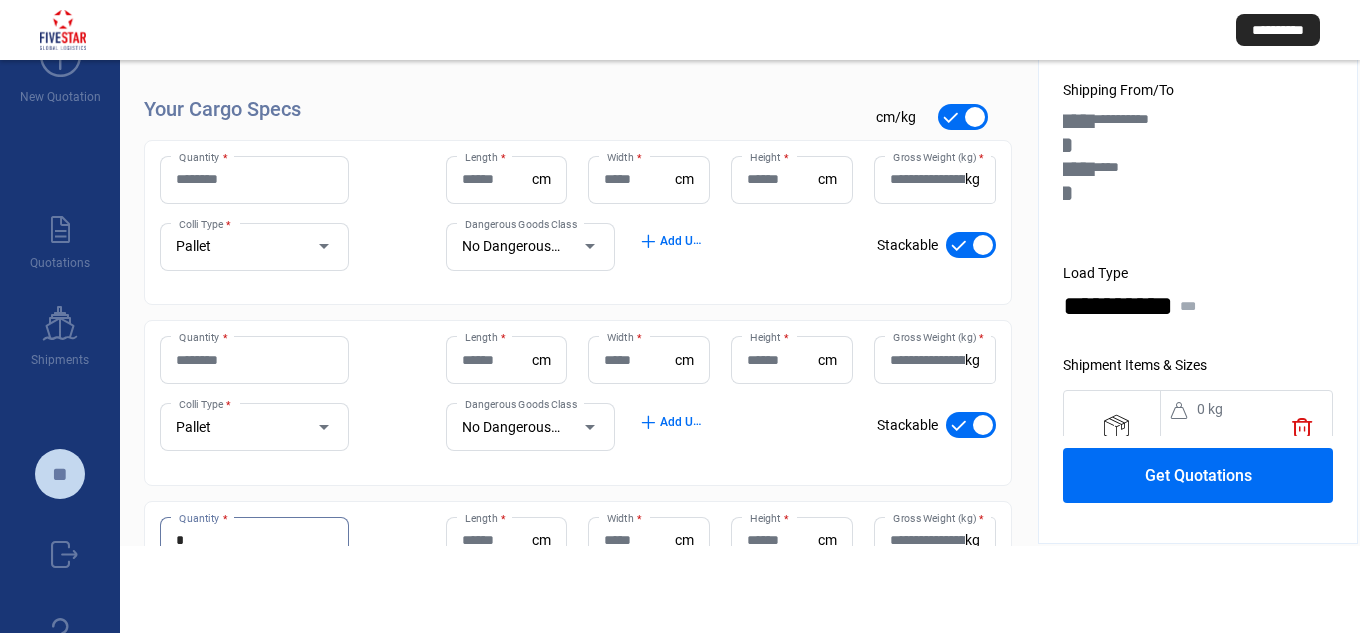 type on "*" 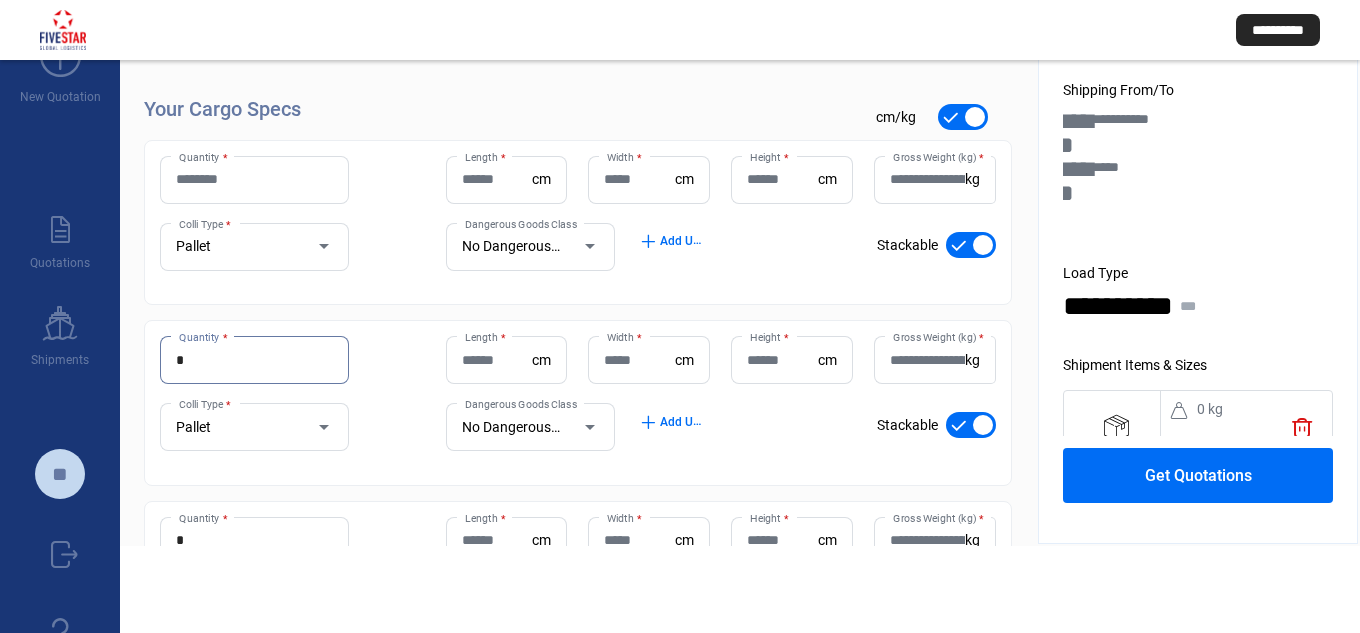 type on "*" 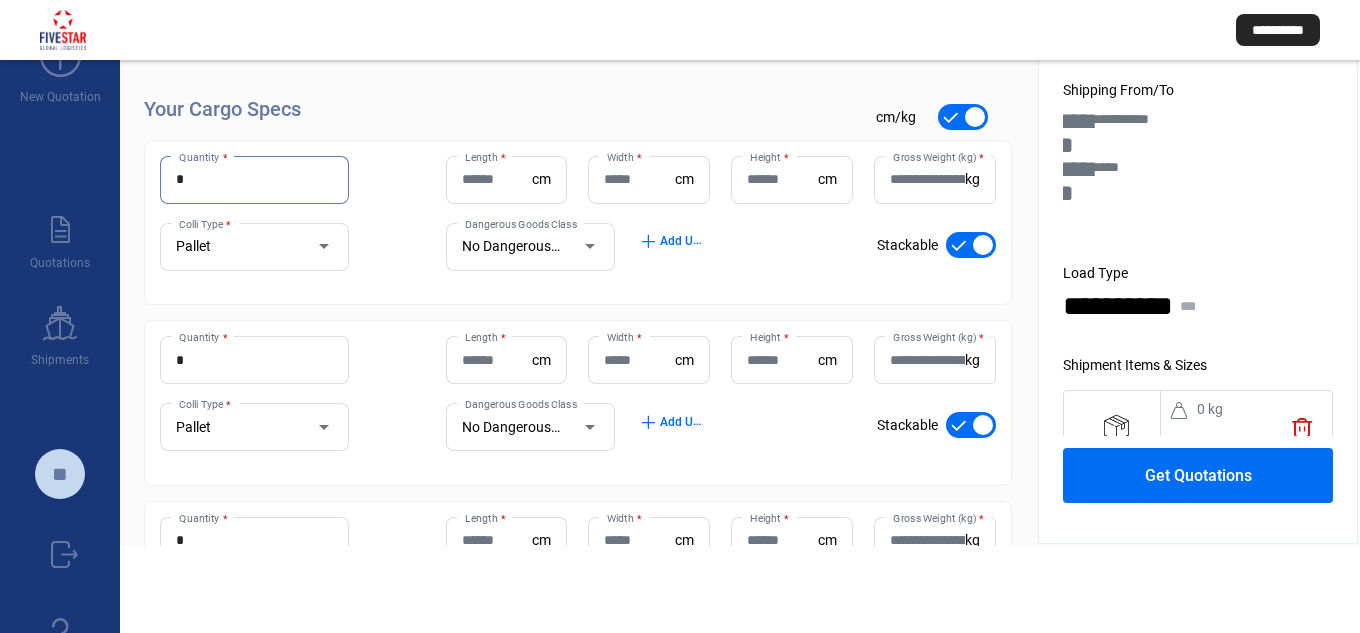 type on "*" 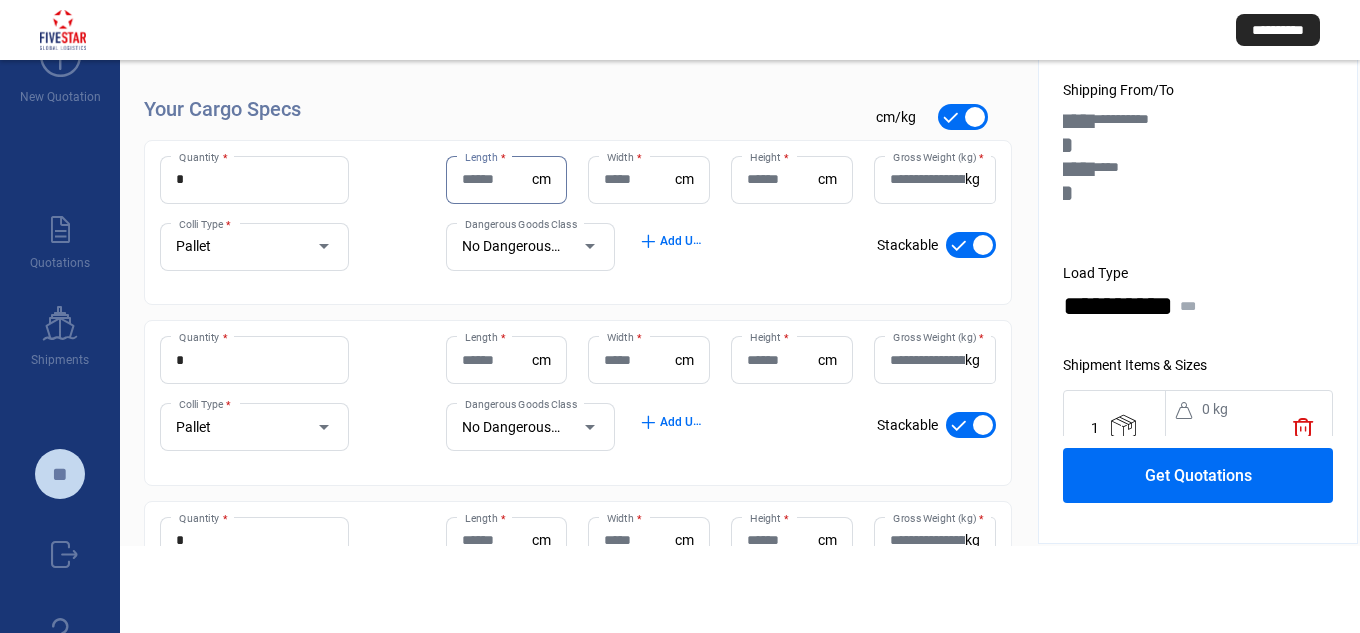 paste on "***" 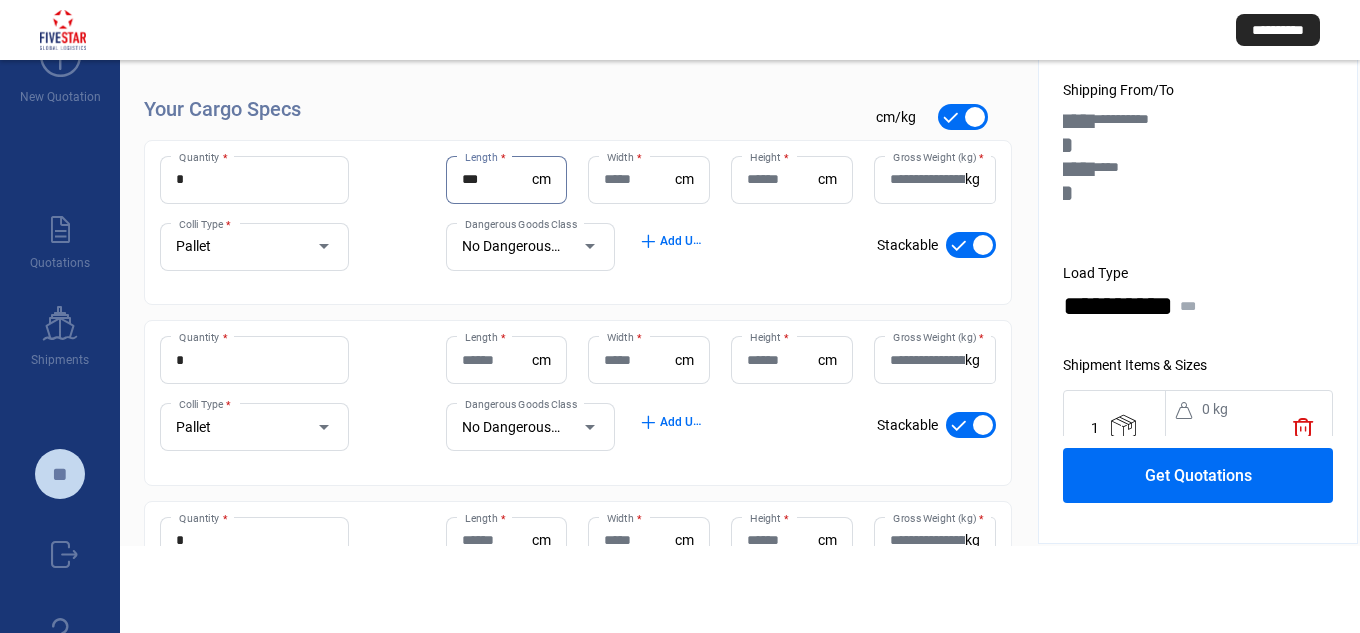 type on "***" 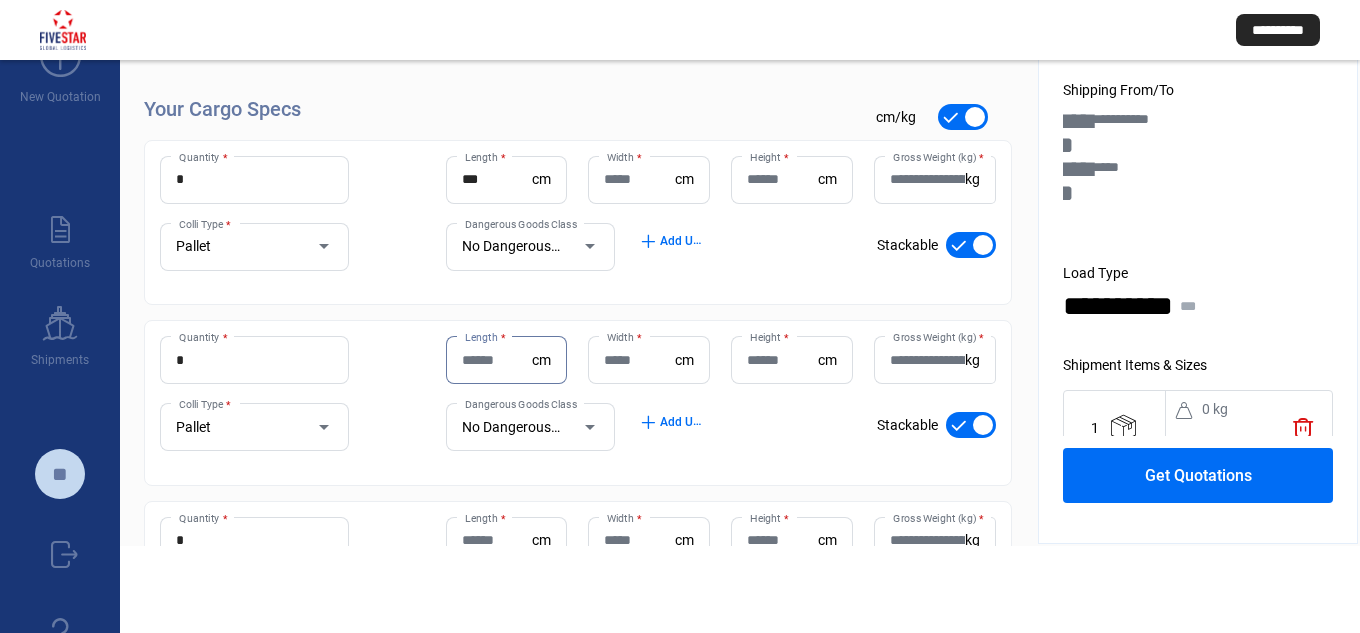 paste on "***" 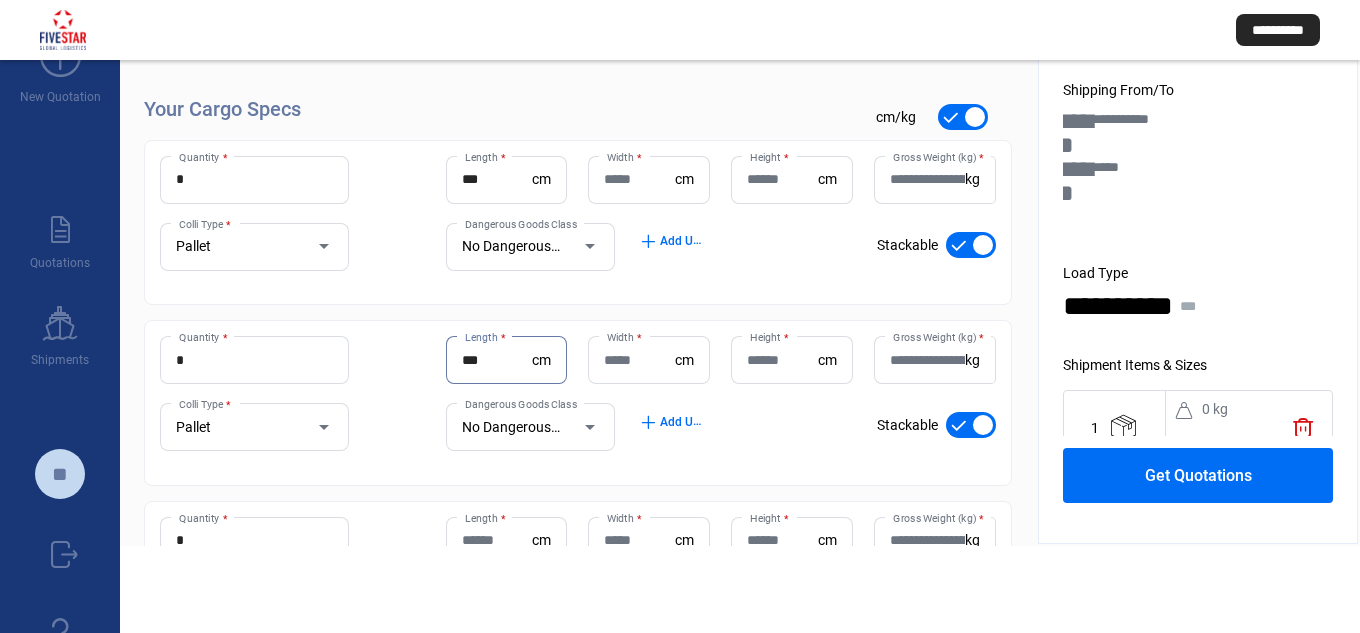 type on "***" 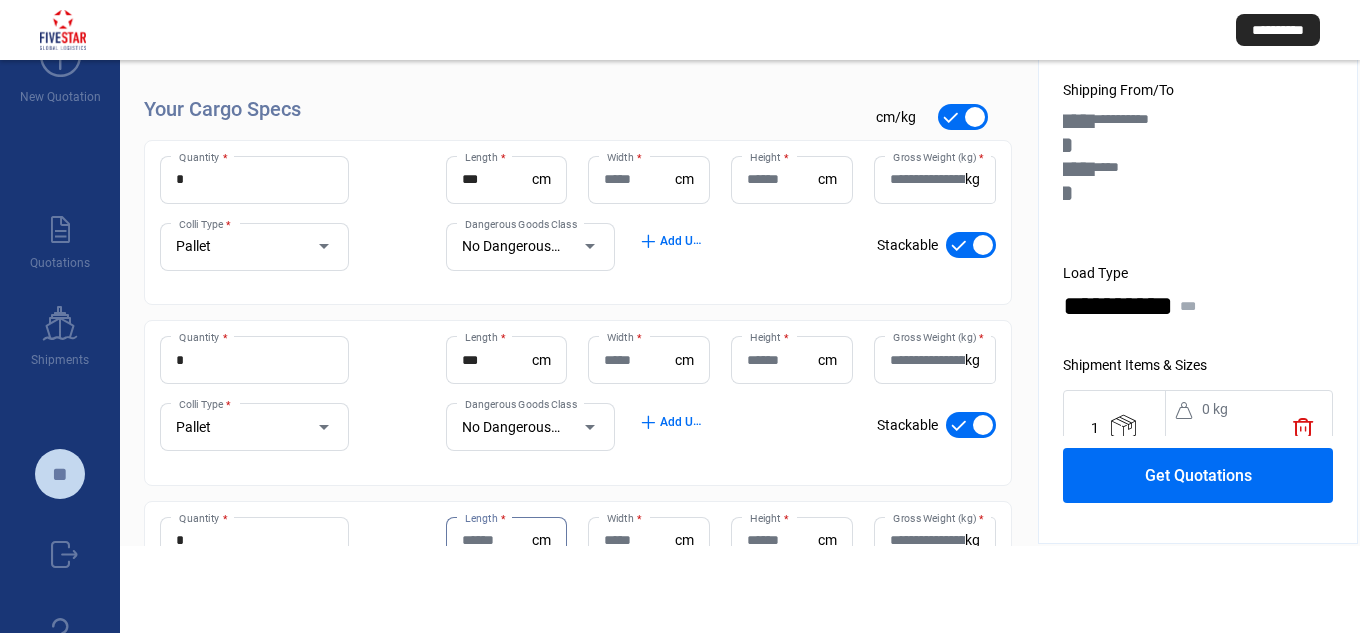 click on "Length  *" at bounding box center [497, 540] 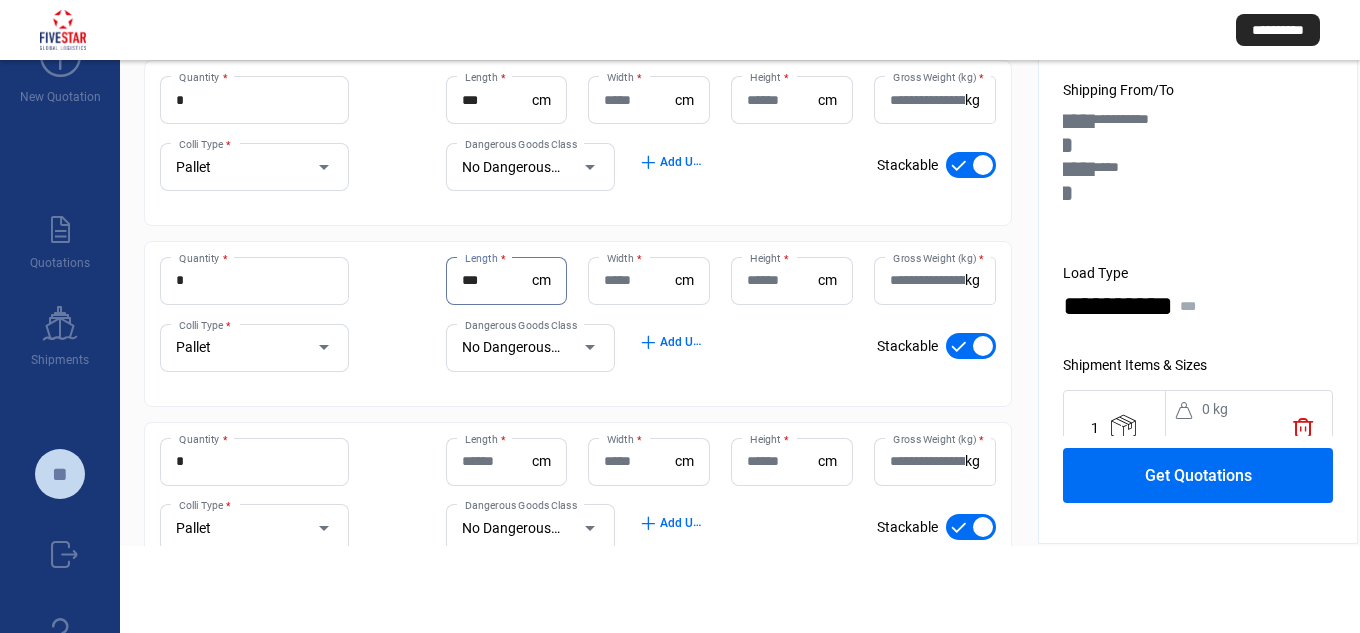 scroll, scrollTop: 408, scrollLeft: 0, axis: vertical 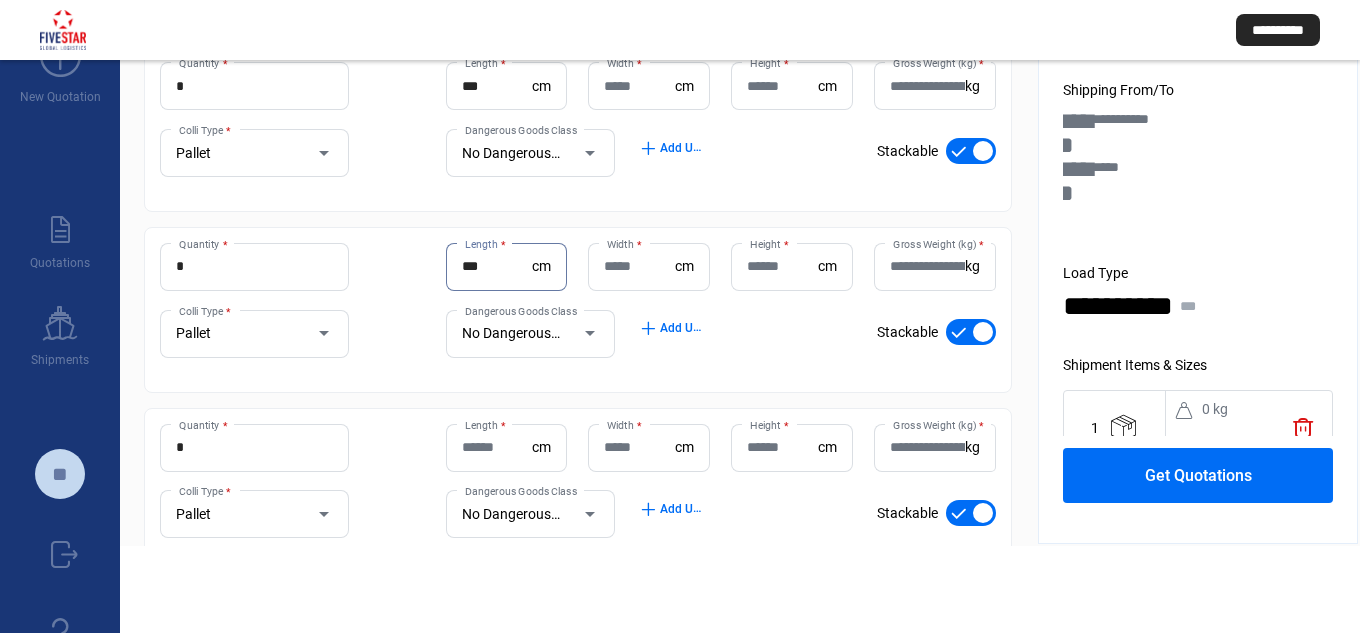 type on "***" 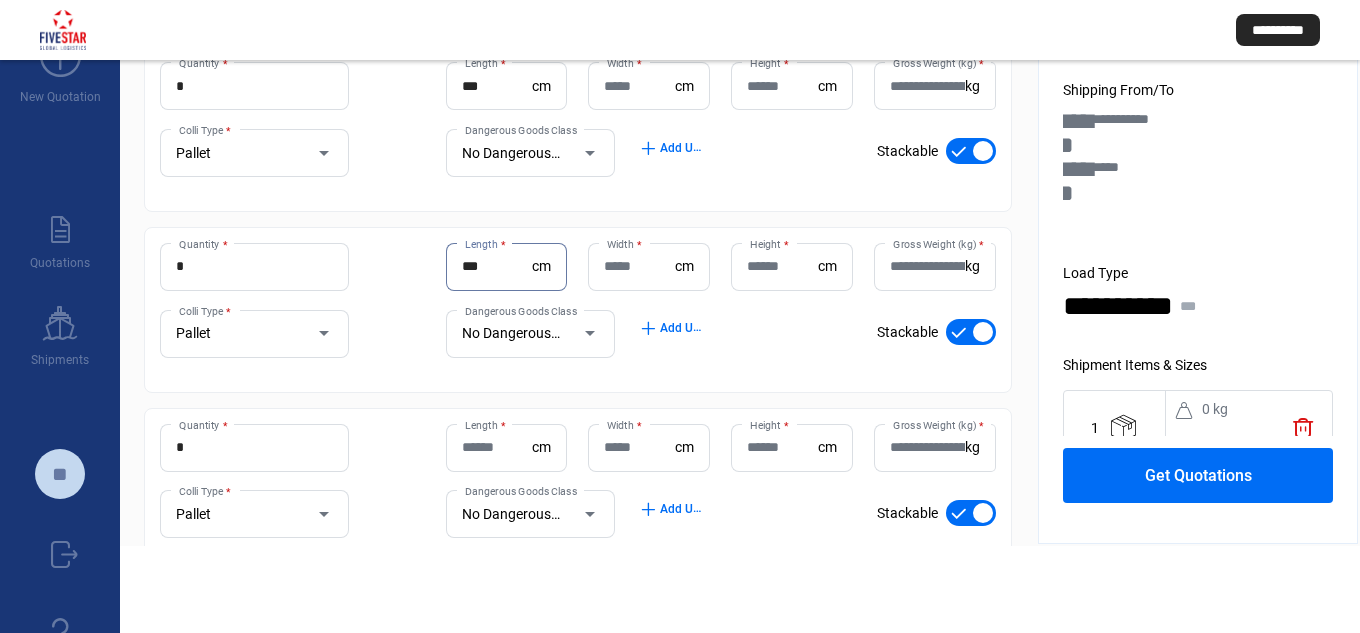 click on "Length  *" at bounding box center (497, 447) 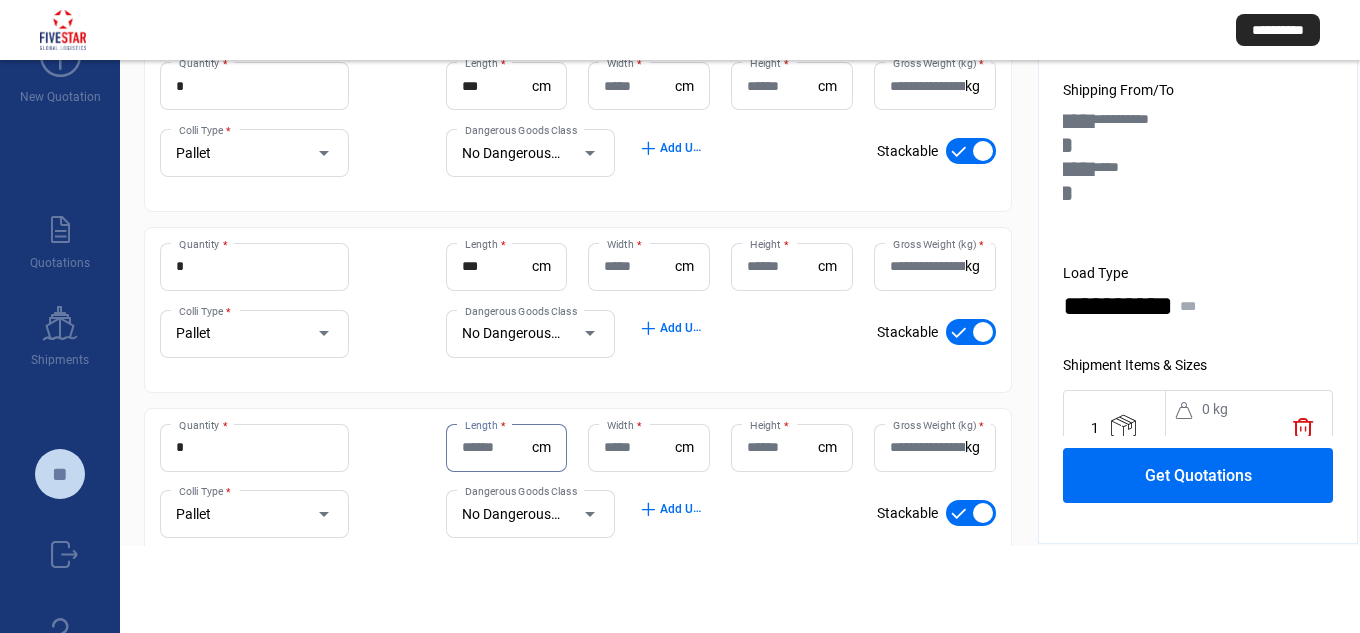 paste on "***" 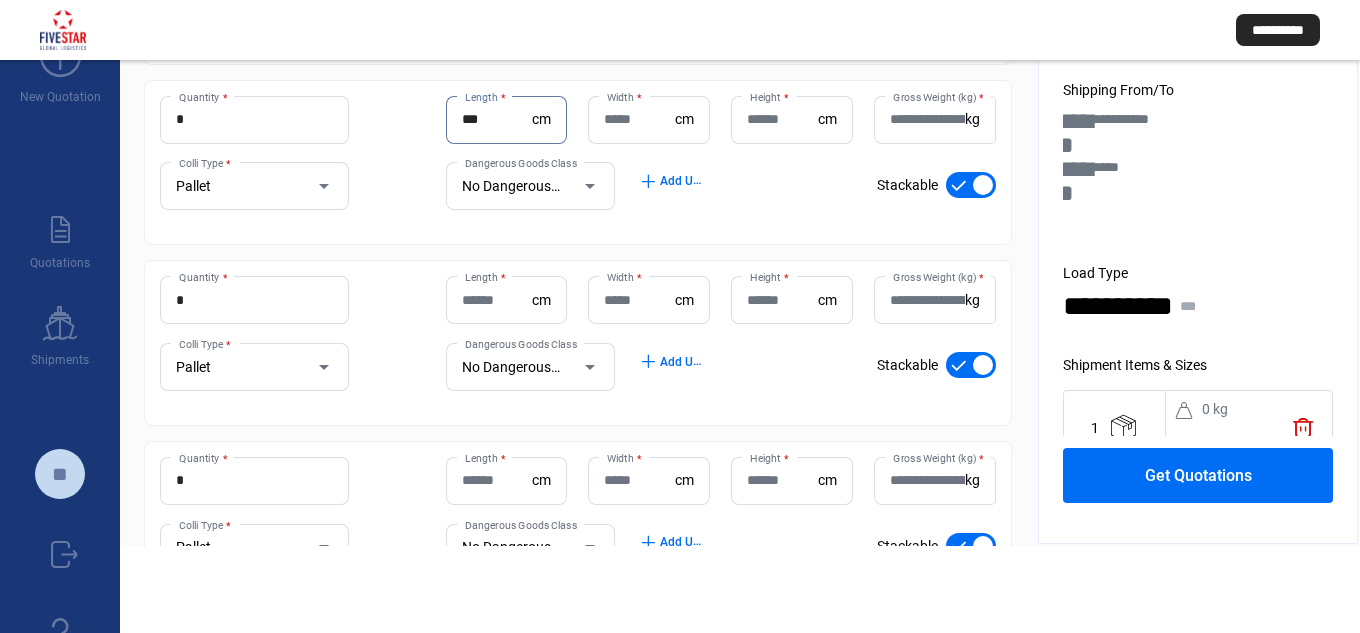 scroll, scrollTop: 748, scrollLeft: 0, axis: vertical 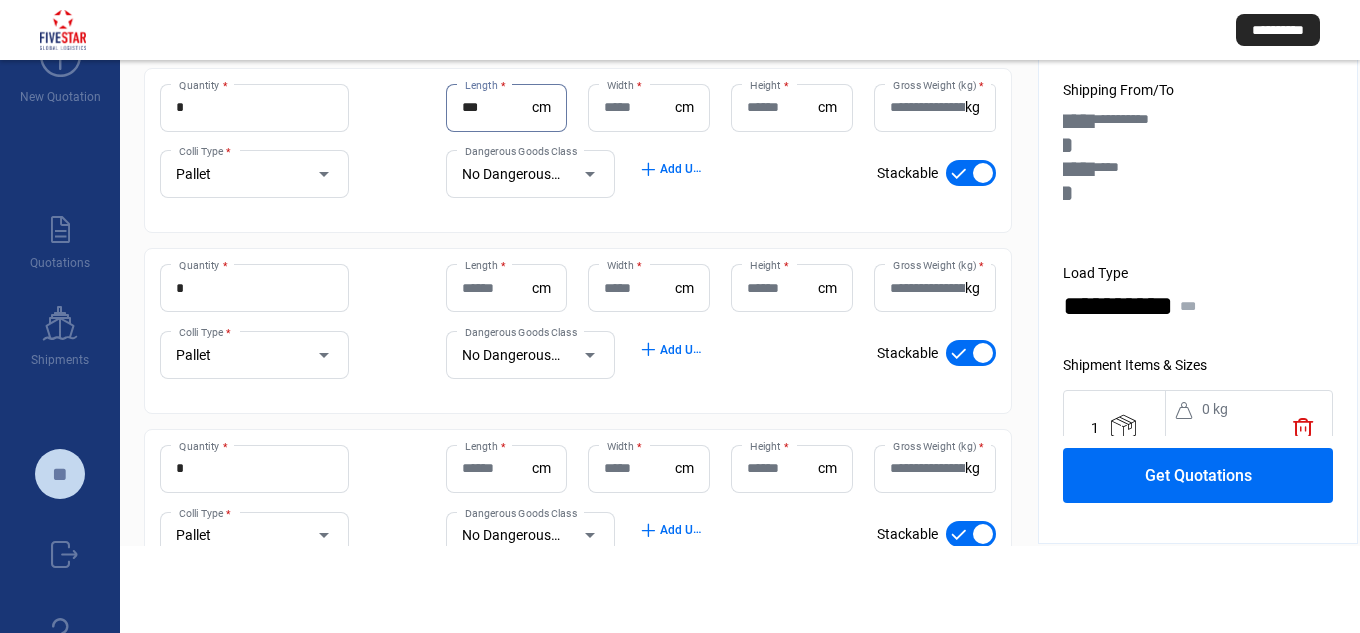type on "***" 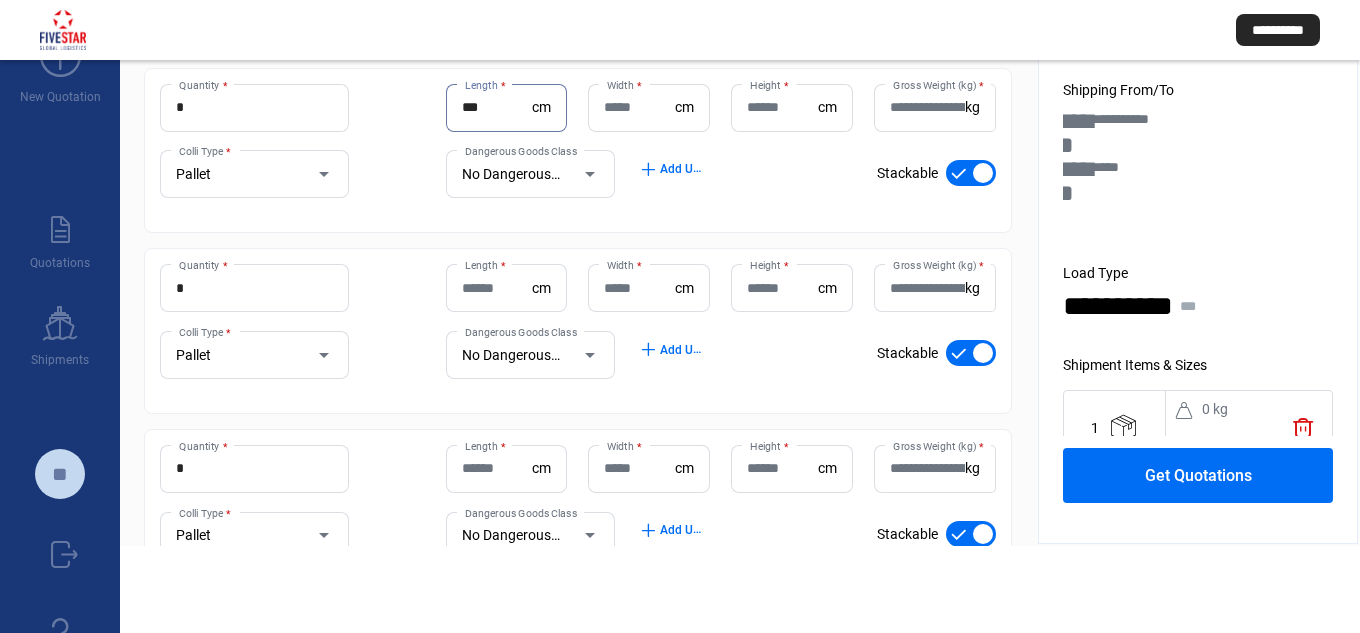 click on "Length  *" at bounding box center (497, 288) 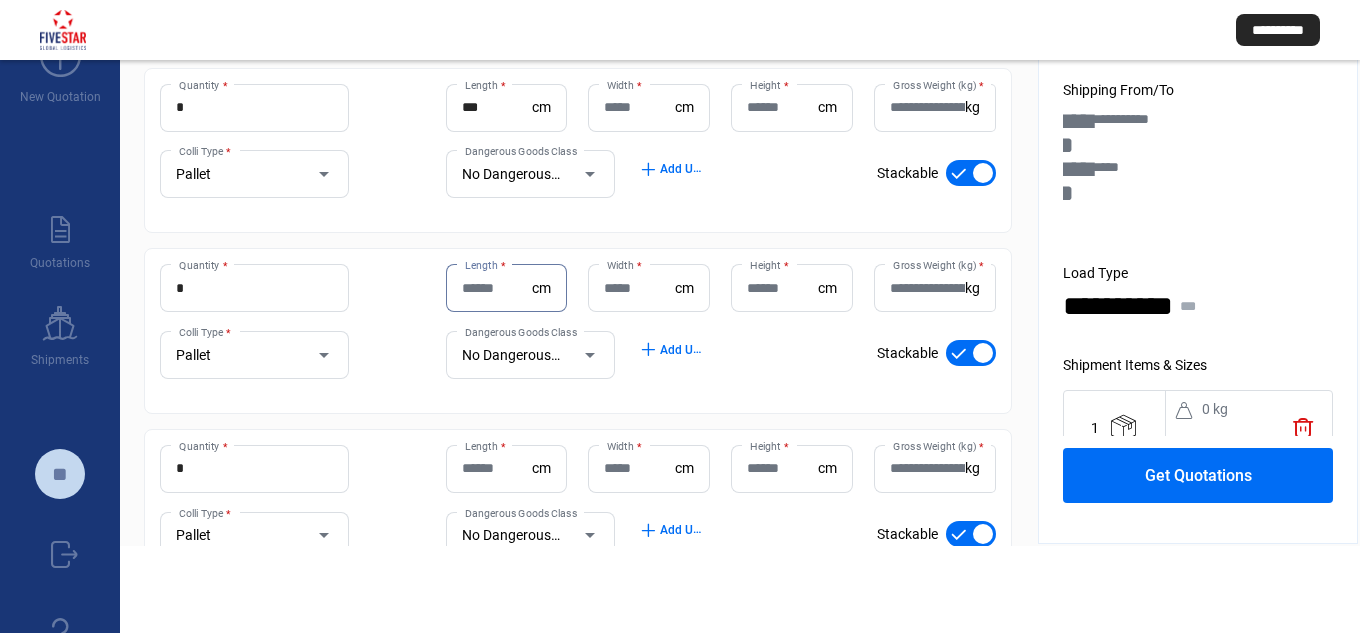 paste on "***" 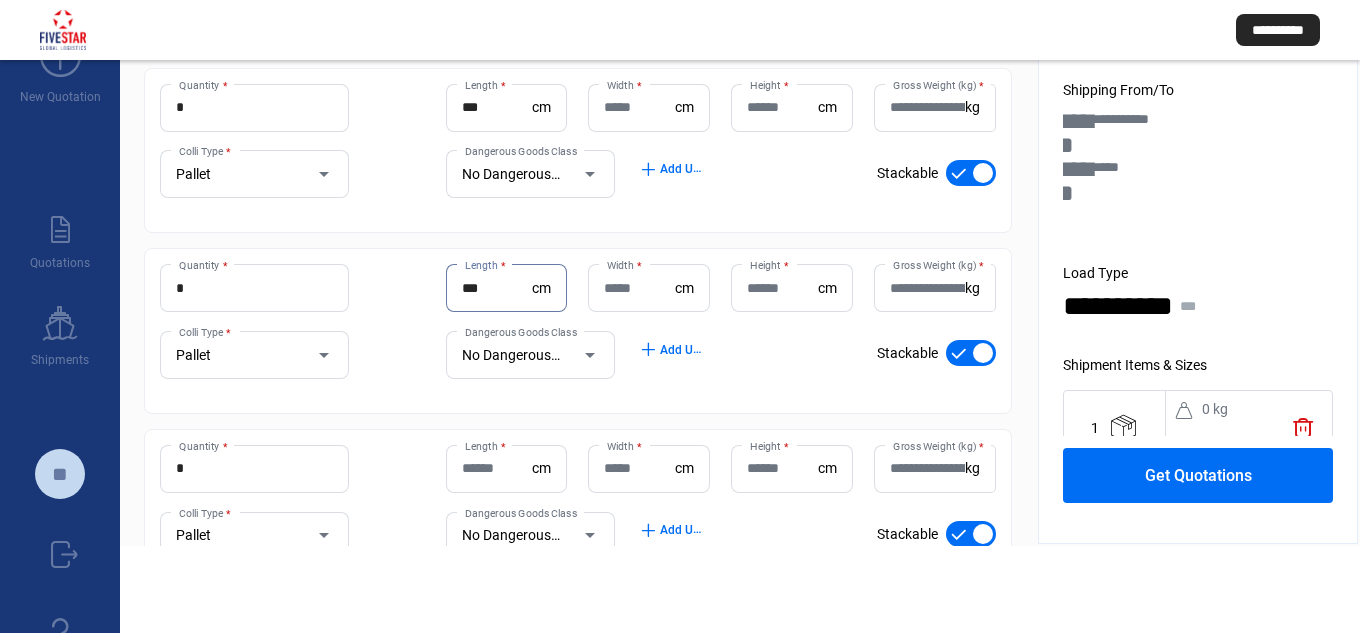 type on "***" 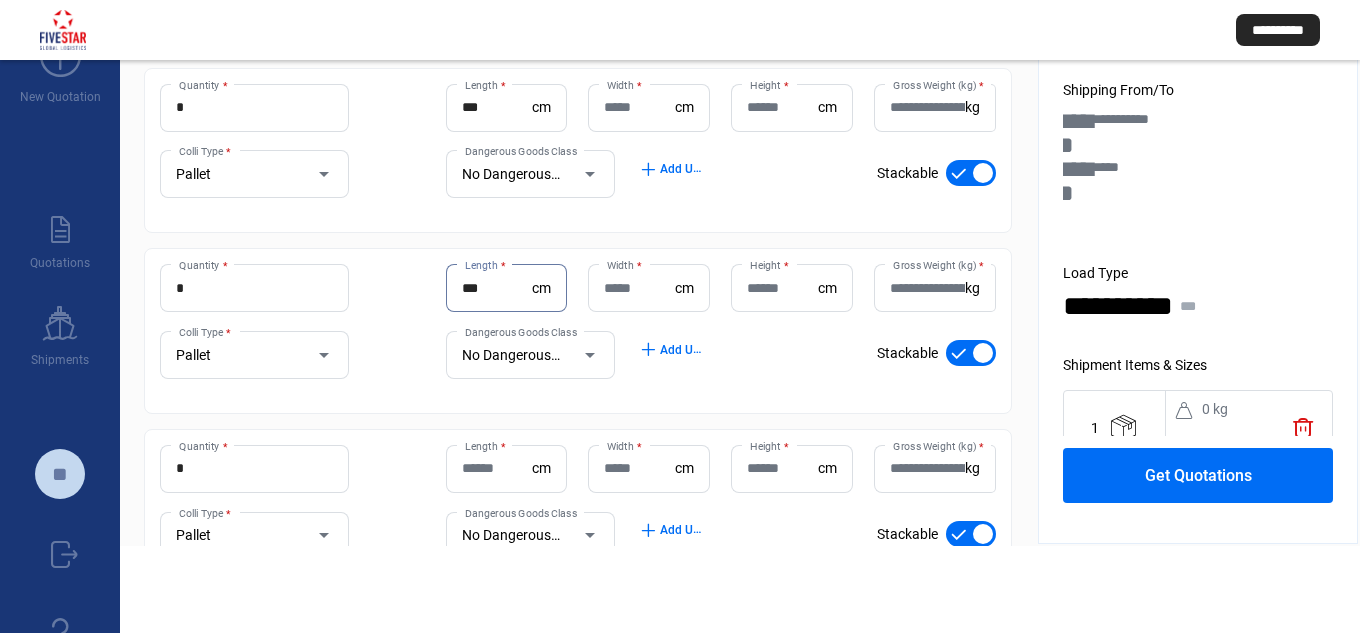 click on "Length  *" at bounding box center (497, 468) 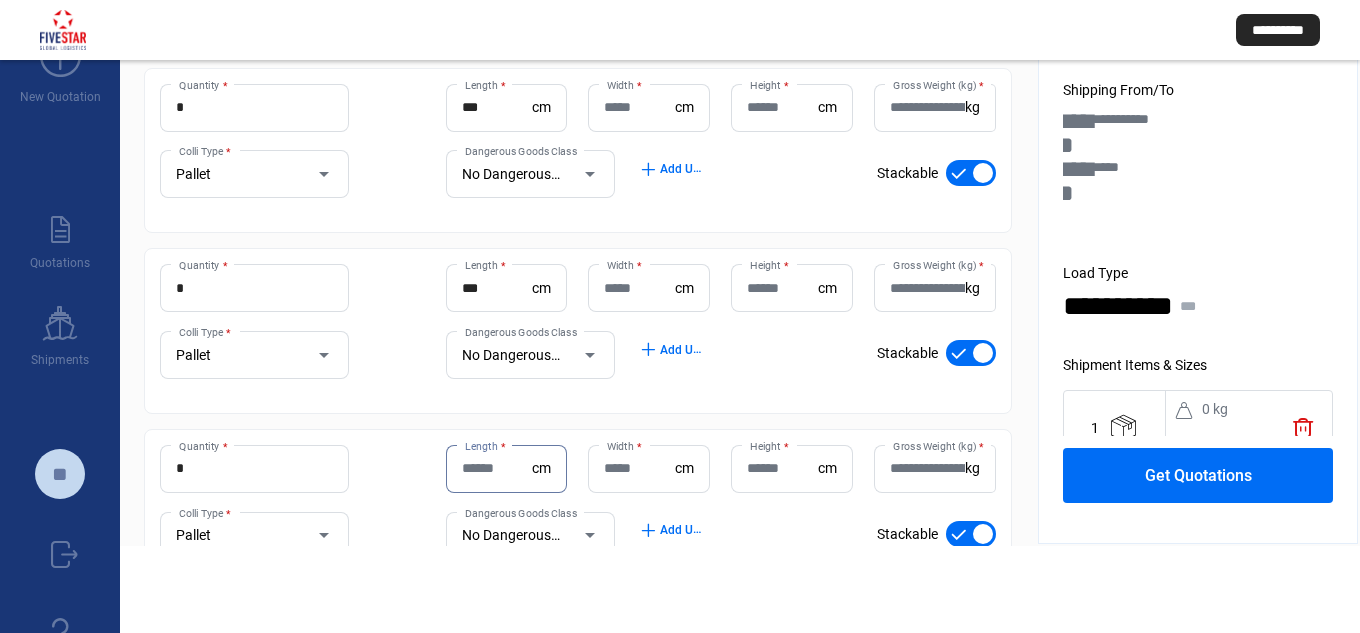 paste on "***" 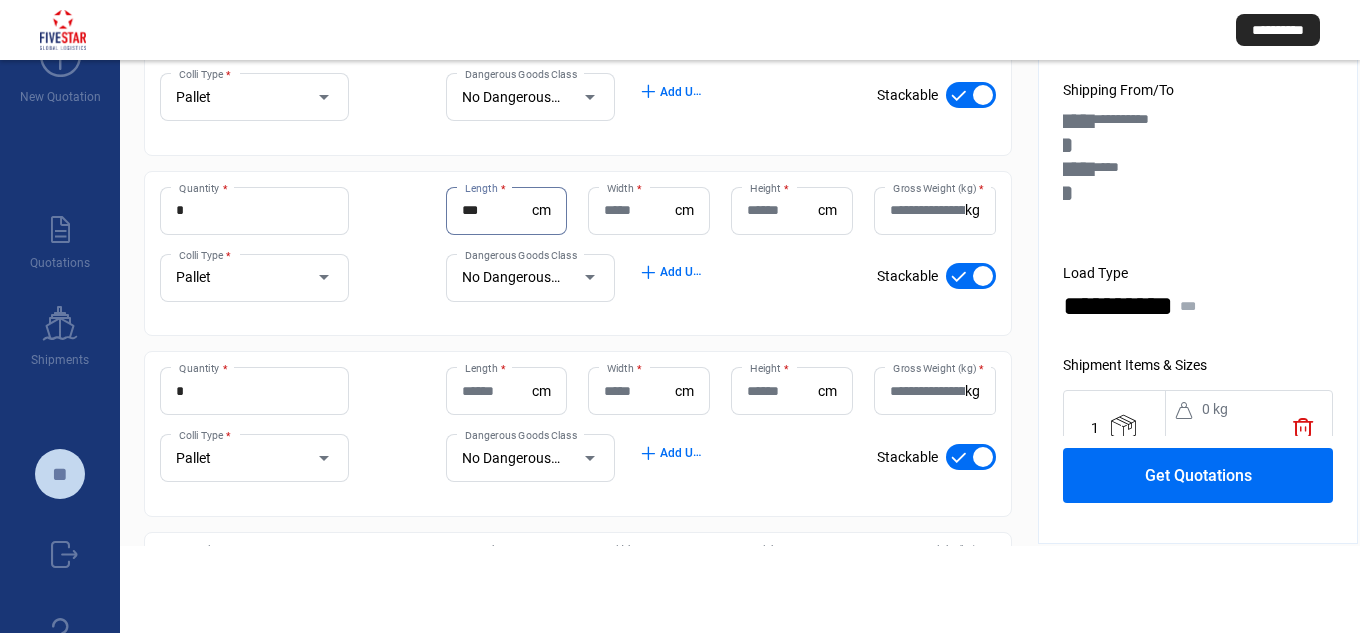 scroll, scrollTop: 1007, scrollLeft: 0, axis: vertical 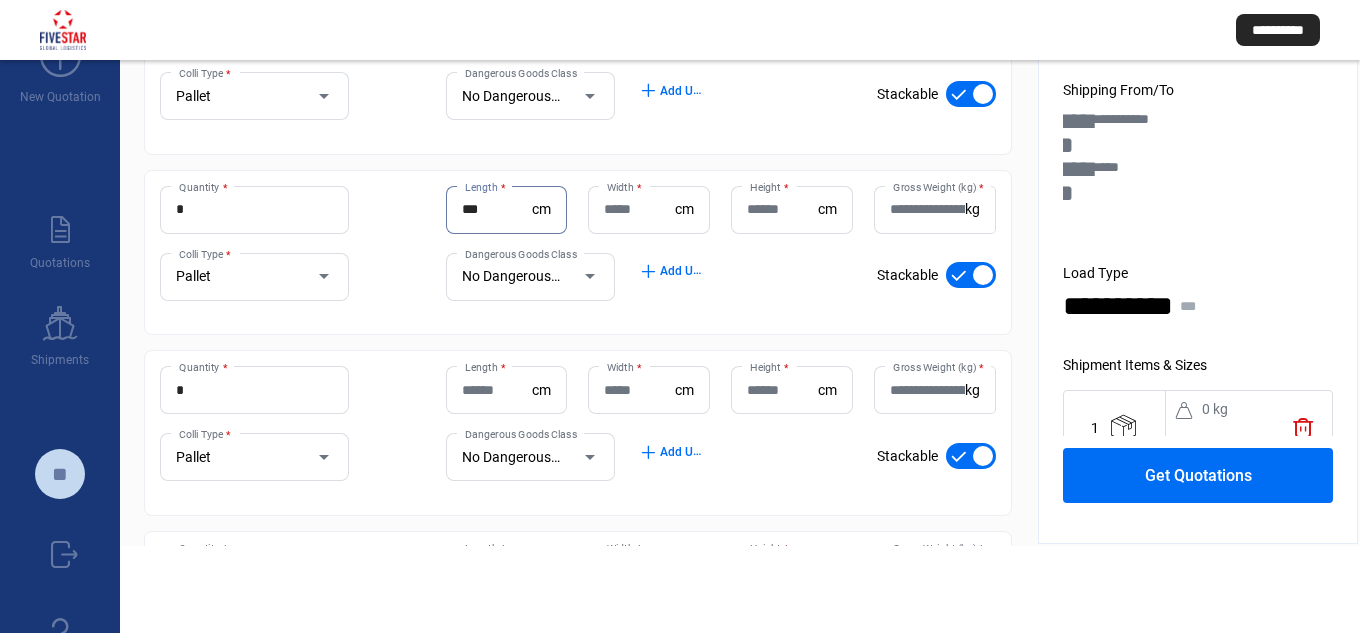 type on "***" 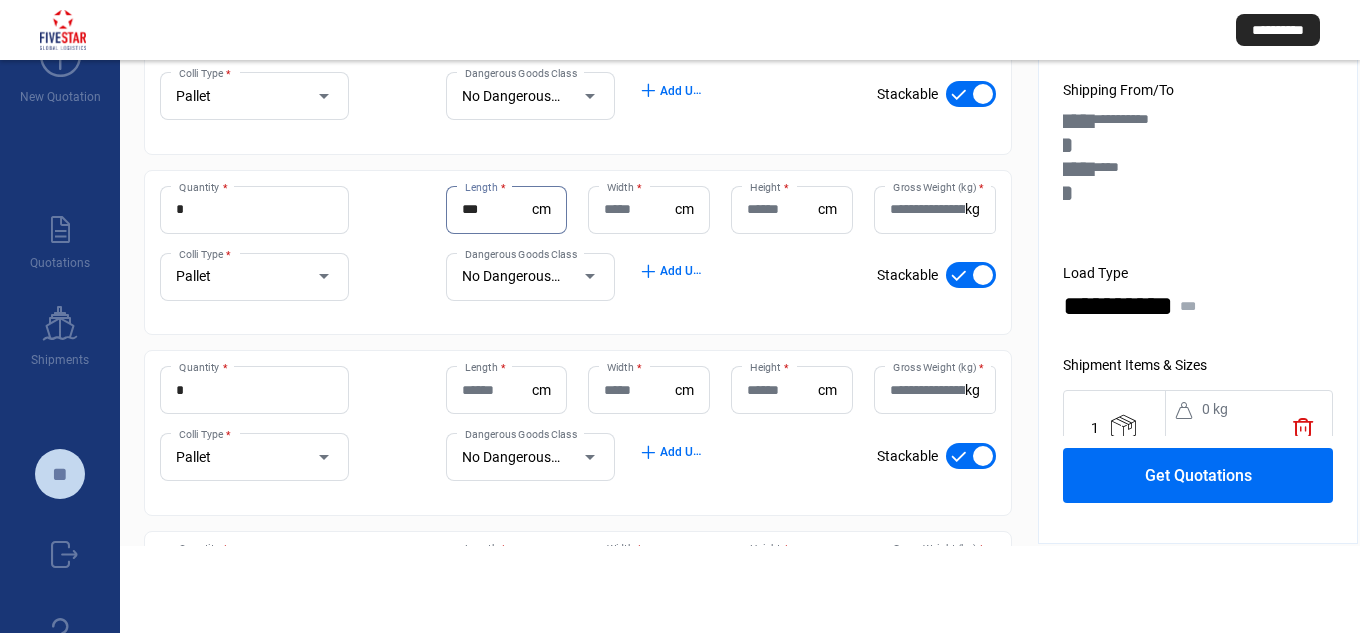 click on "Length  *" 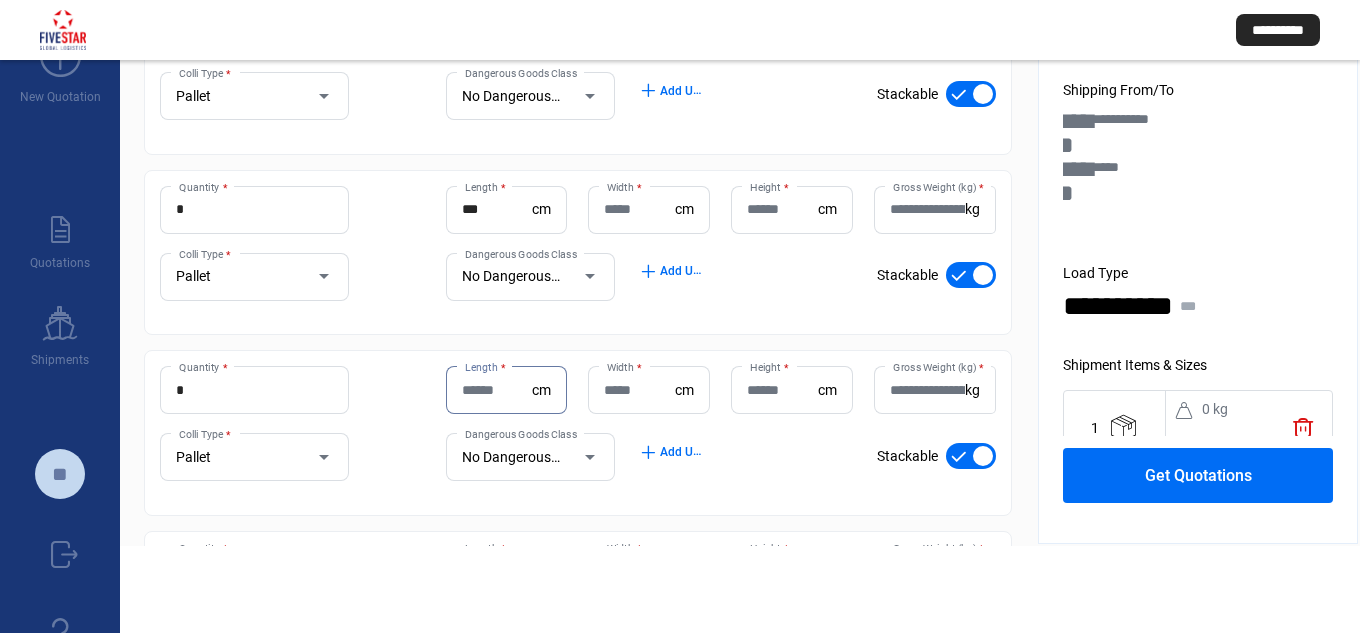 click on "Length  *" at bounding box center [497, 390] 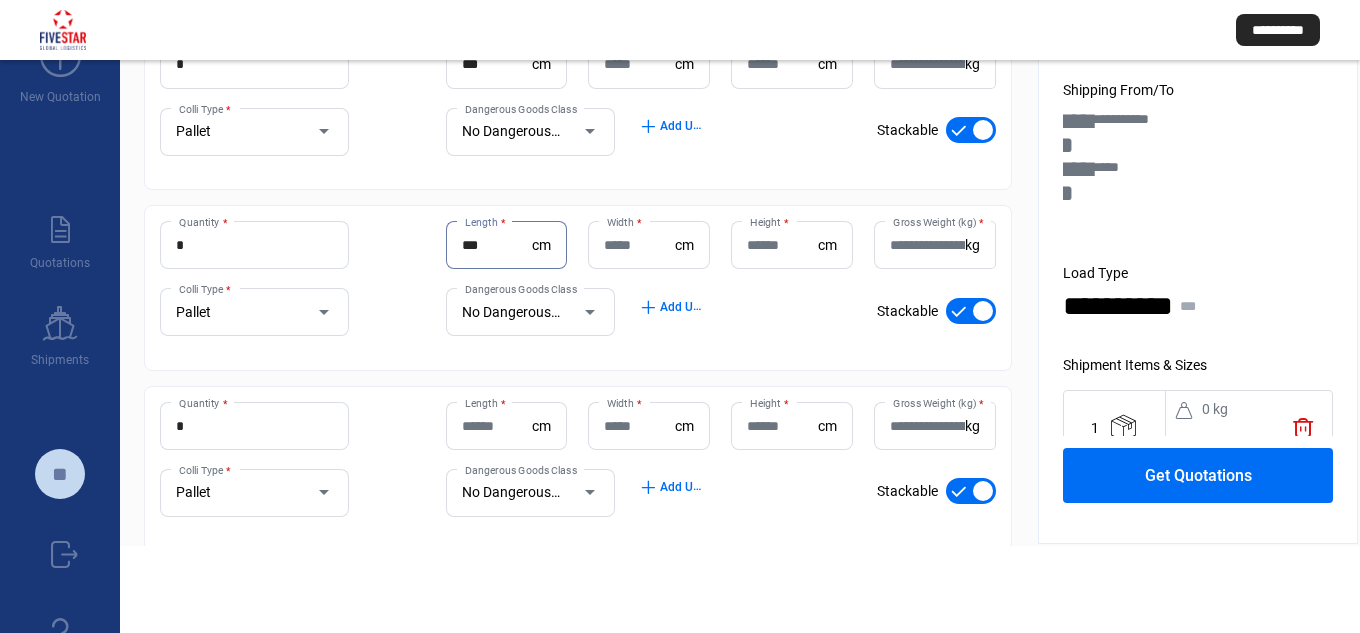 scroll, scrollTop: 1153, scrollLeft: 0, axis: vertical 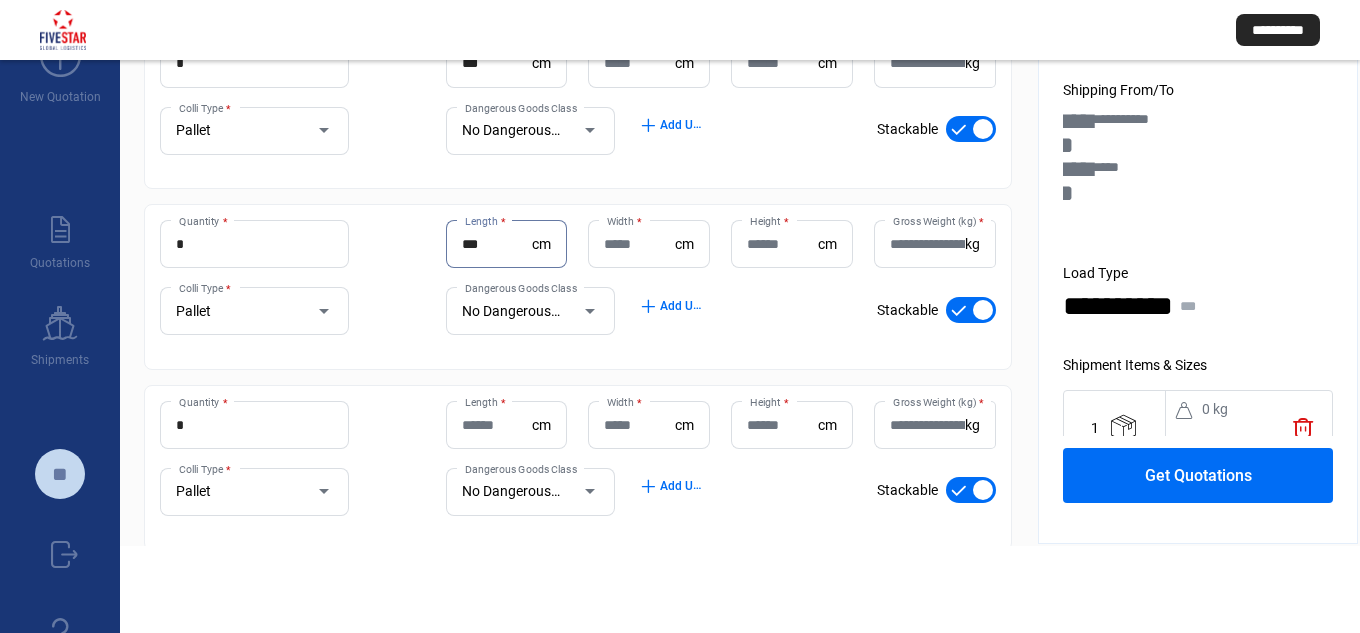 type on "***" 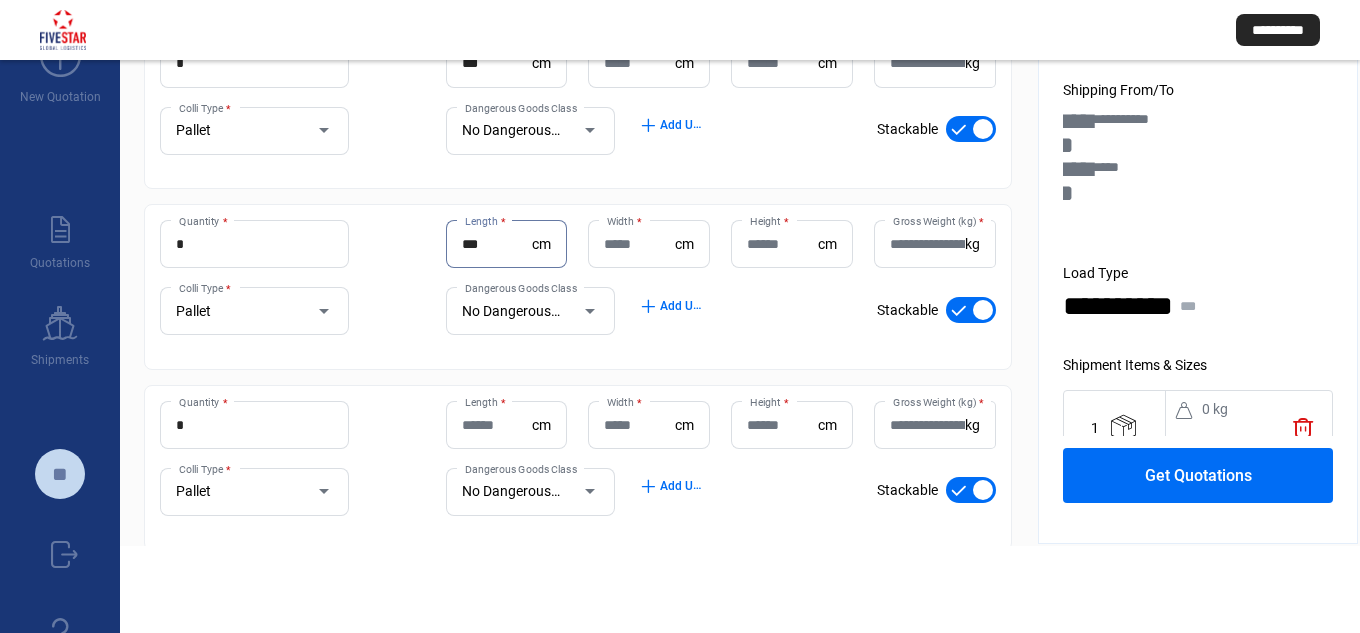 click on "Length  *" 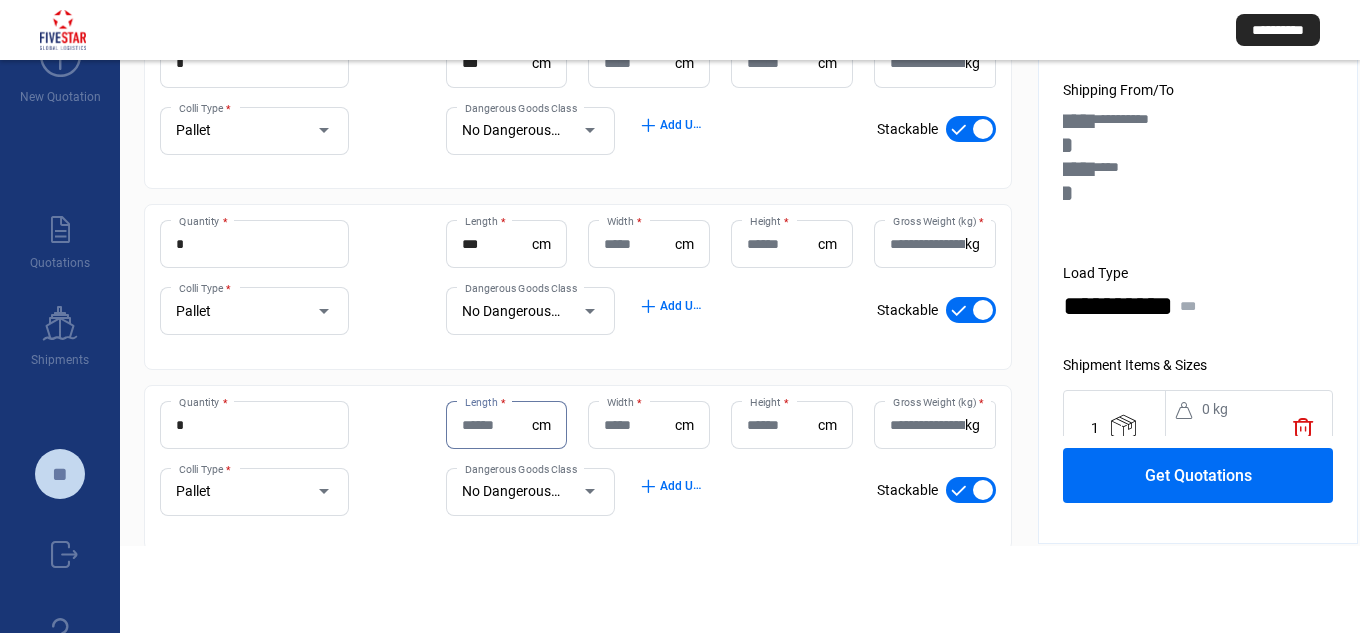 click on "Length  *" at bounding box center [497, 425] 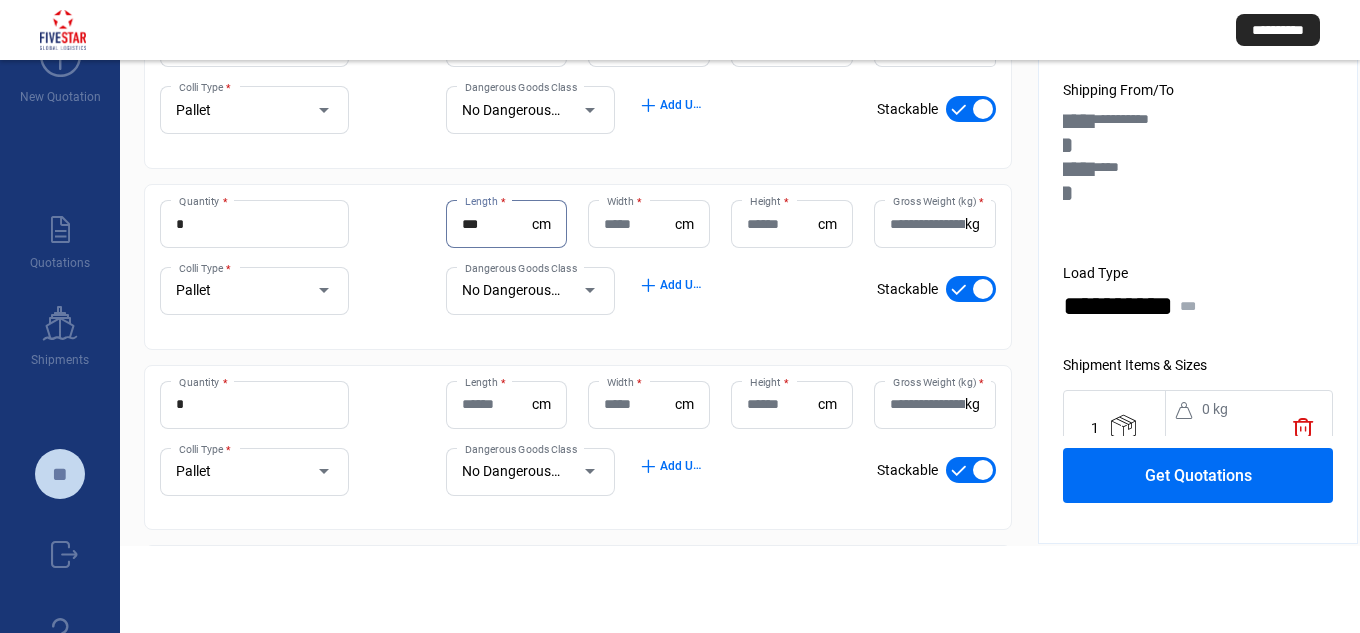 scroll, scrollTop: 1356, scrollLeft: 0, axis: vertical 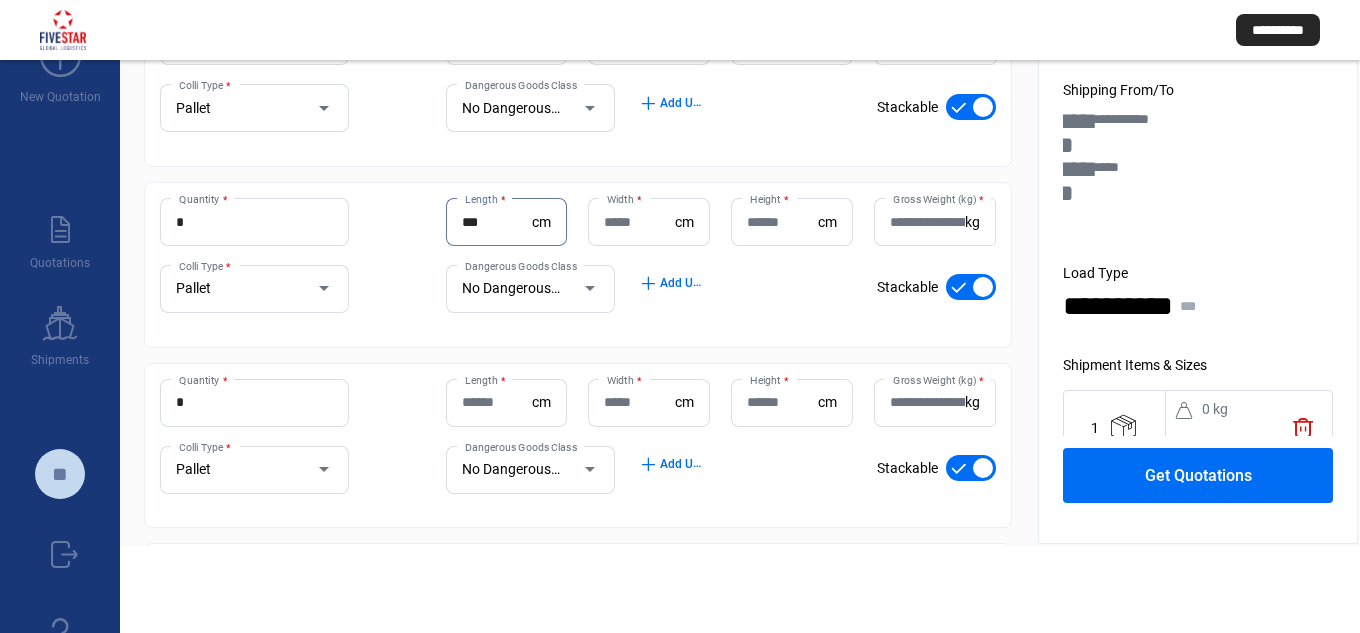 type on "***" 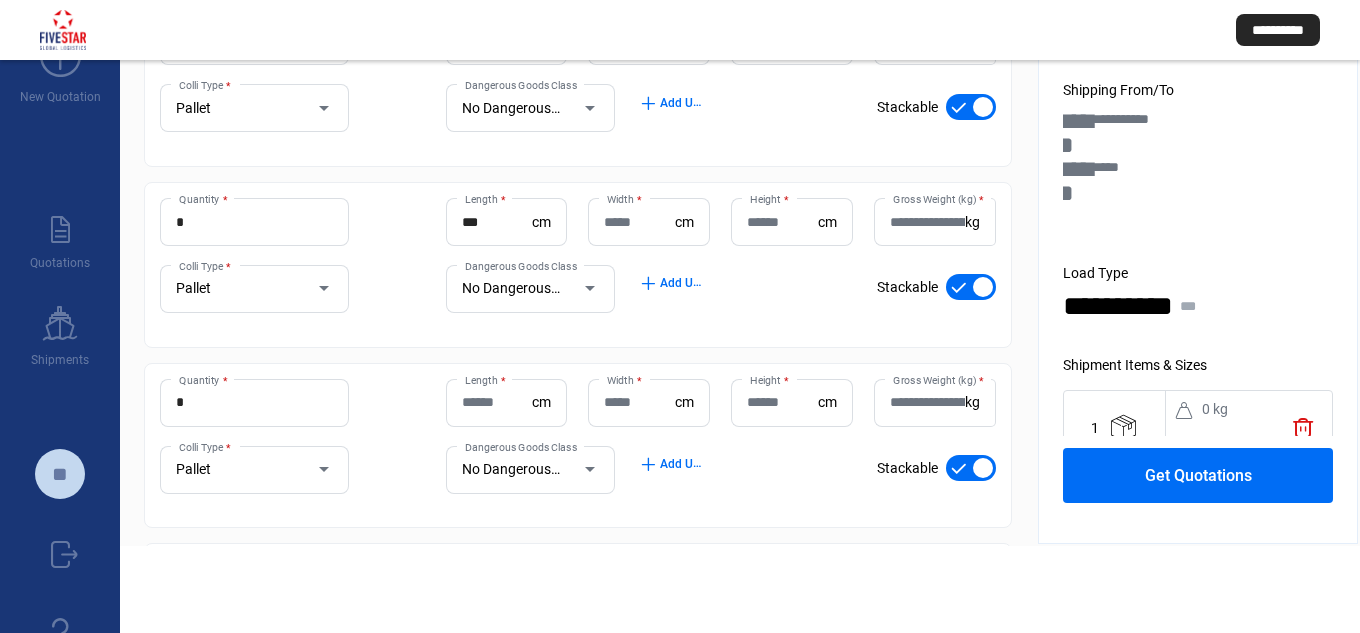 click on "Length  *" 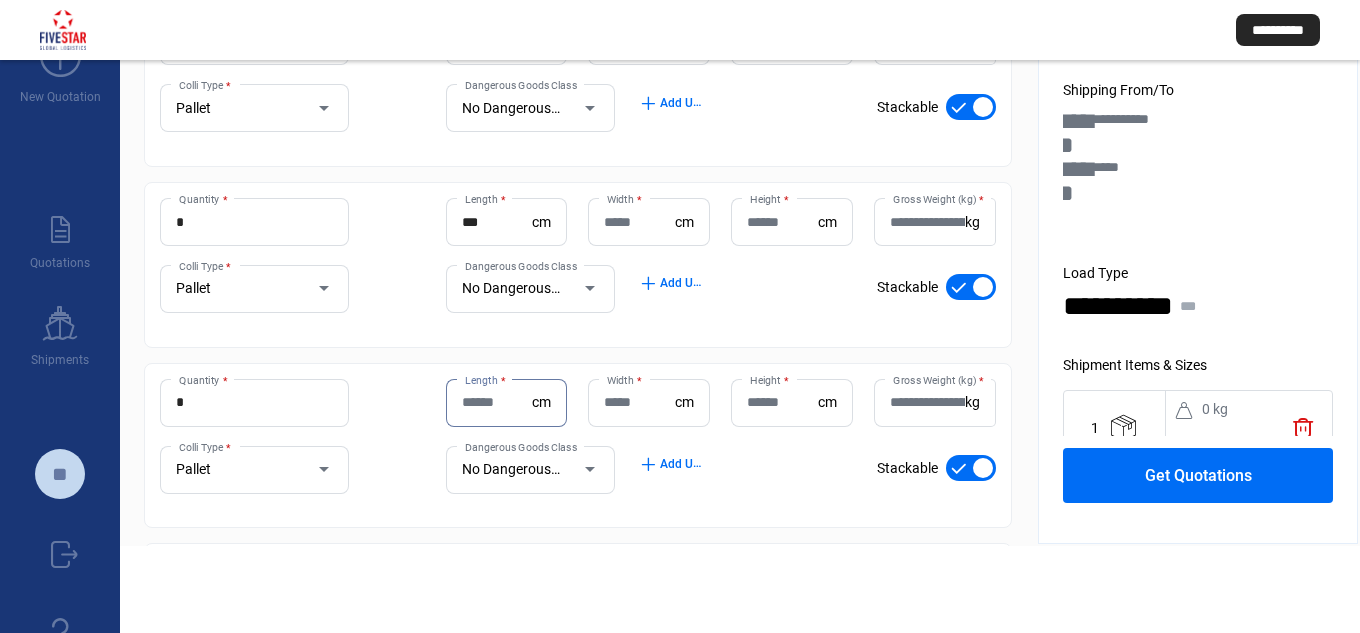 click on "Length  *" at bounding box center (497, 402) 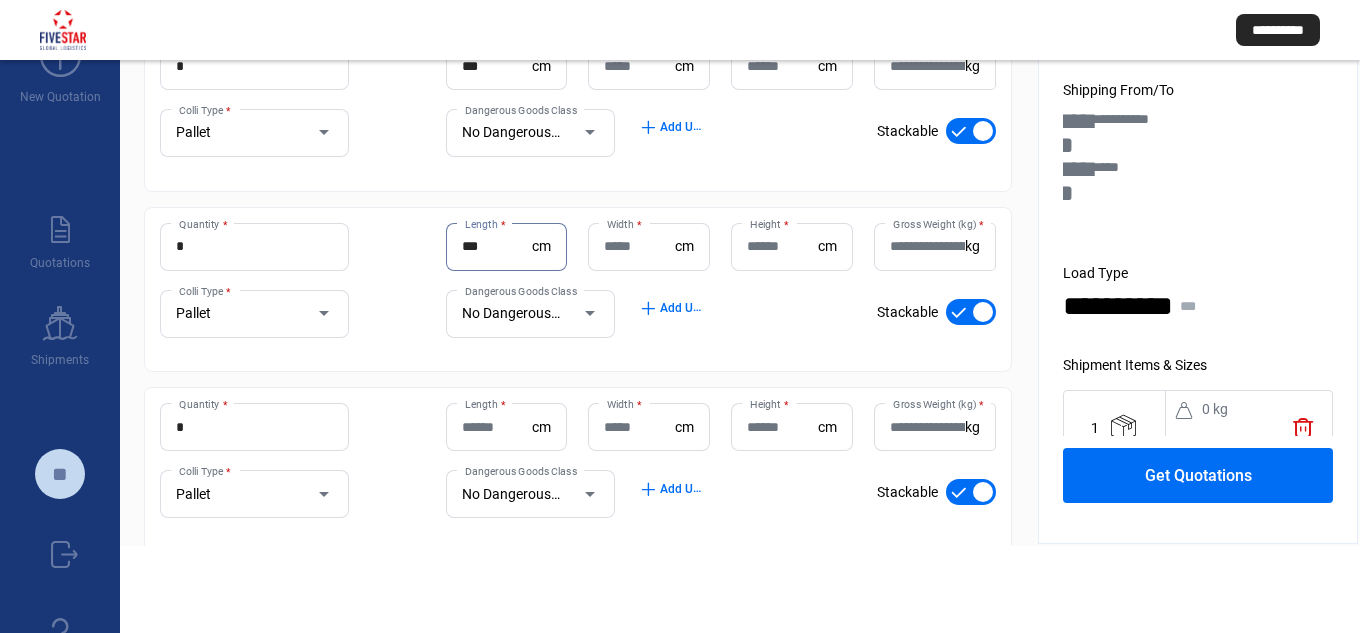 scroll, scrollTop: 1513, scrollLeft: 0, axis: vertical 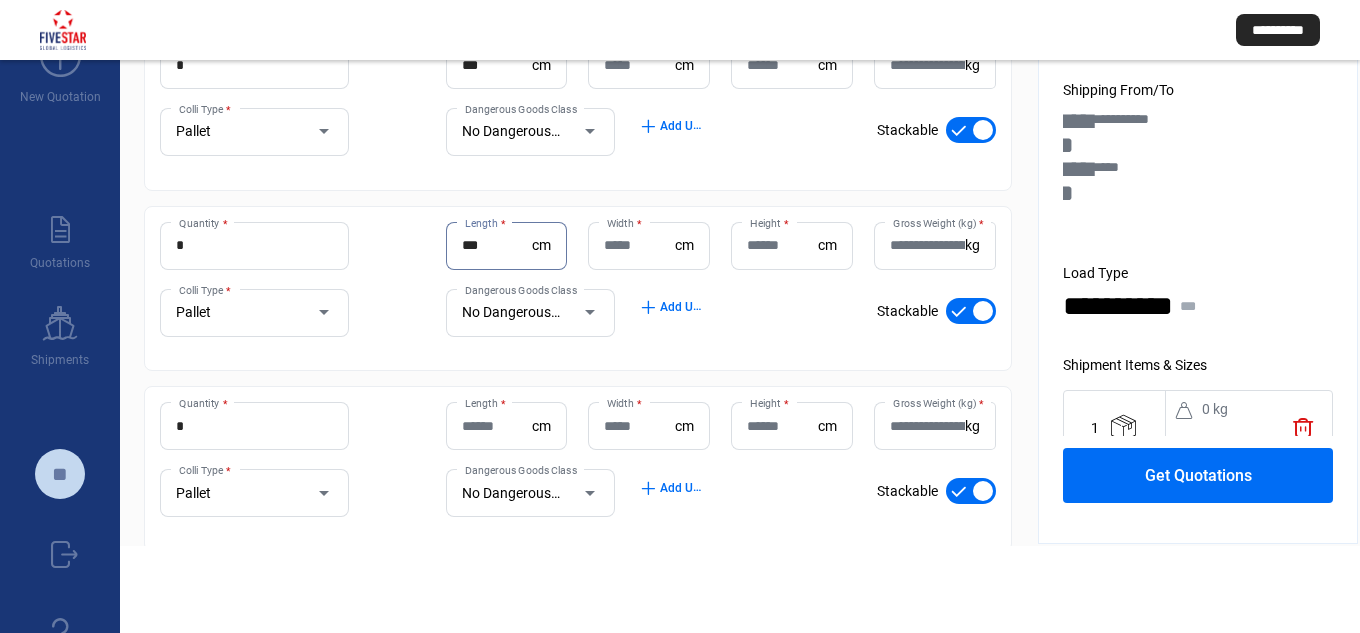 type on "***" 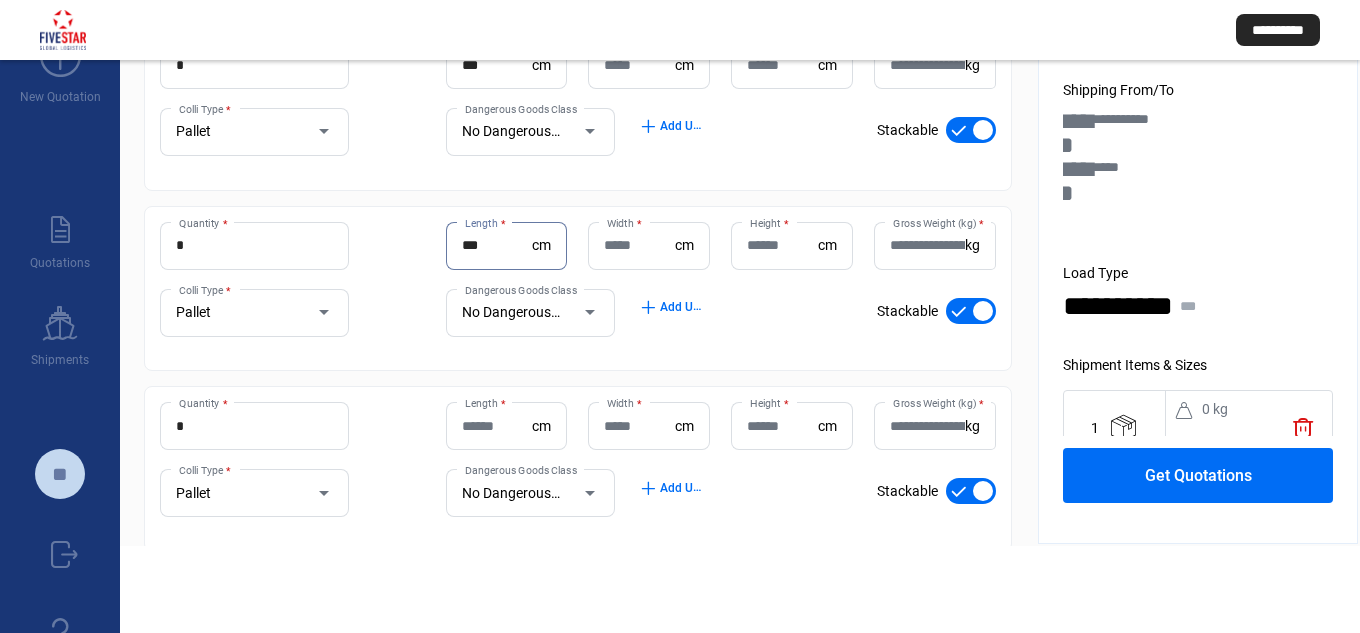 click on "Length  * cm" 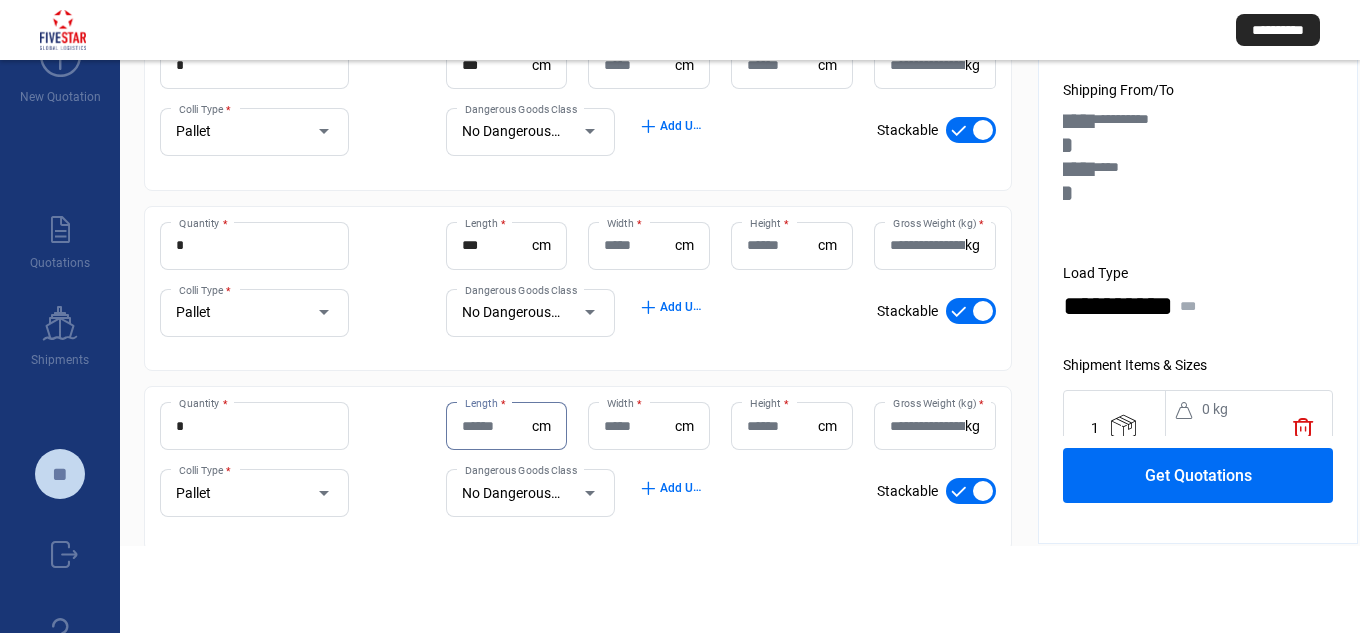 click on "Length  *" at bounding box center (497, 426) 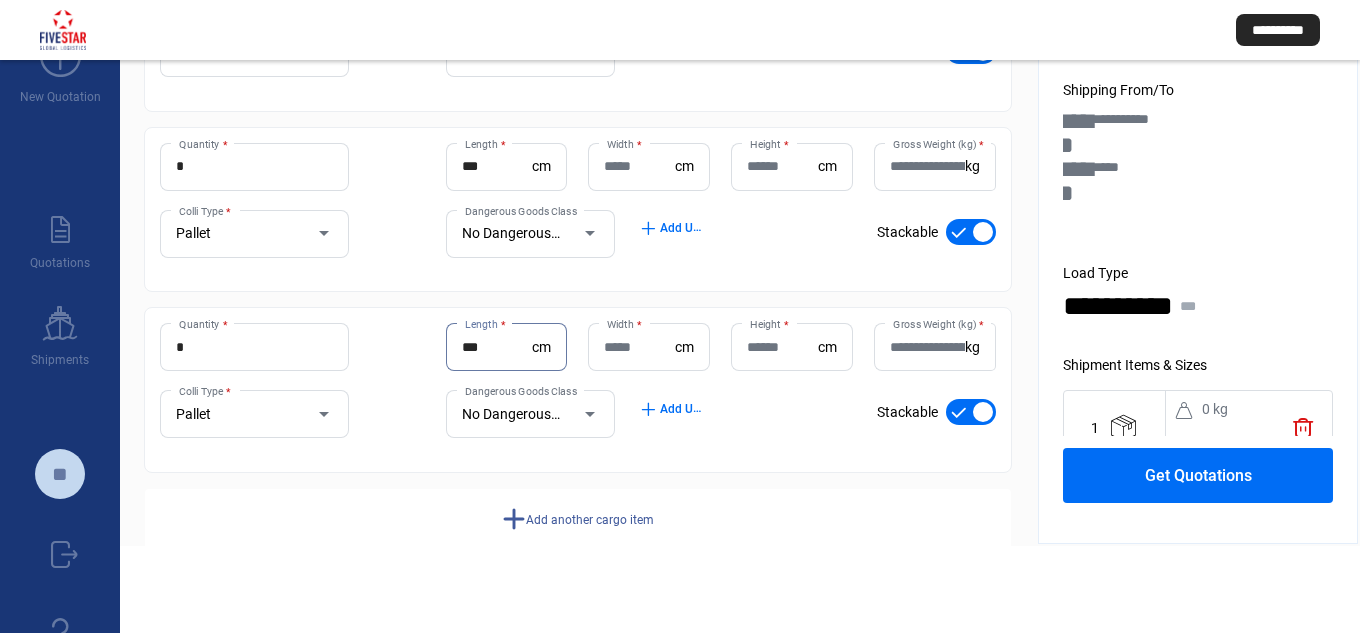 scroll, scrollTop: 1593, scrollLeft: 0, axis: vertical 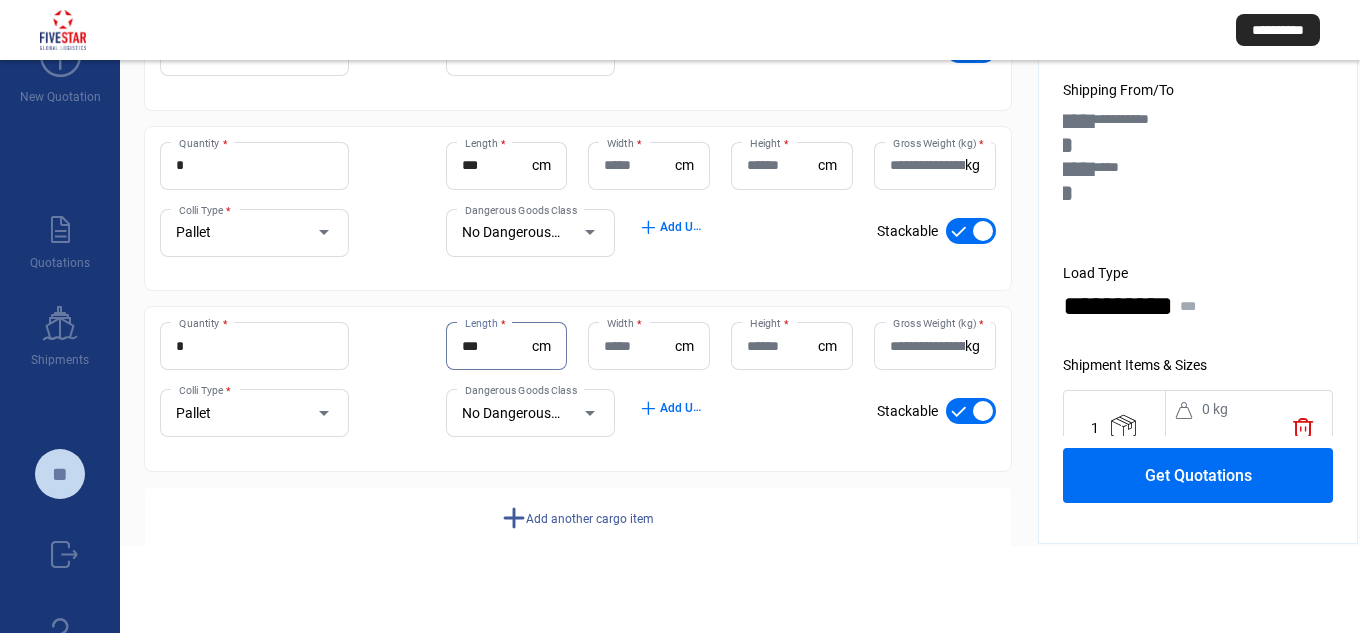 type on "***" 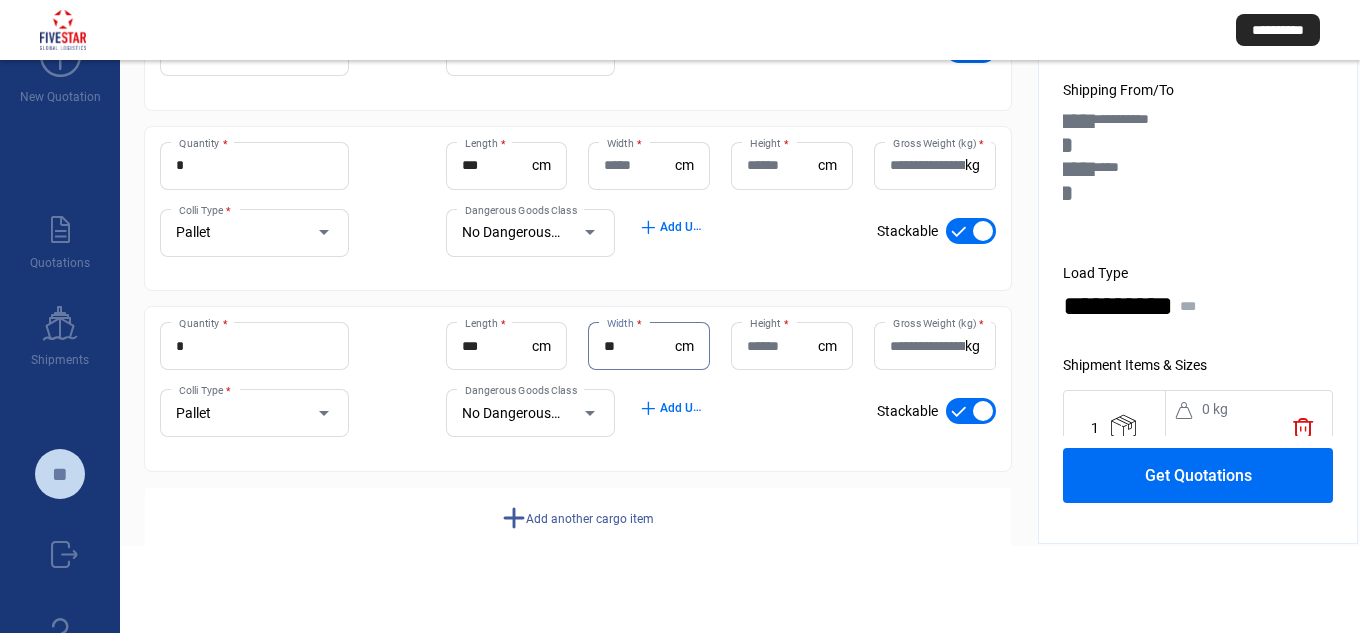 type on "**" 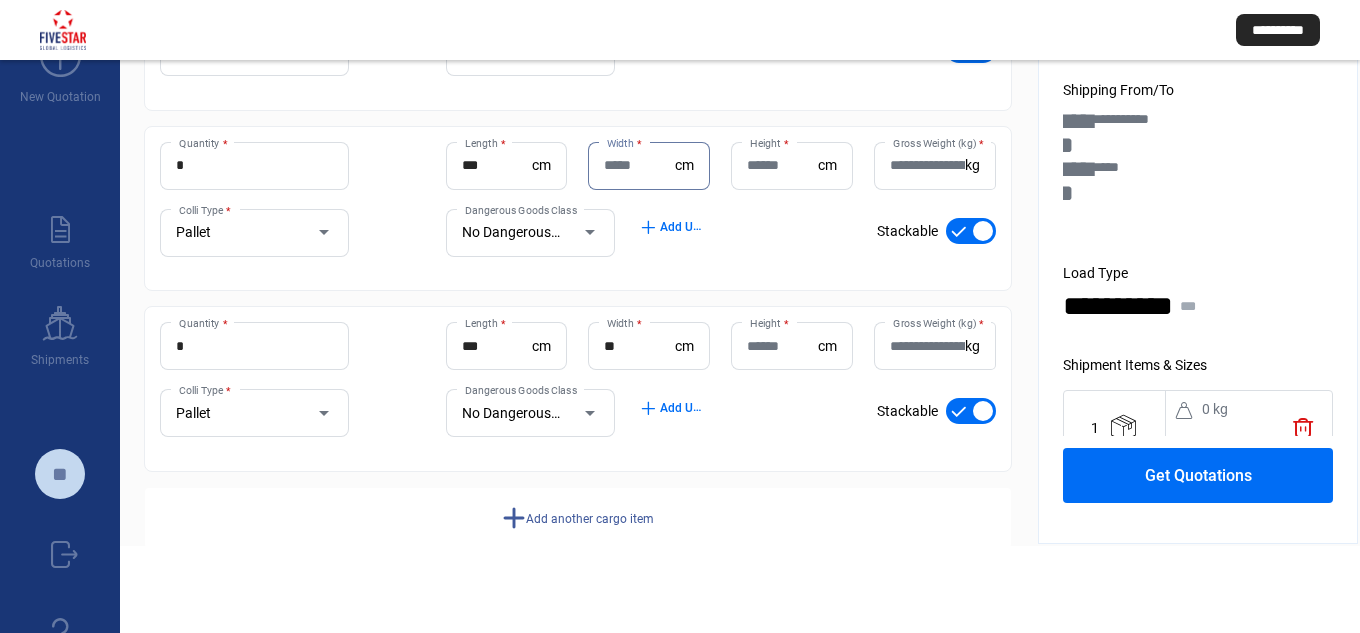 click on "Width  *" at bounding box center (639, 165) 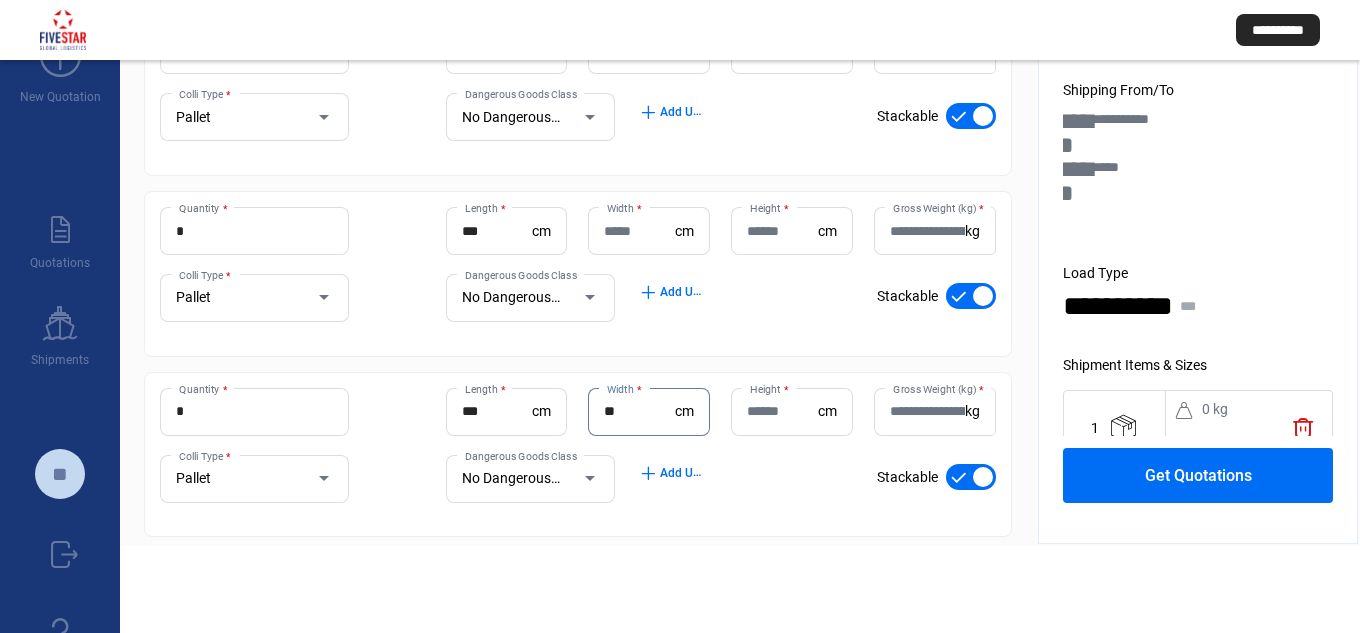 scroll, scrollTop: 1339, scrollLeft: 0, axis: vertical 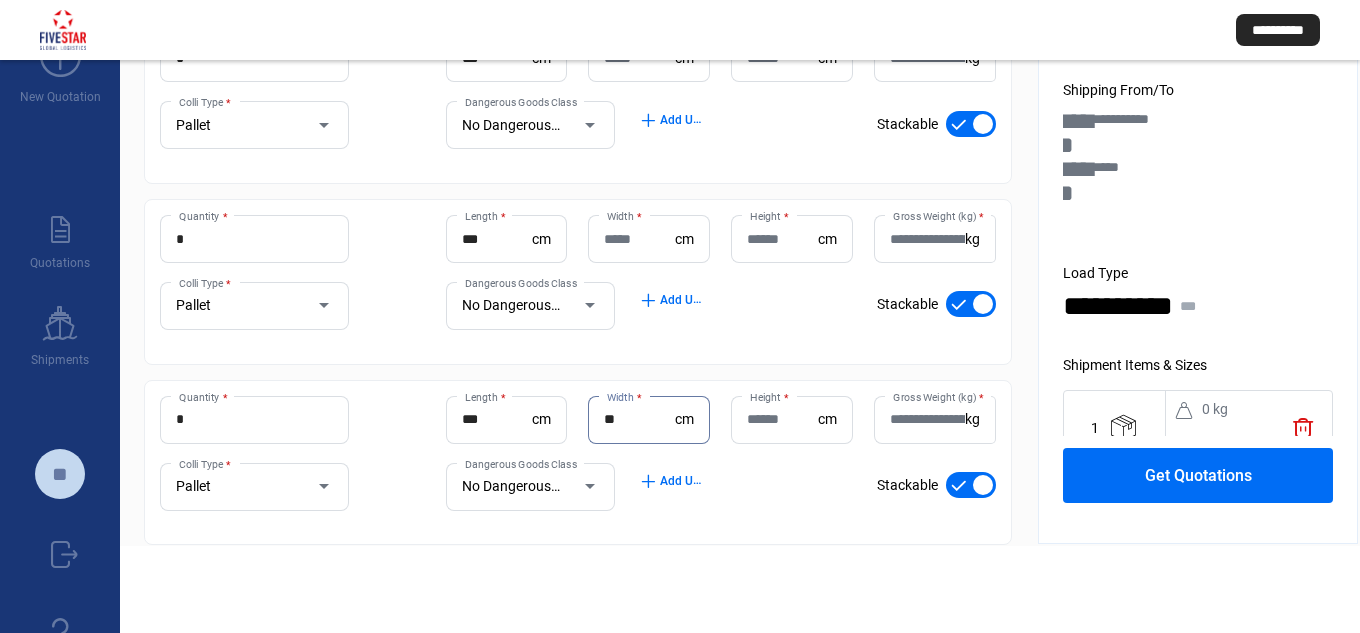 type on "**" 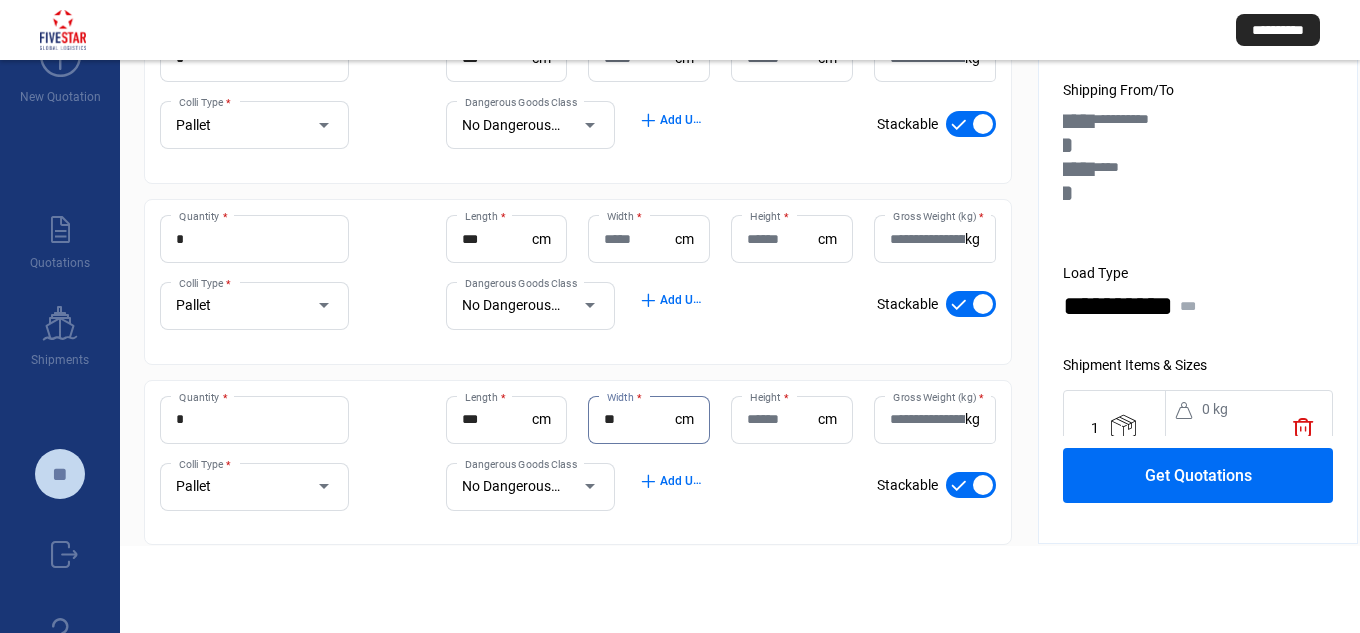 click on "Width  *" at bounding box center (639, 239) 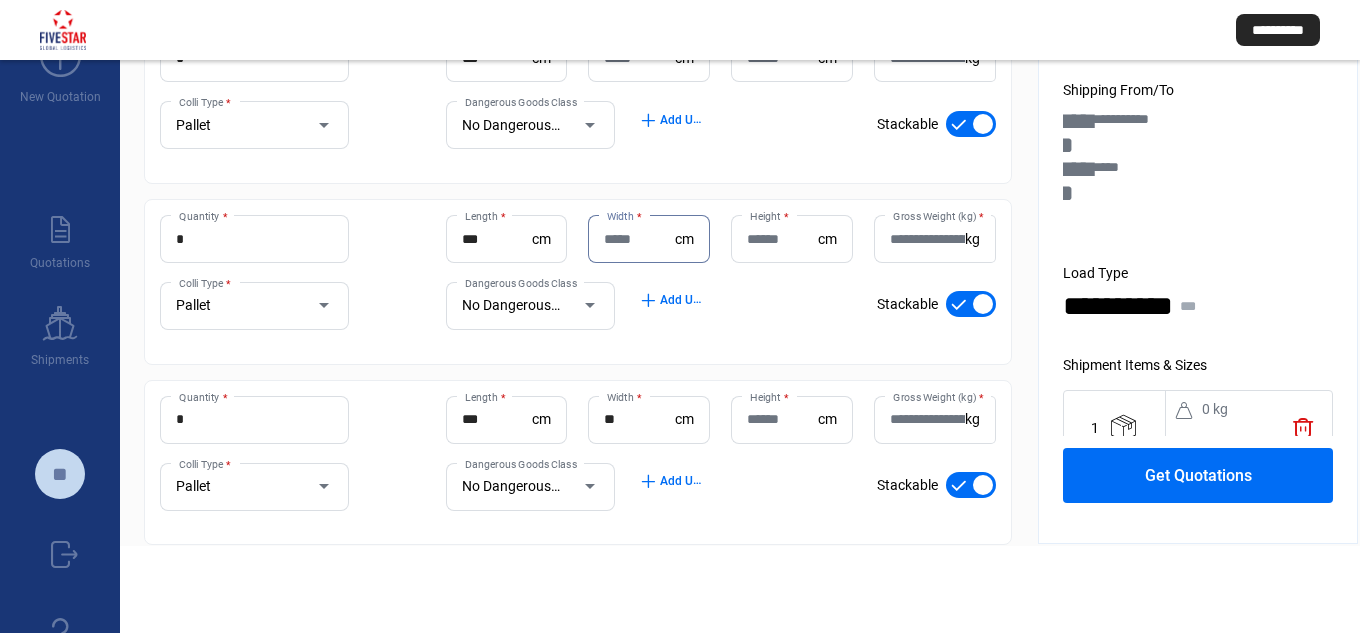 paste on "**" 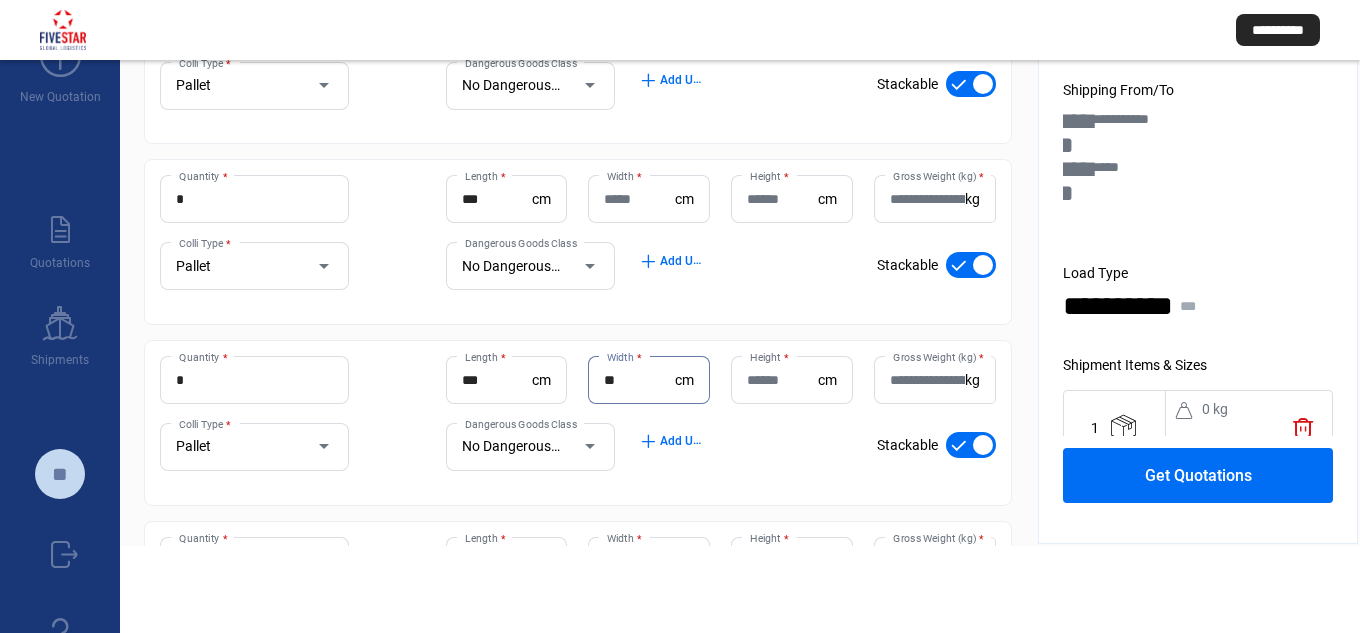 scroll, scrollTop: 1180, scrollLeft: 0, axis: vertical 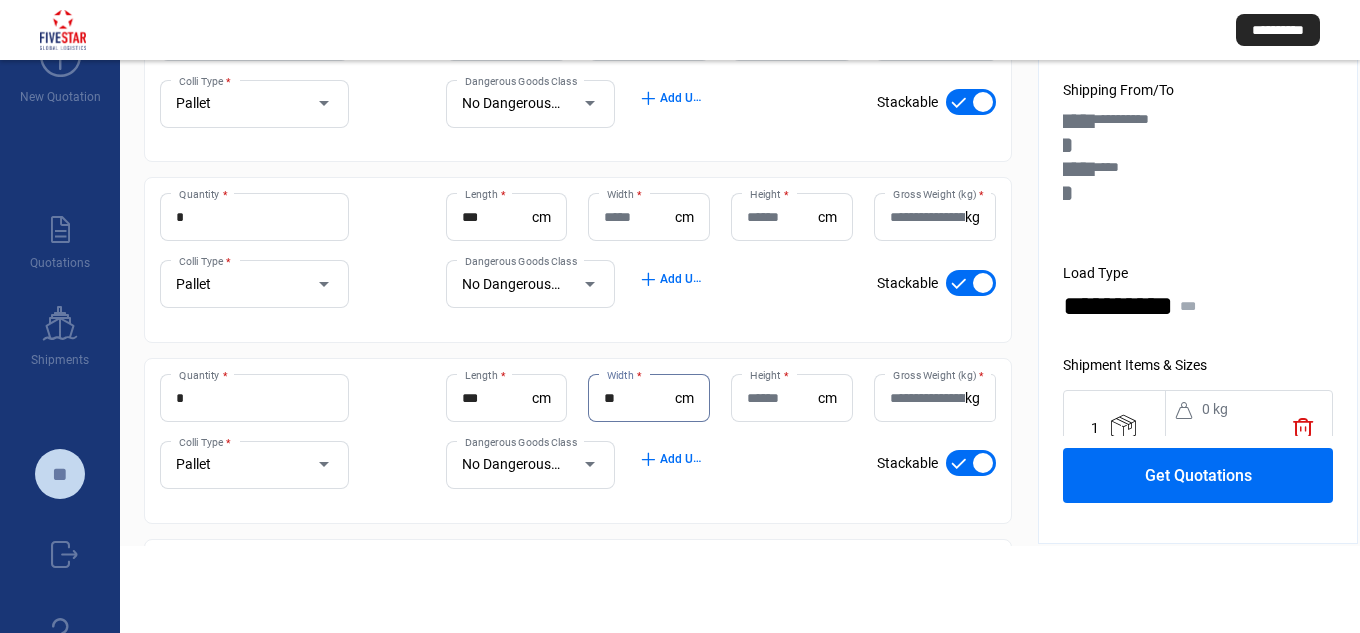 type on "**" 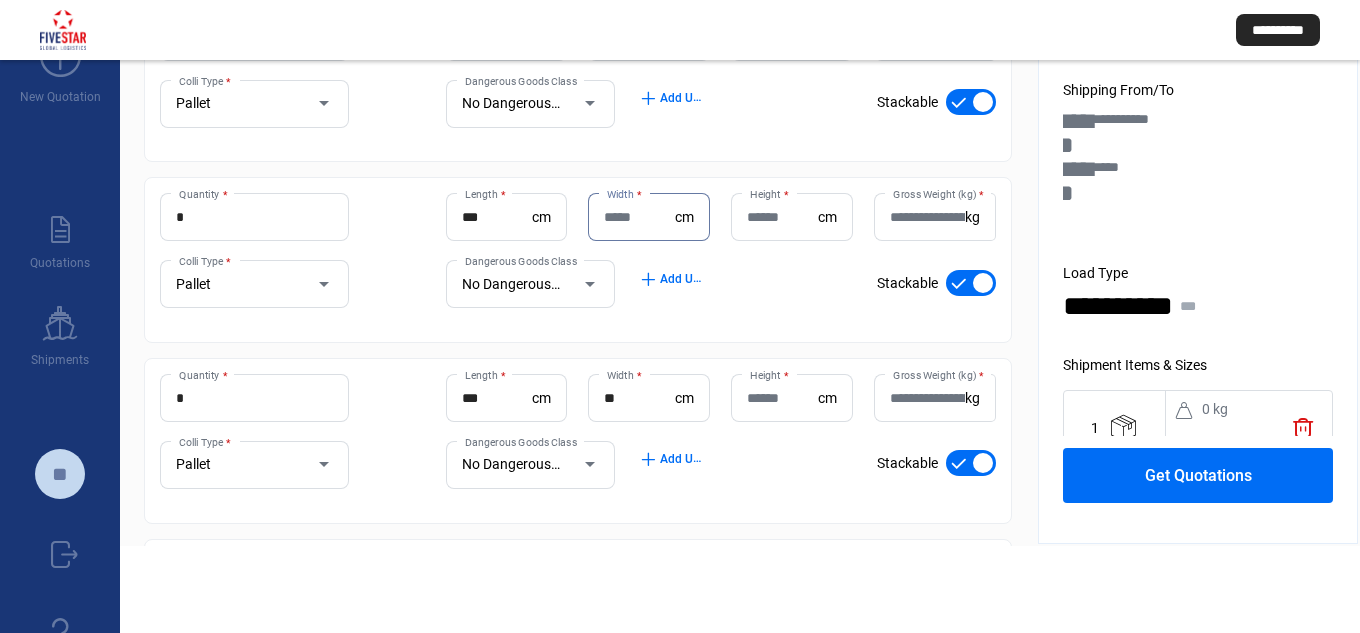click on "Width  *" at bounding box center [639, 217] 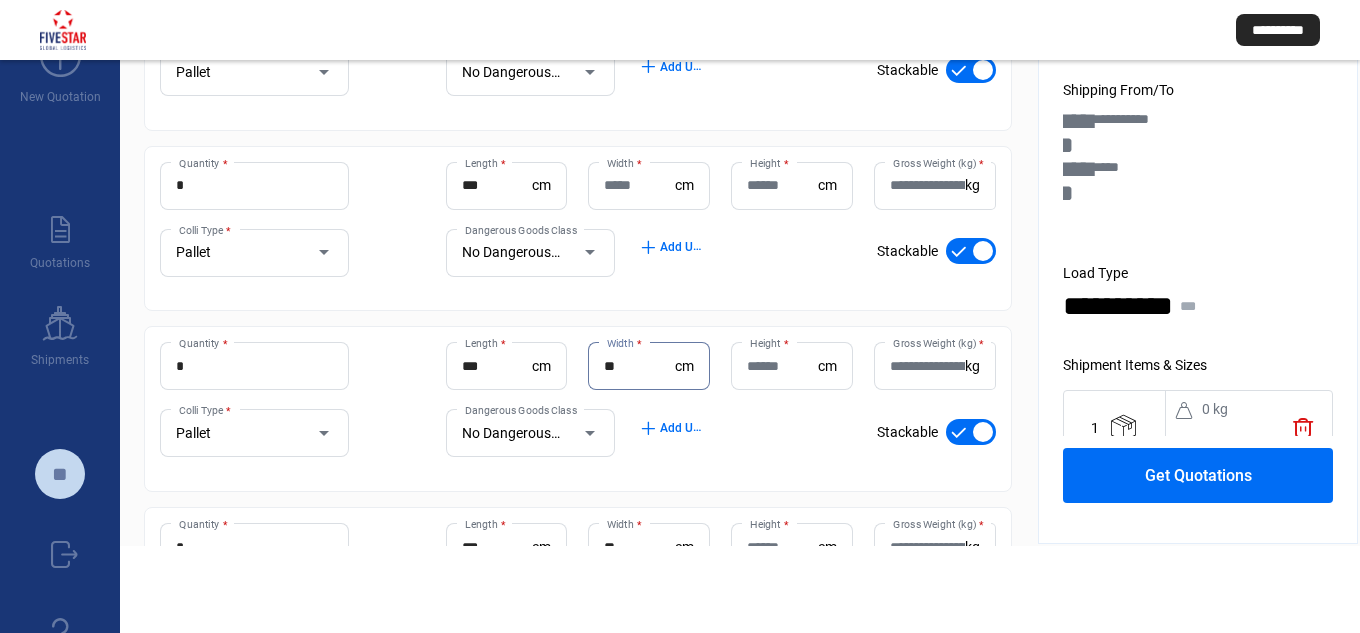 scroll, scrollTop: 1028, scrollLeft: 0, axis: vertical 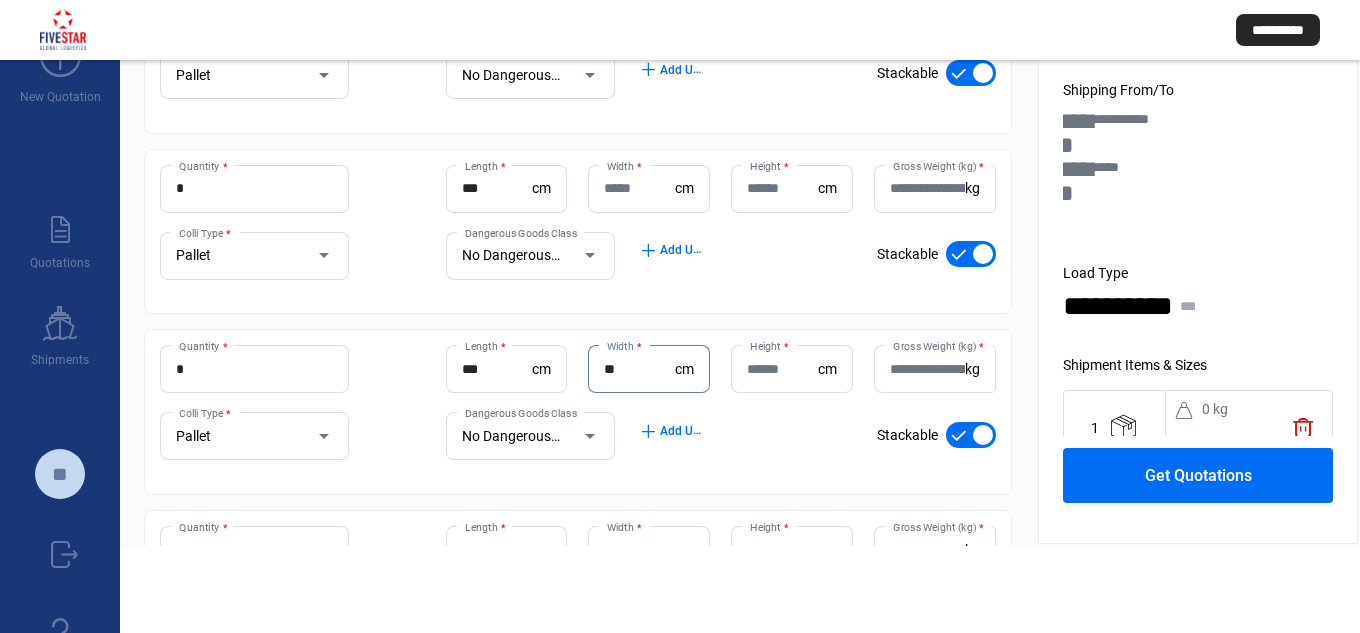 type on "**" 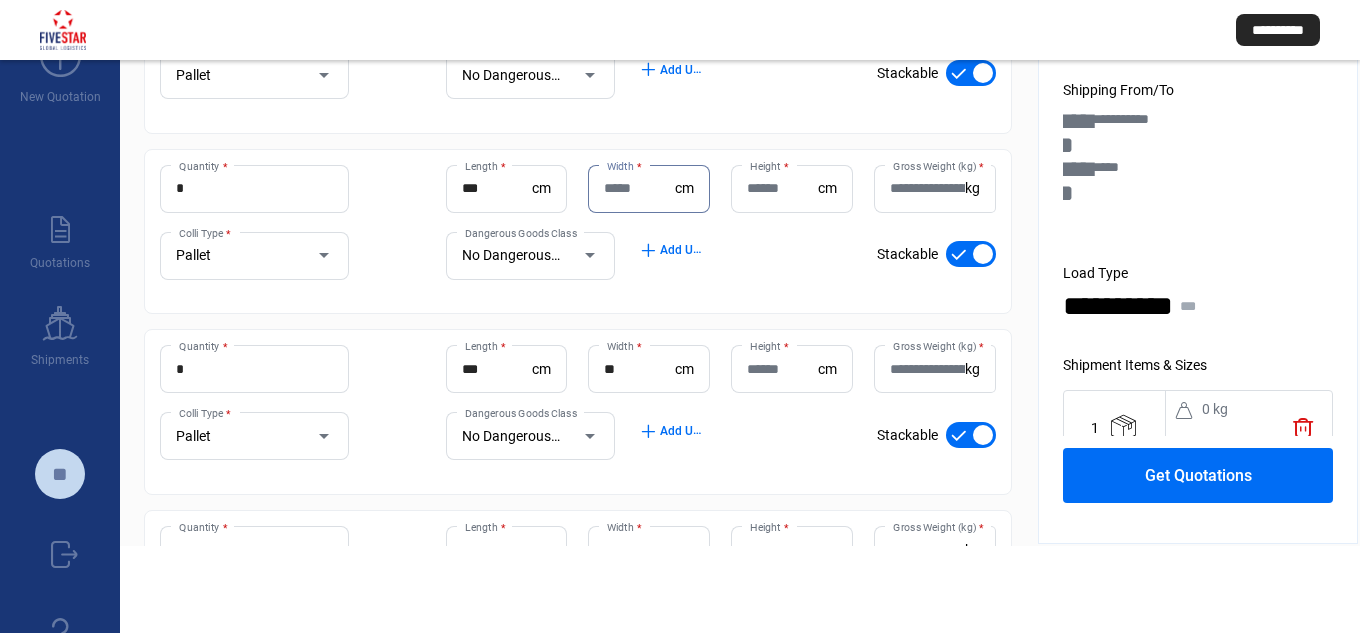 click on "Width  *" at bounding box center (639, 188) 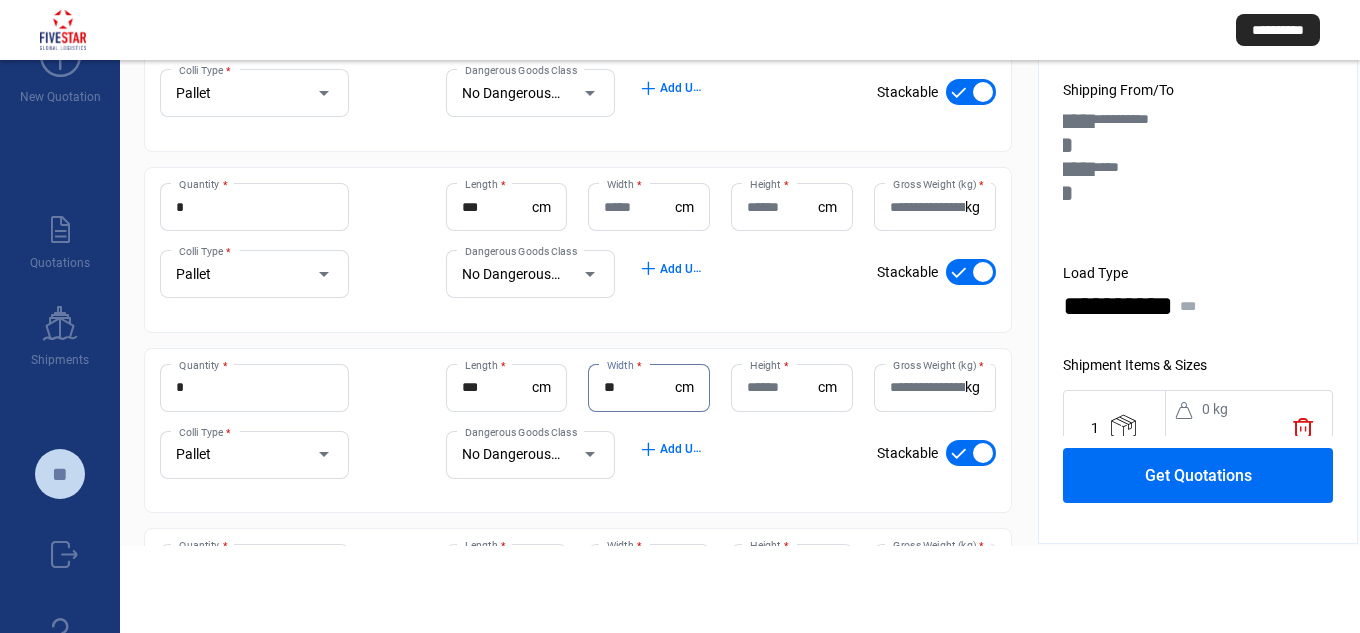 scroll, scrollTop: 825, scrollLeft: 0, axis: vertical 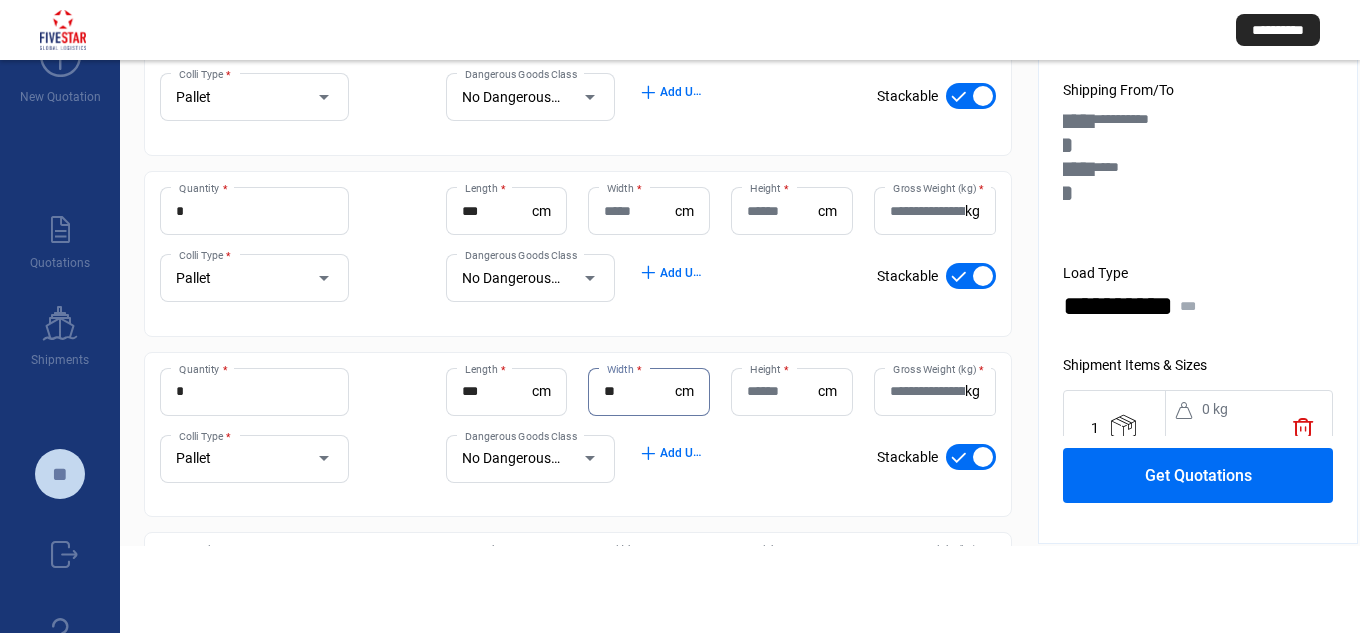 type on "**" 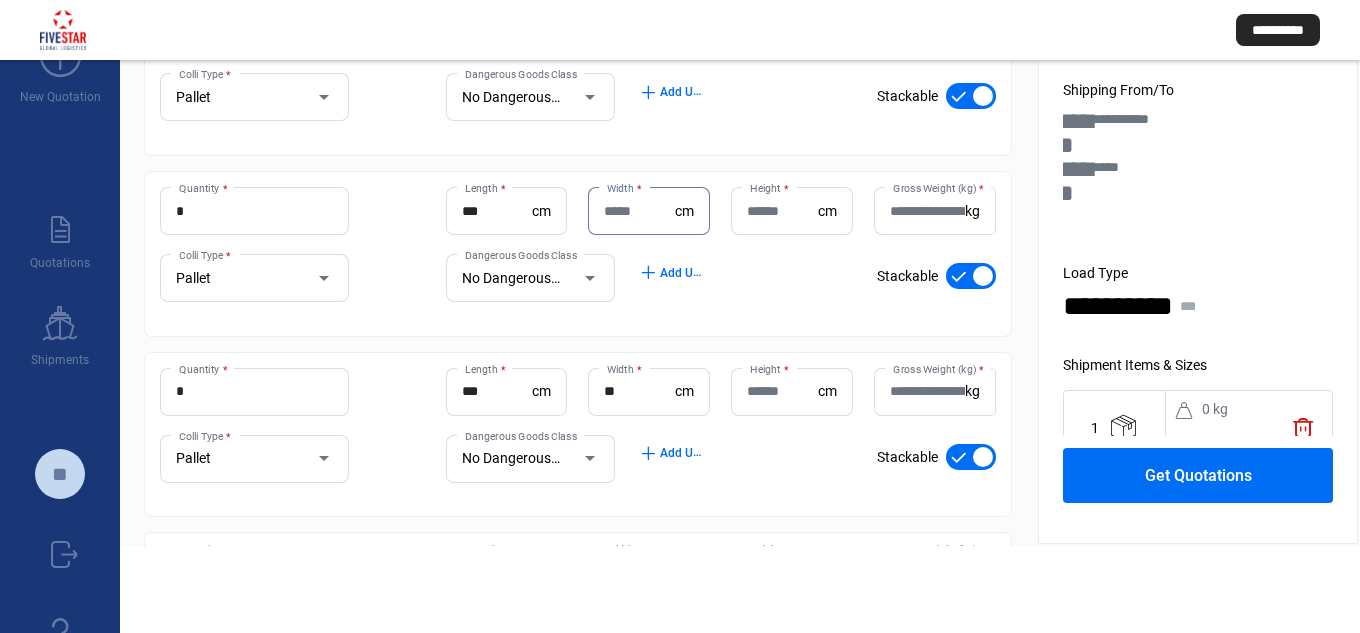 click on "Width  *" at bounding box center [639, 211] 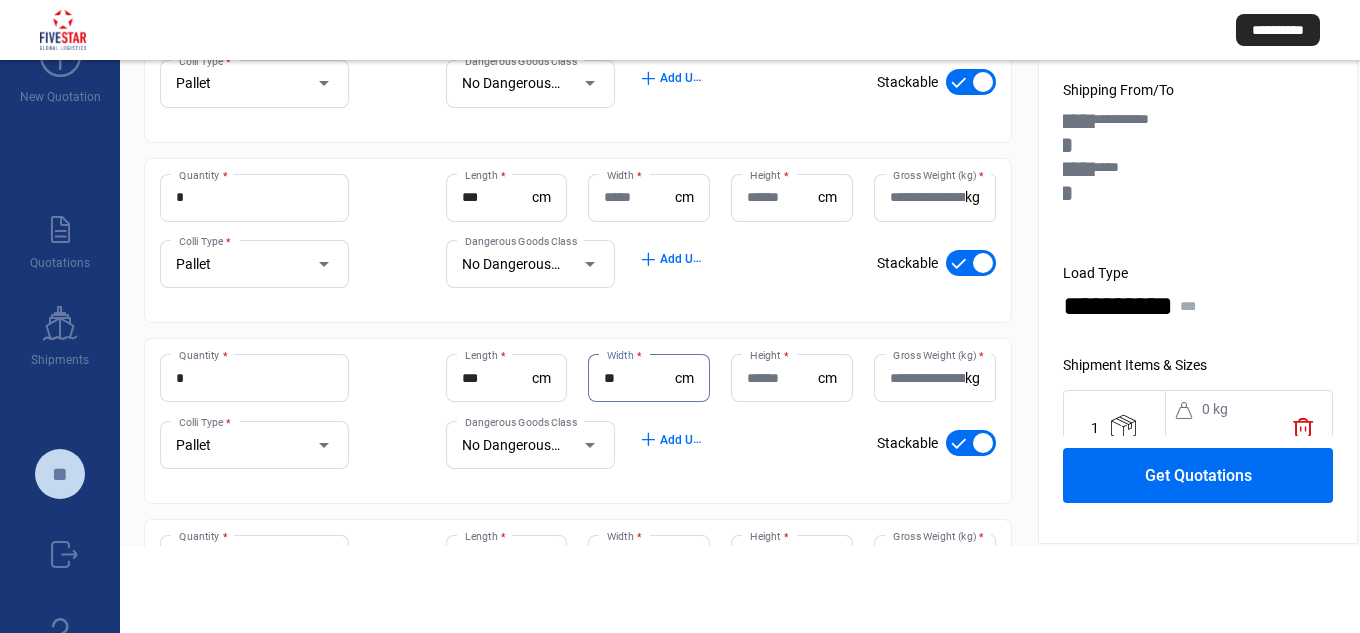 scroll, scrollTop: 636, scrollLeft: 0, axis: vertical 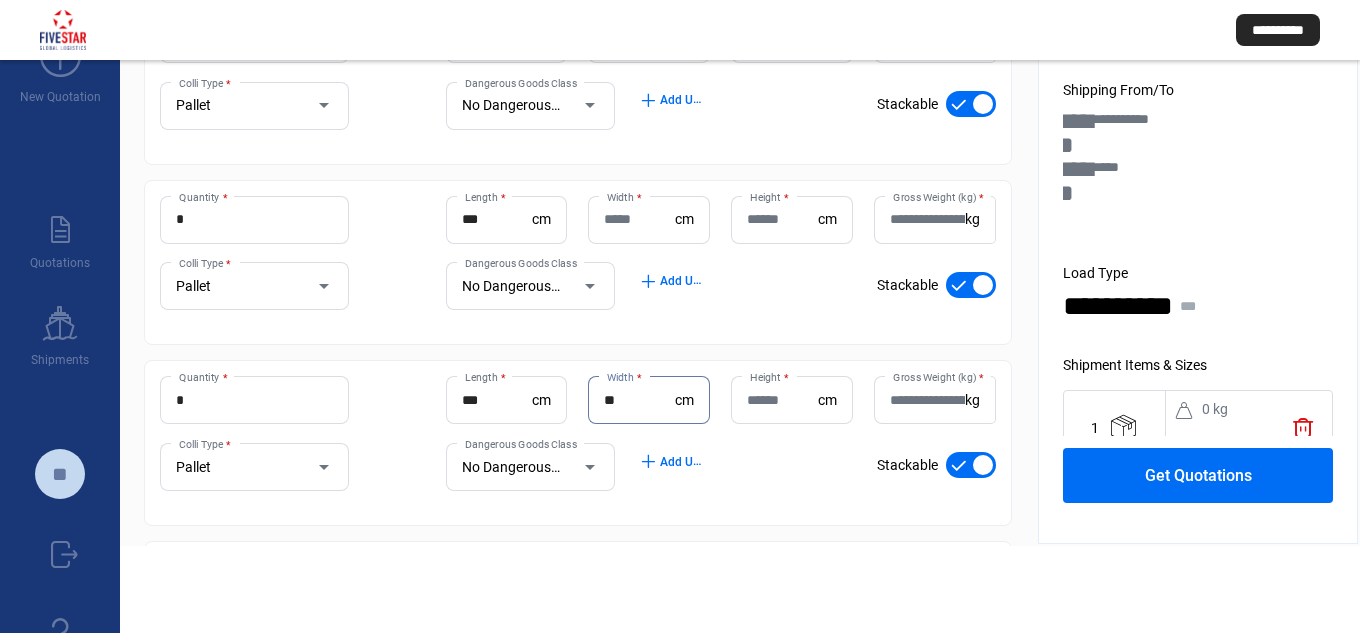 type on "**" 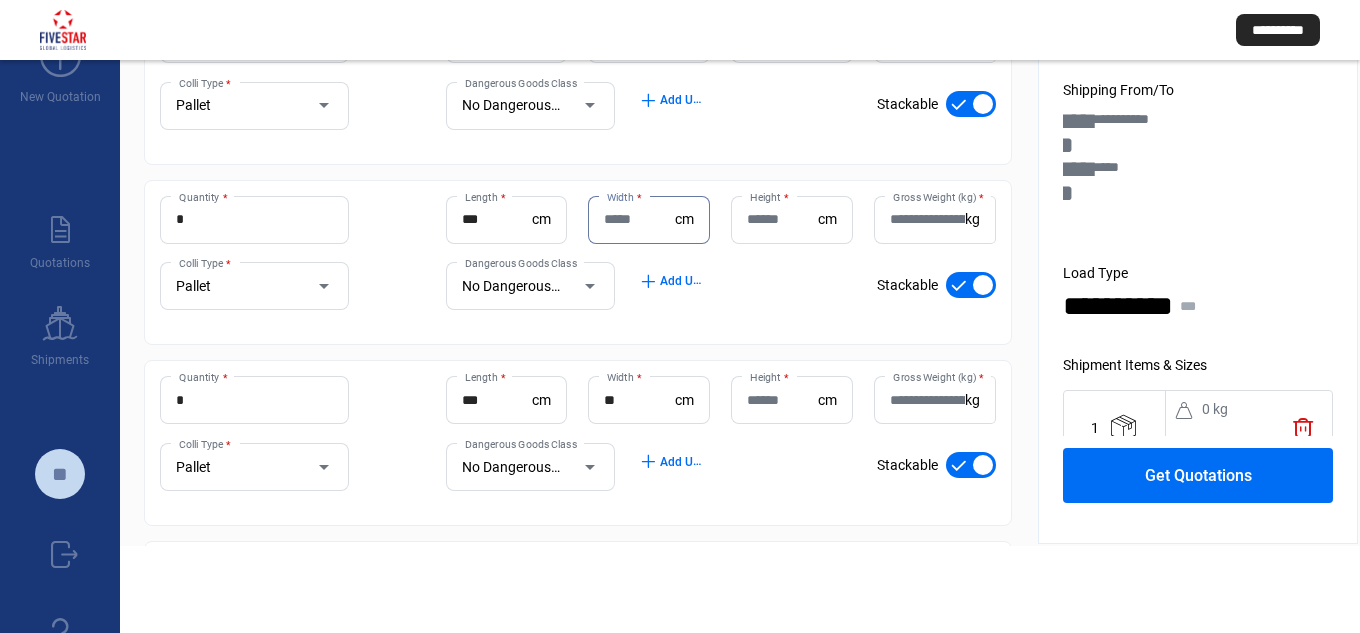 click on "Width  *" at bounding box center (639, 219) 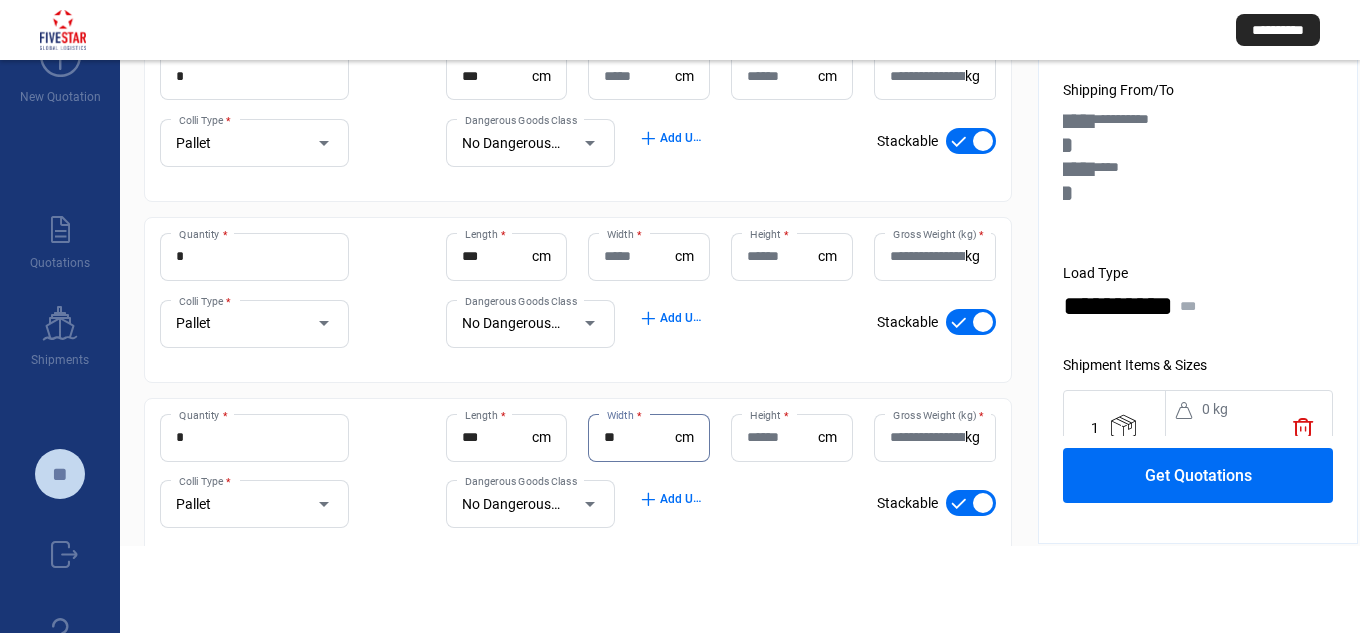 scroll, scrollTop: 417, scrollLeft: 0, axis: vertical 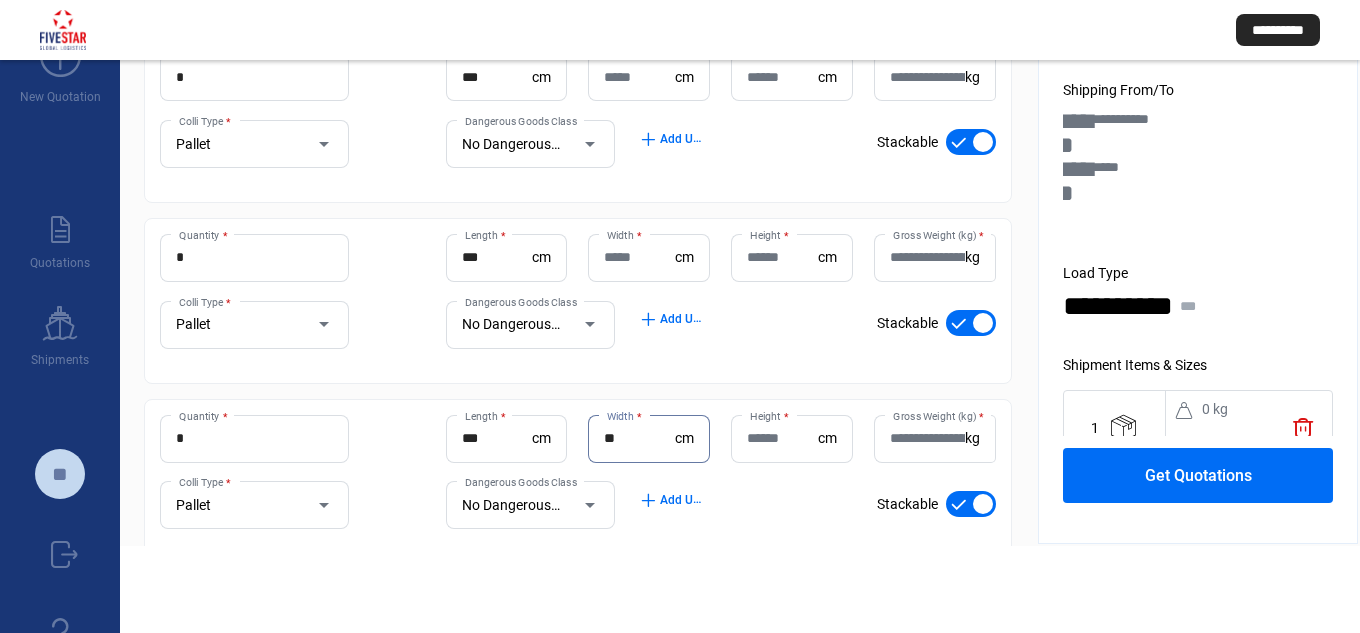 type on "**" 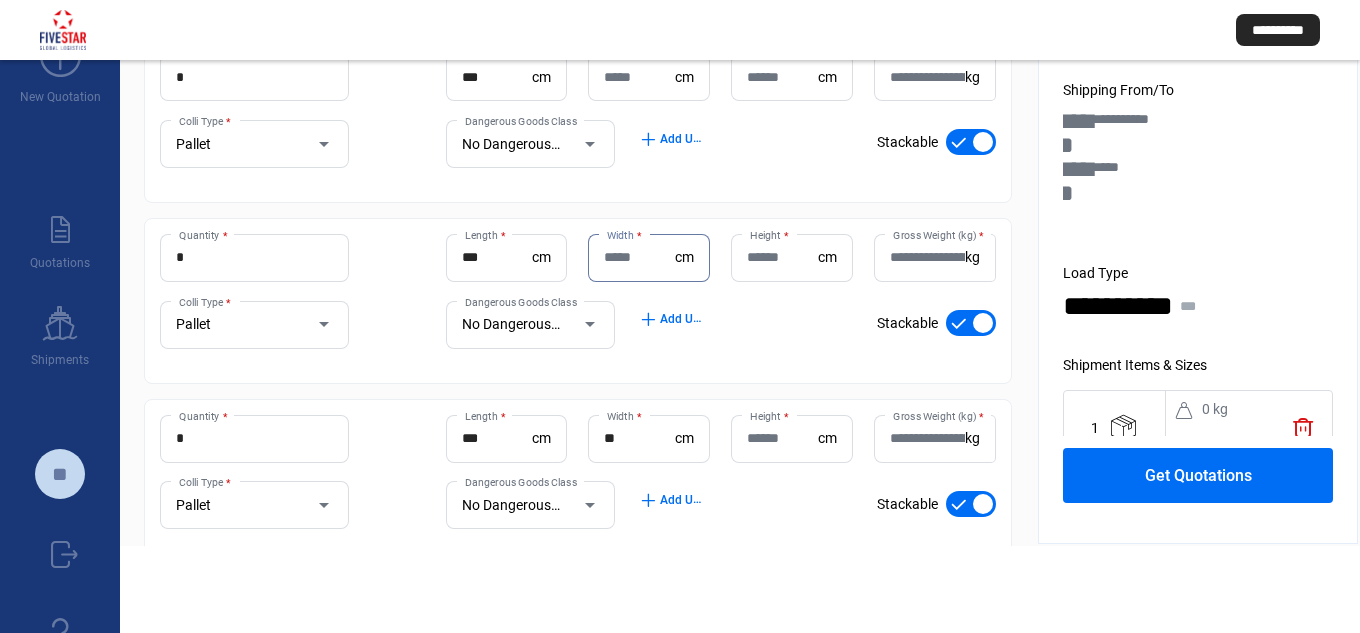 click on "Width  *" at bounding box center (639, 257) 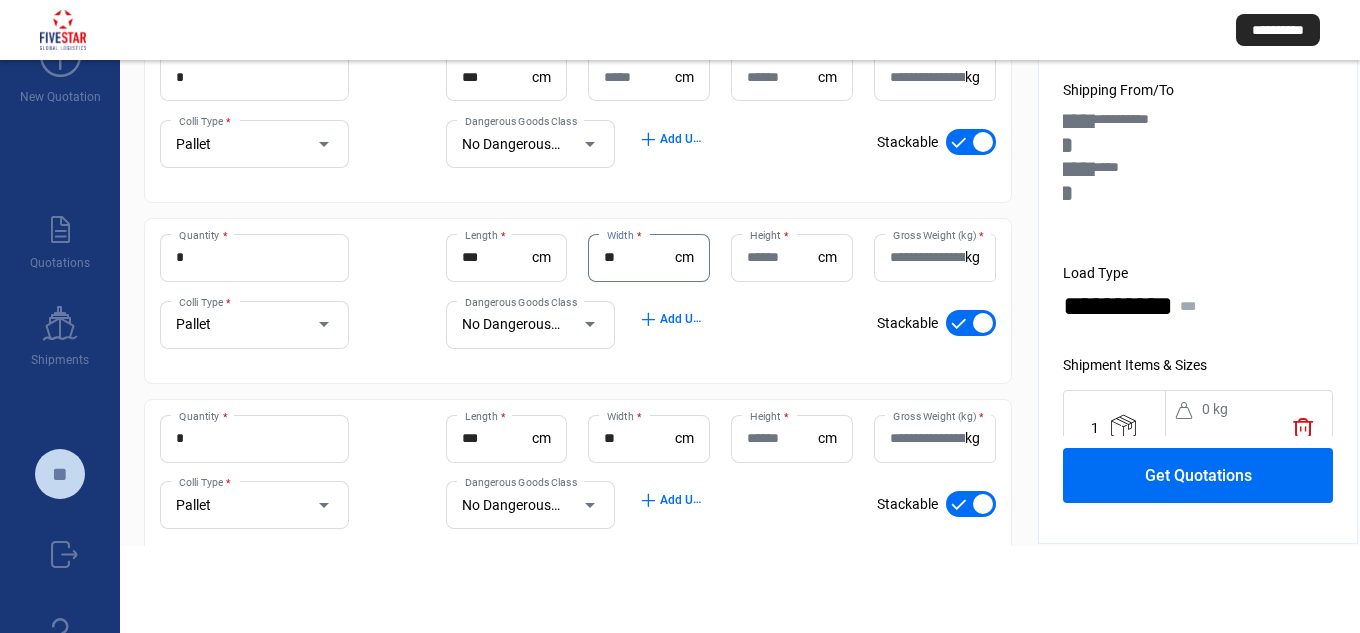 type on "**" 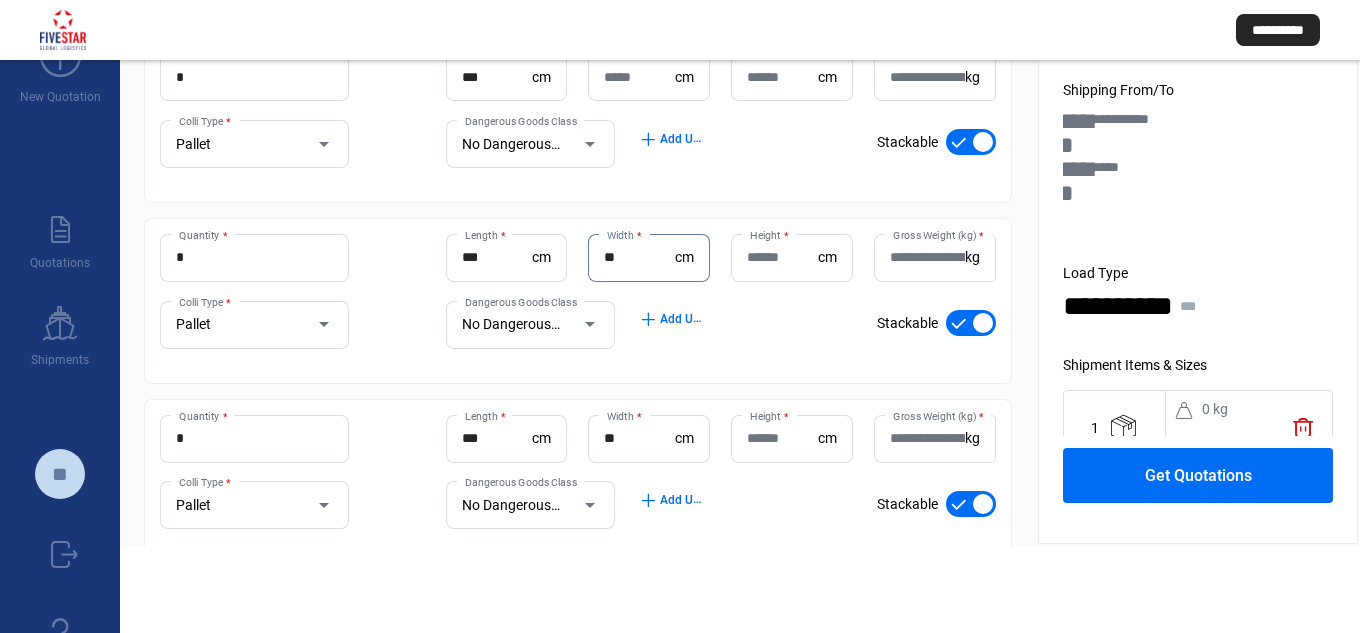 click on "Width  *" at bounding box center (639, 77) 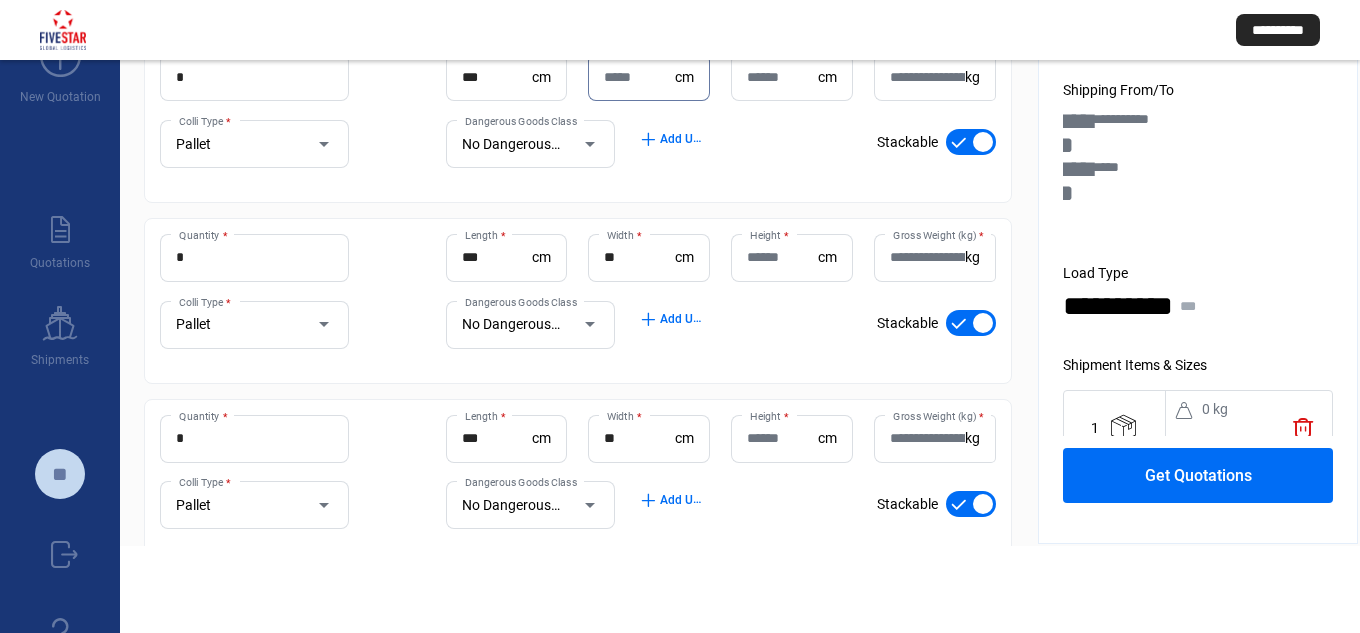 paste on "**" 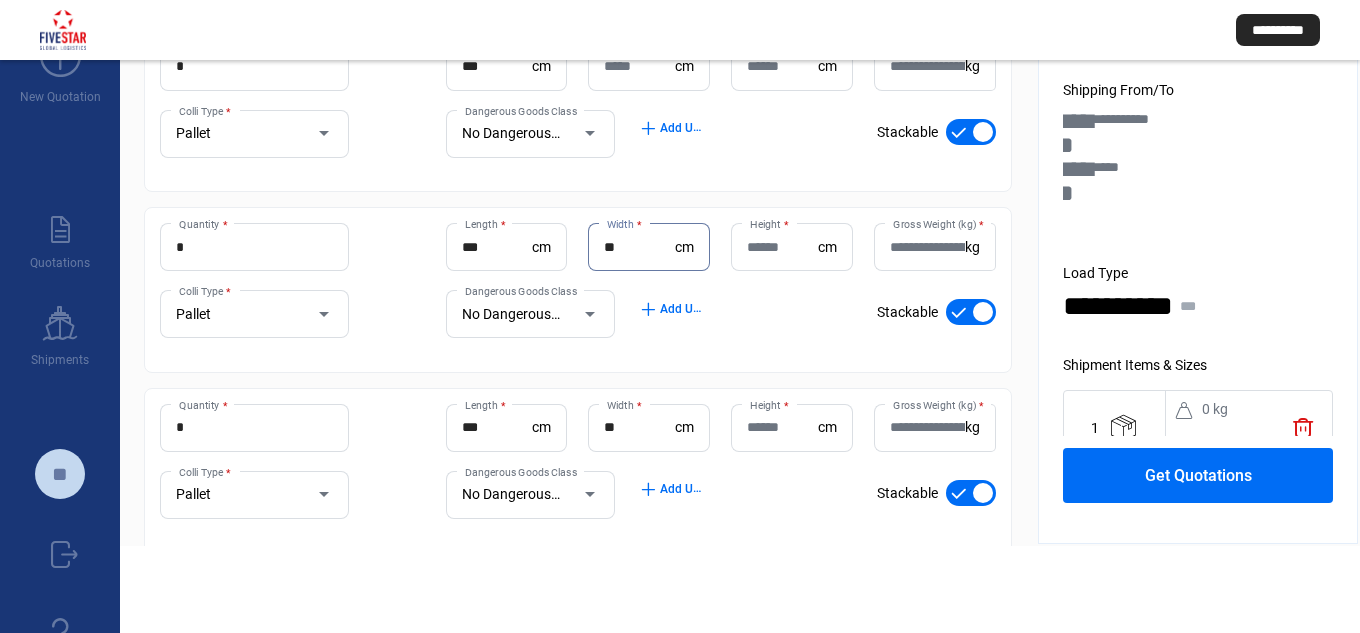 scroll, scrollTop: 222, scrollLeft: 0, axis: vertical 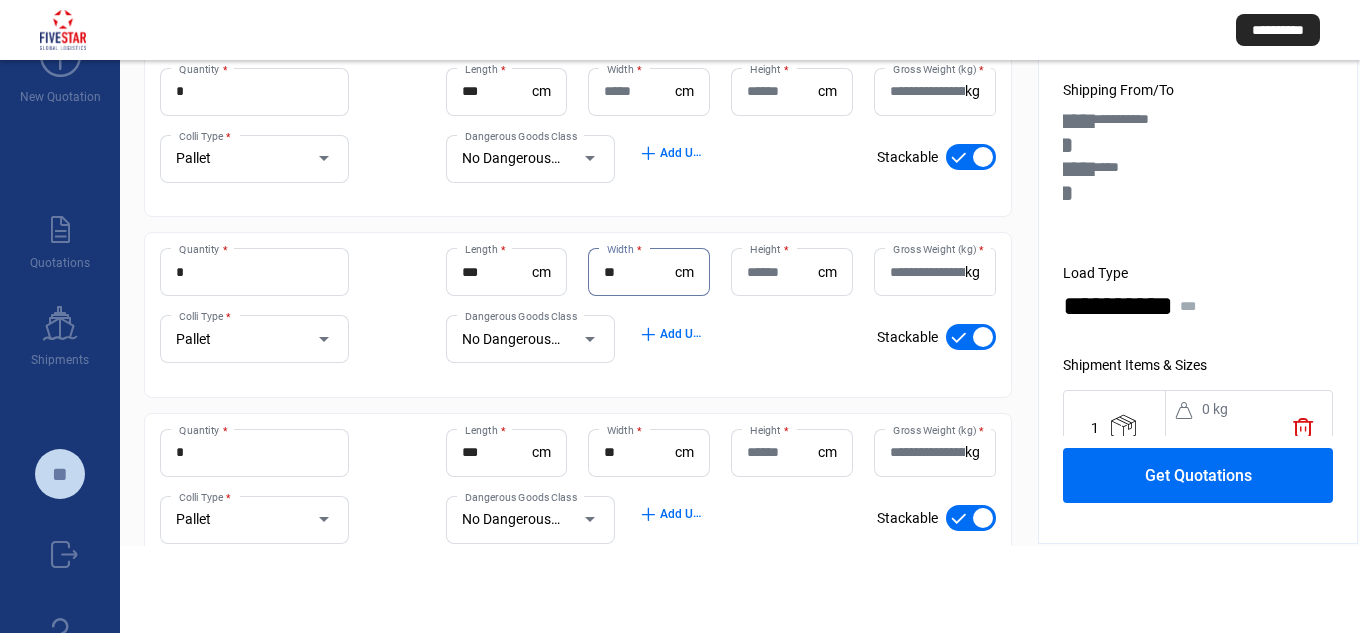 type on "**" 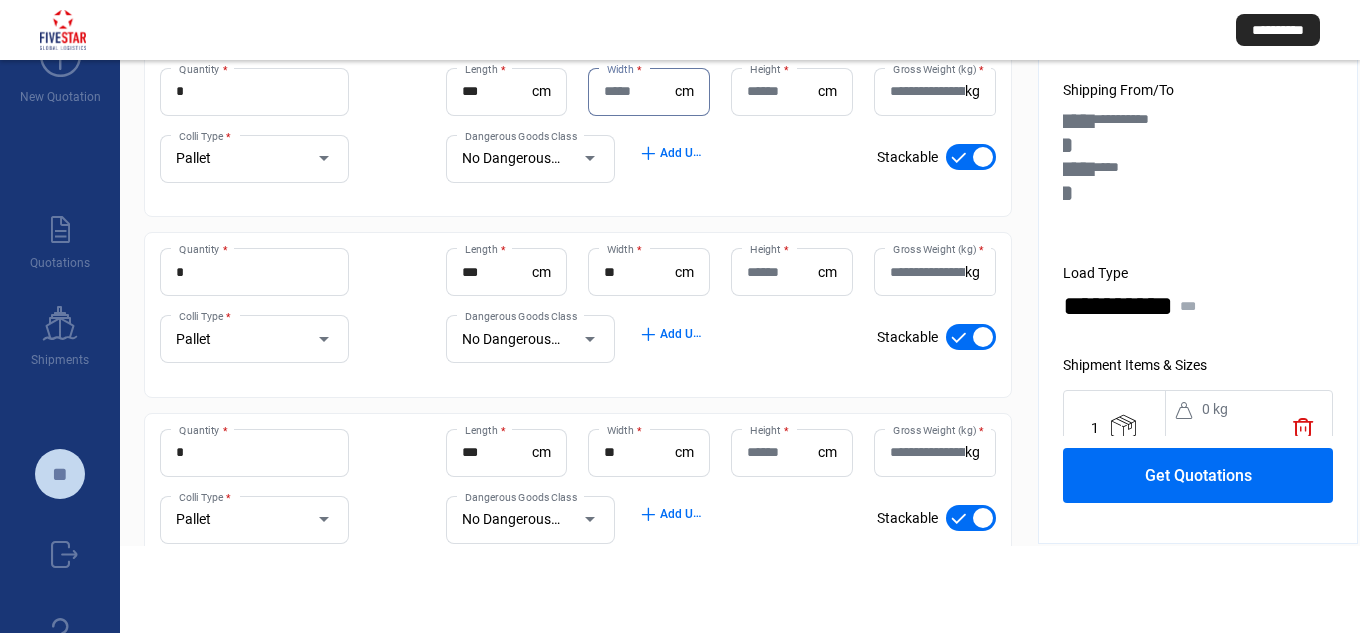 click on "Width  *" at bounding box center [639, 91] 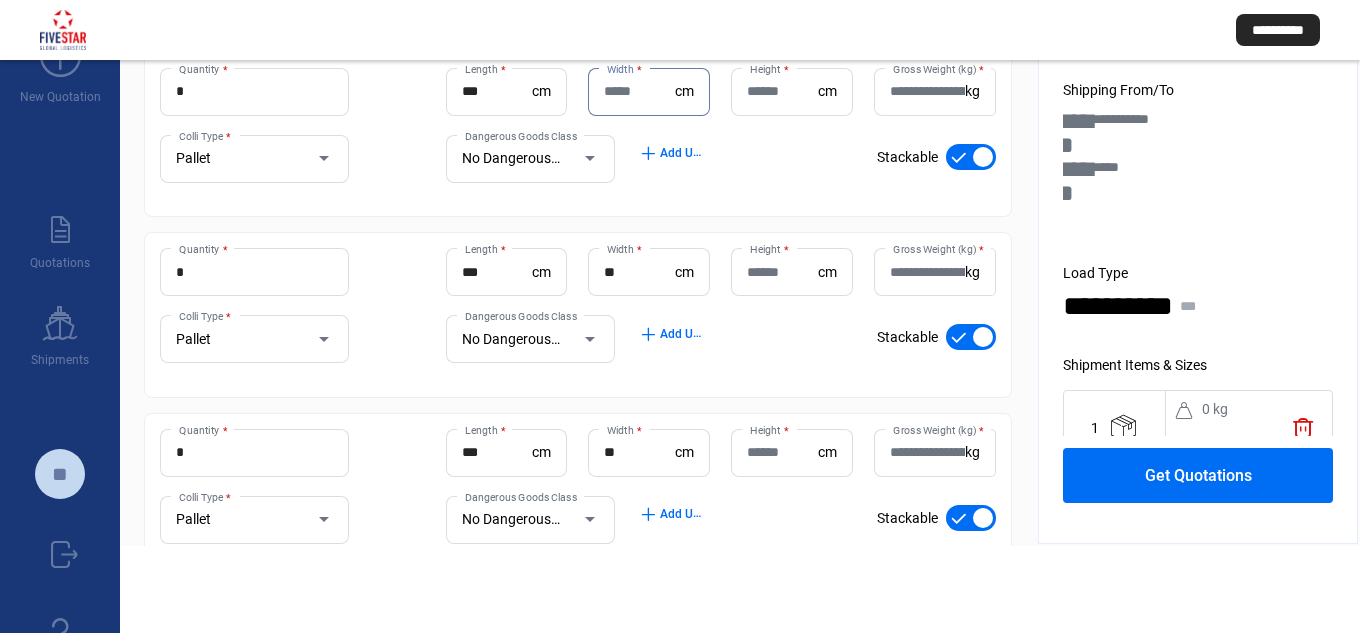 paste on "**" 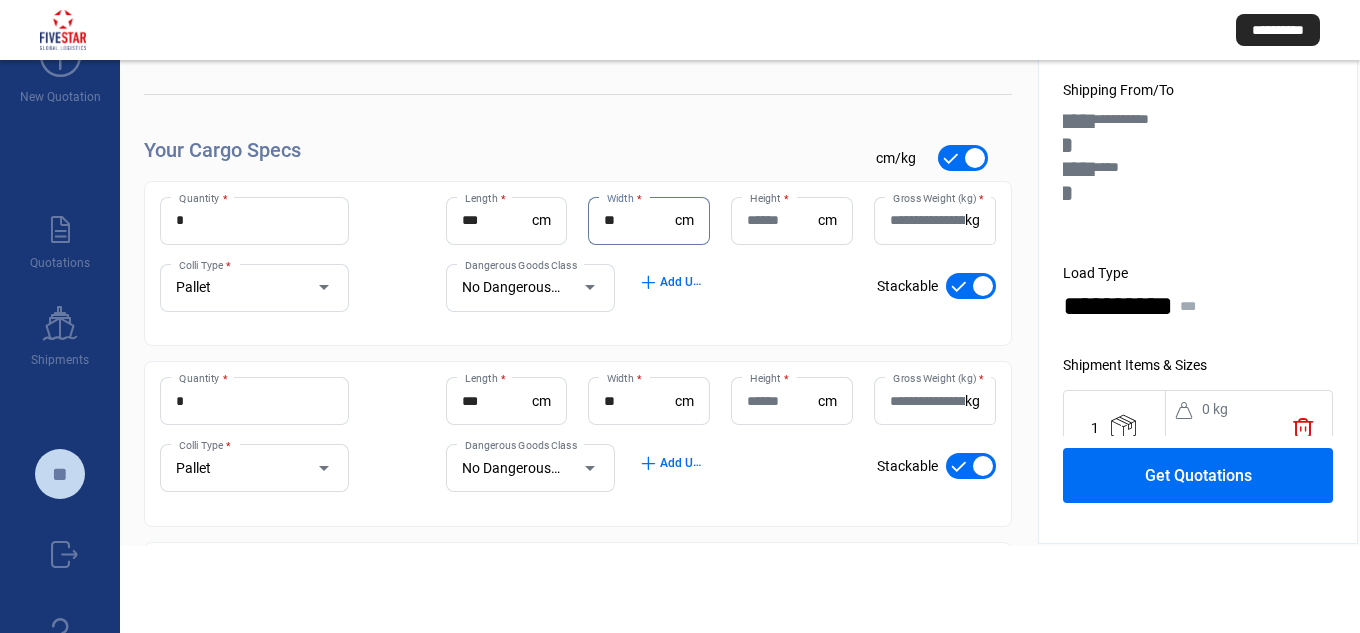 scroll, scrollTop: 0, scrollLeft: 0, axis: both 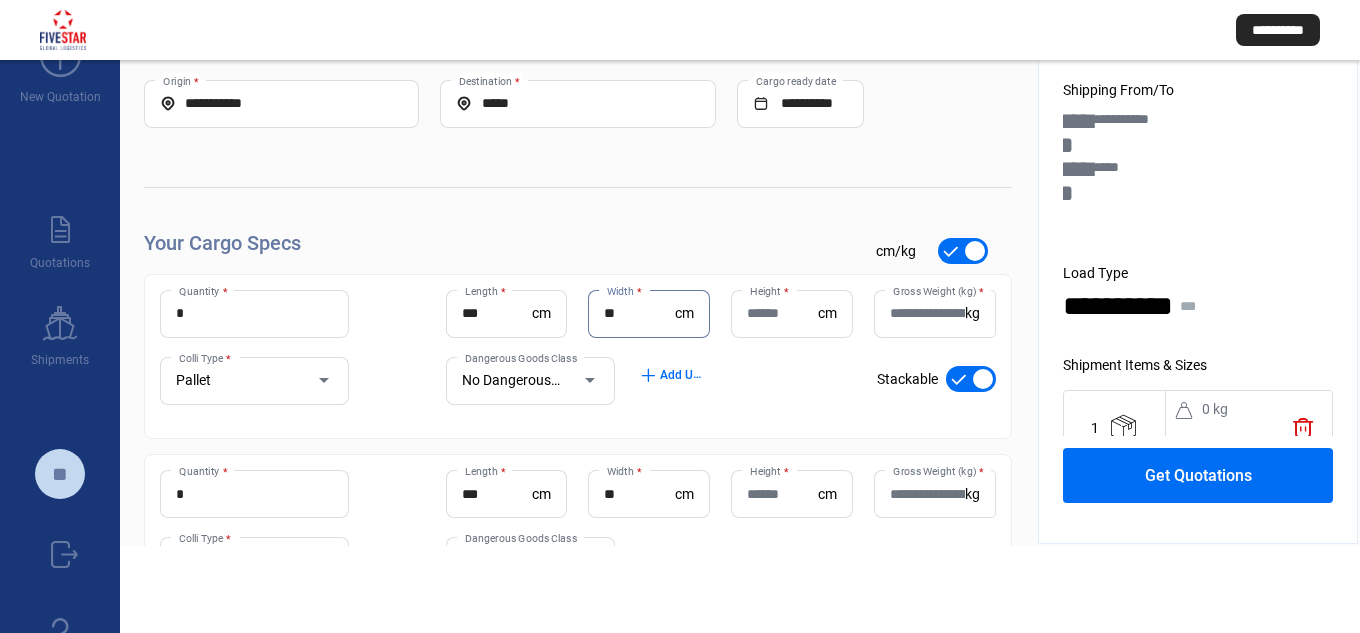 type on "**" 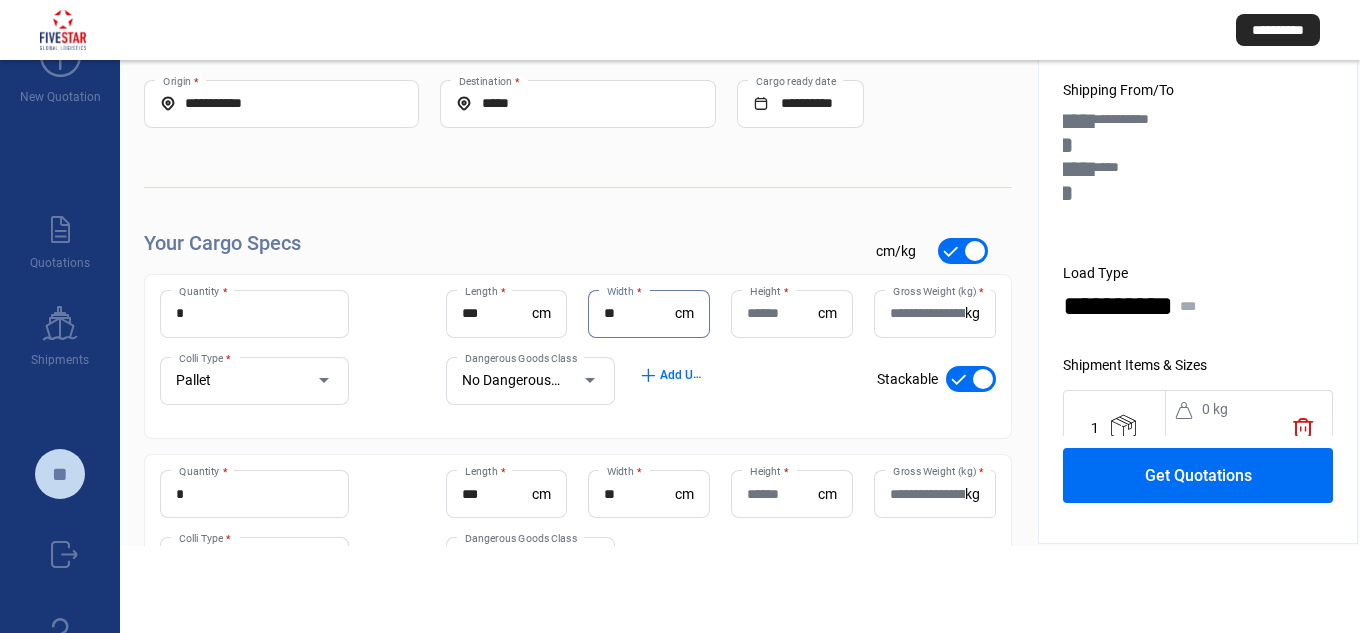click on "Height  *" at bounding box center [782, 313] 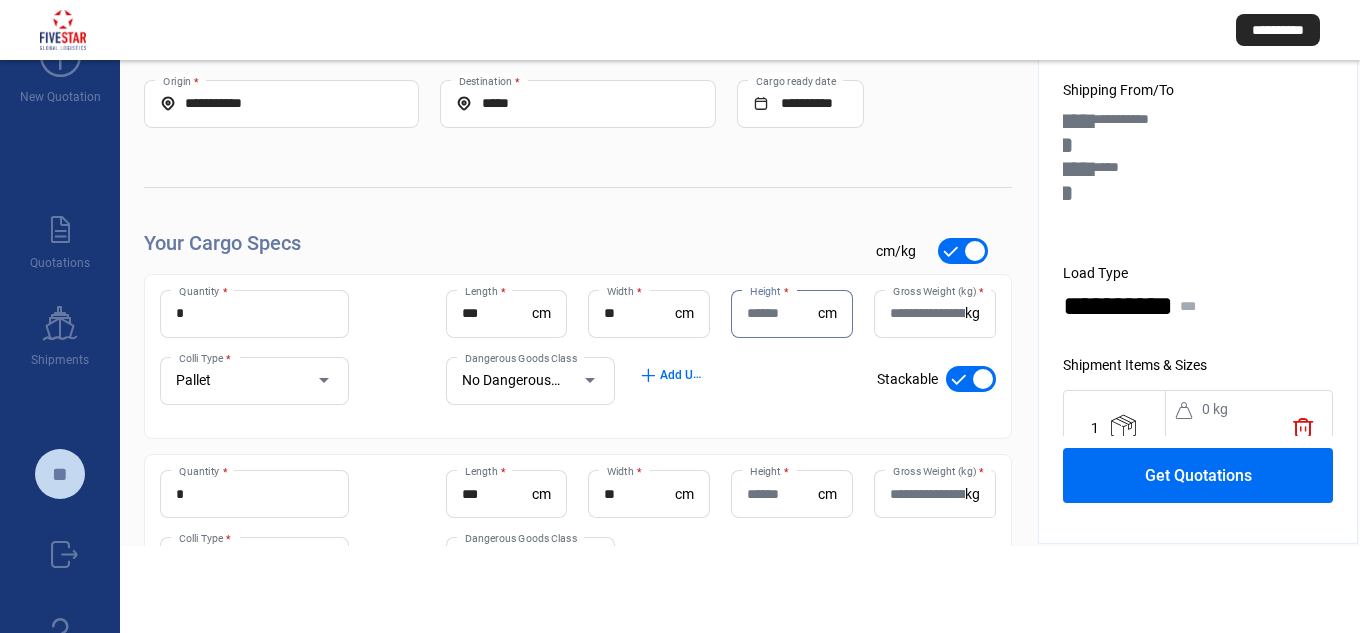 paste on "****" 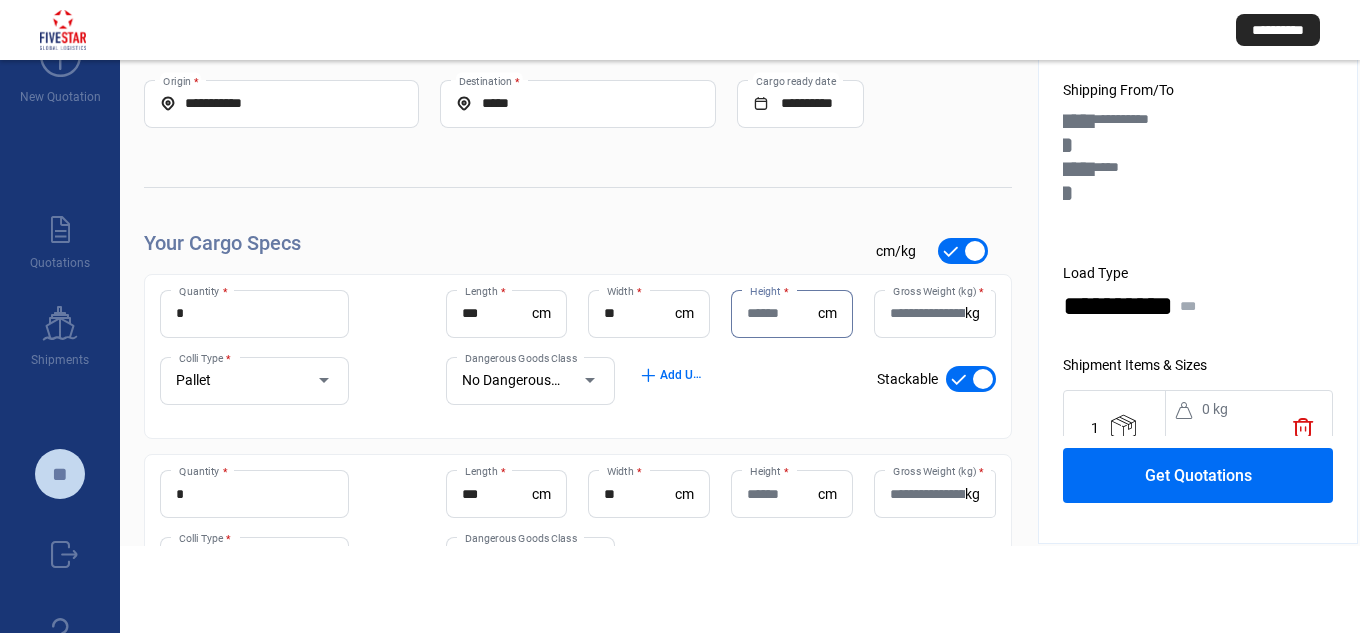 type on "****" 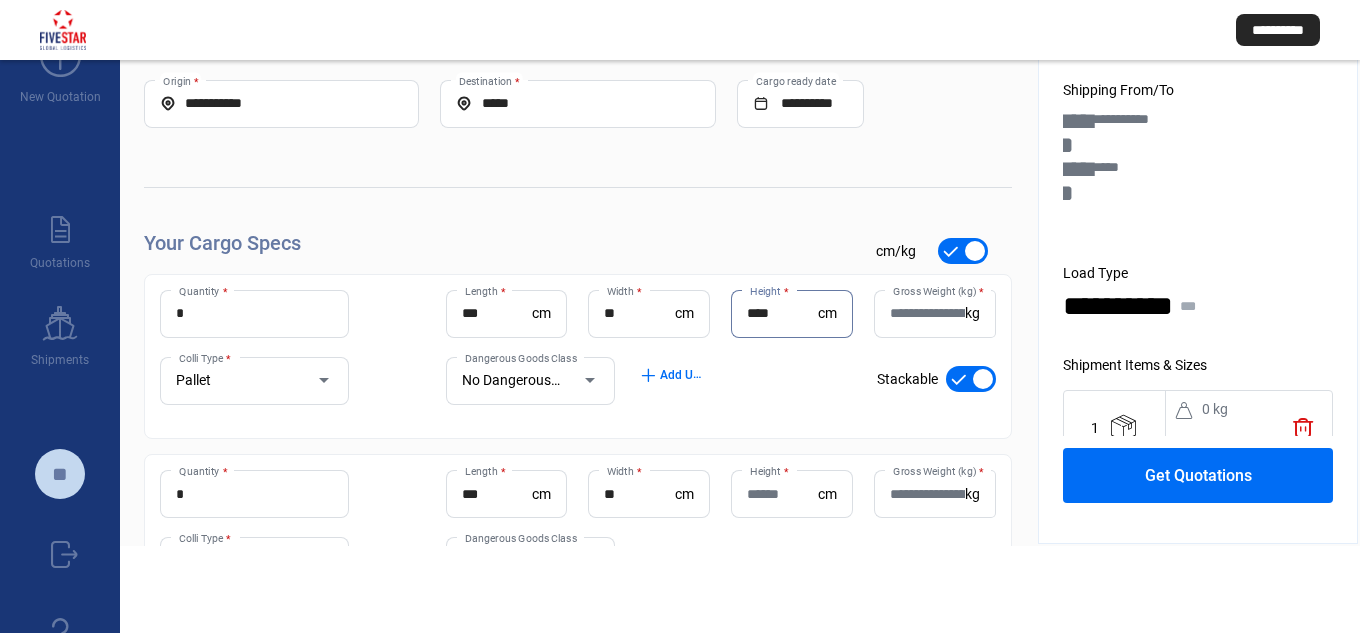 type 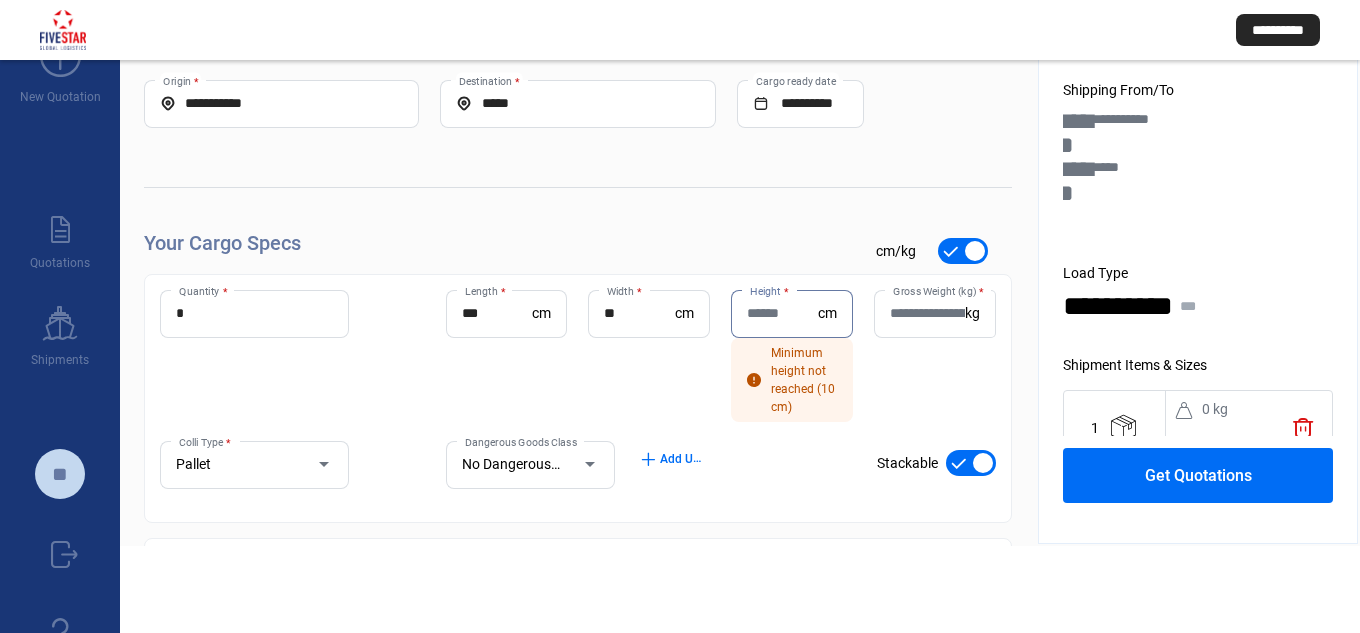 click on "Gross Weight (kg)  *" at bounding box center [927, 313] 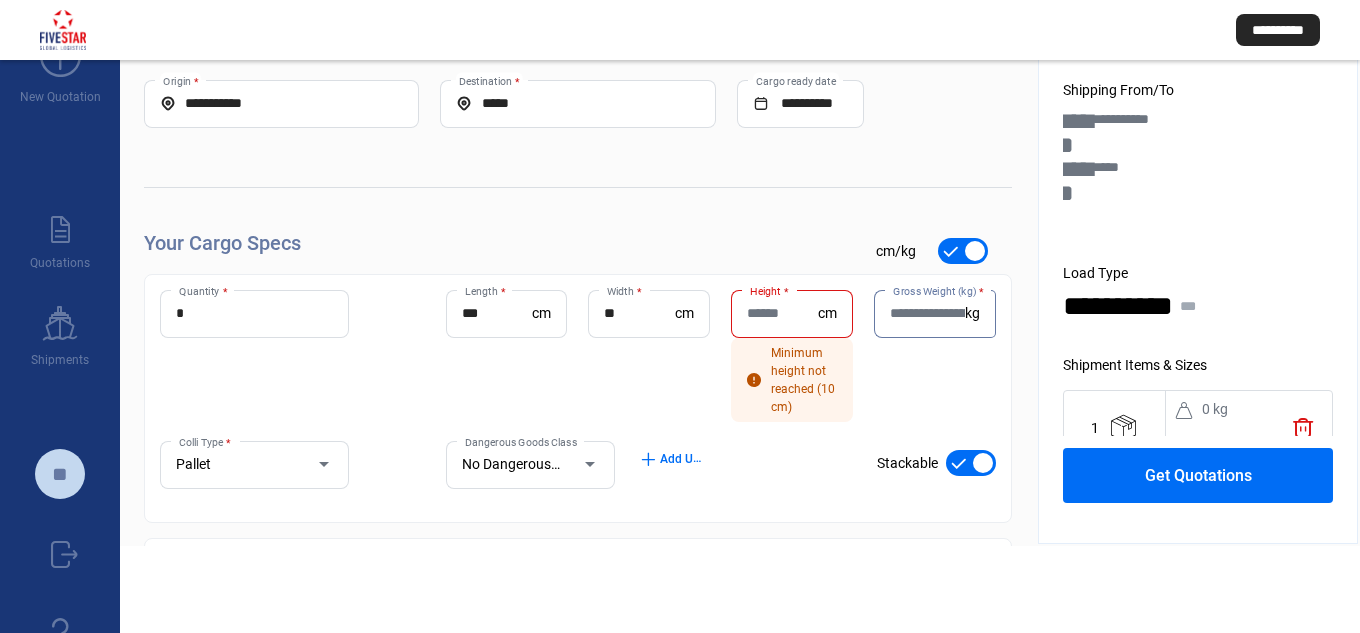 paste on "****" 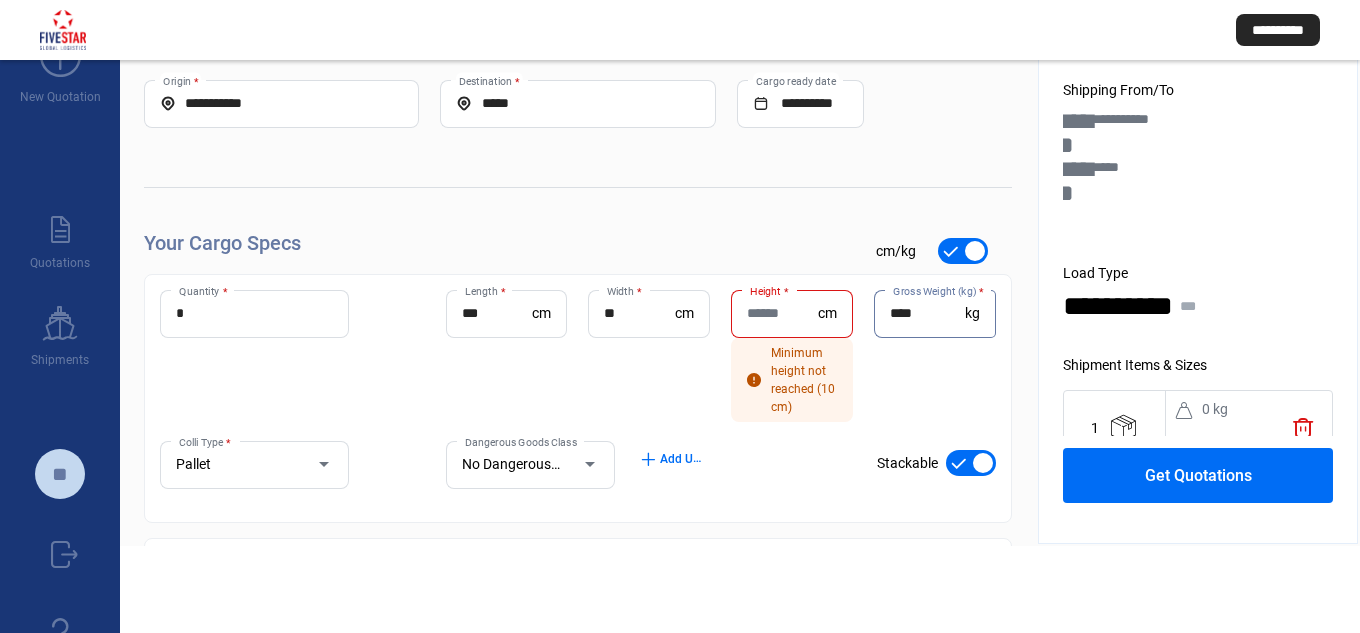 type on "****" 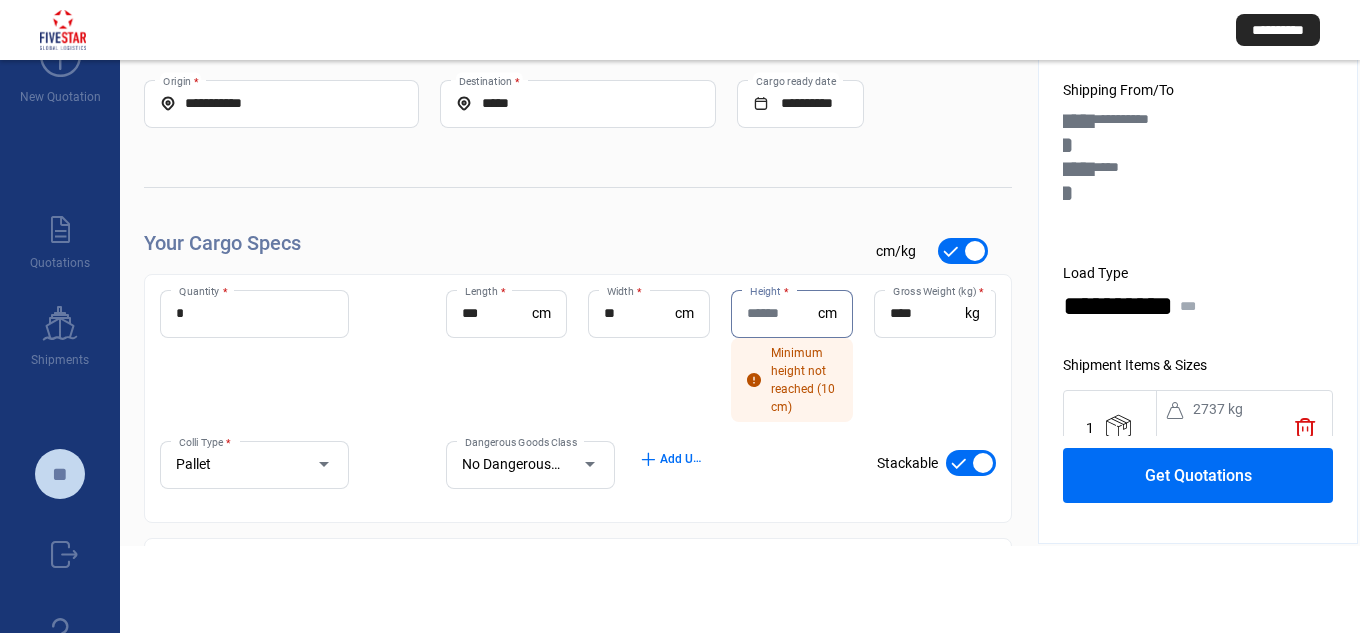 click on "Height  *" at bounding box center [782, 313] 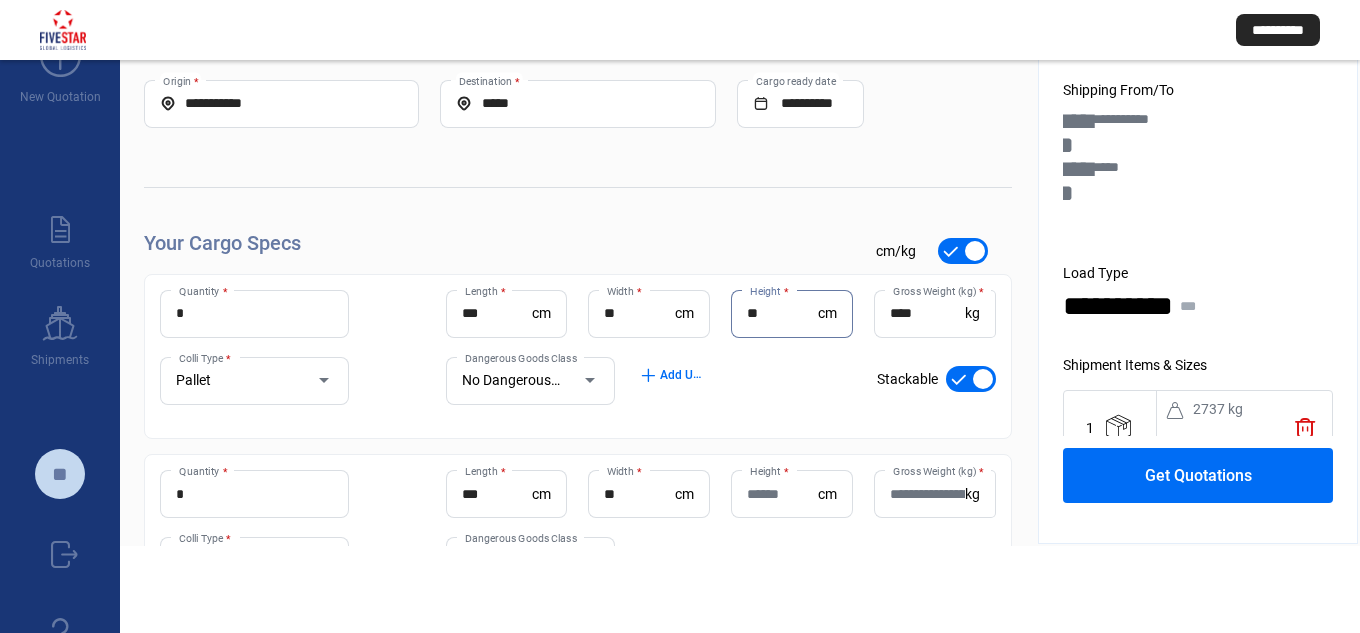 type on "**" 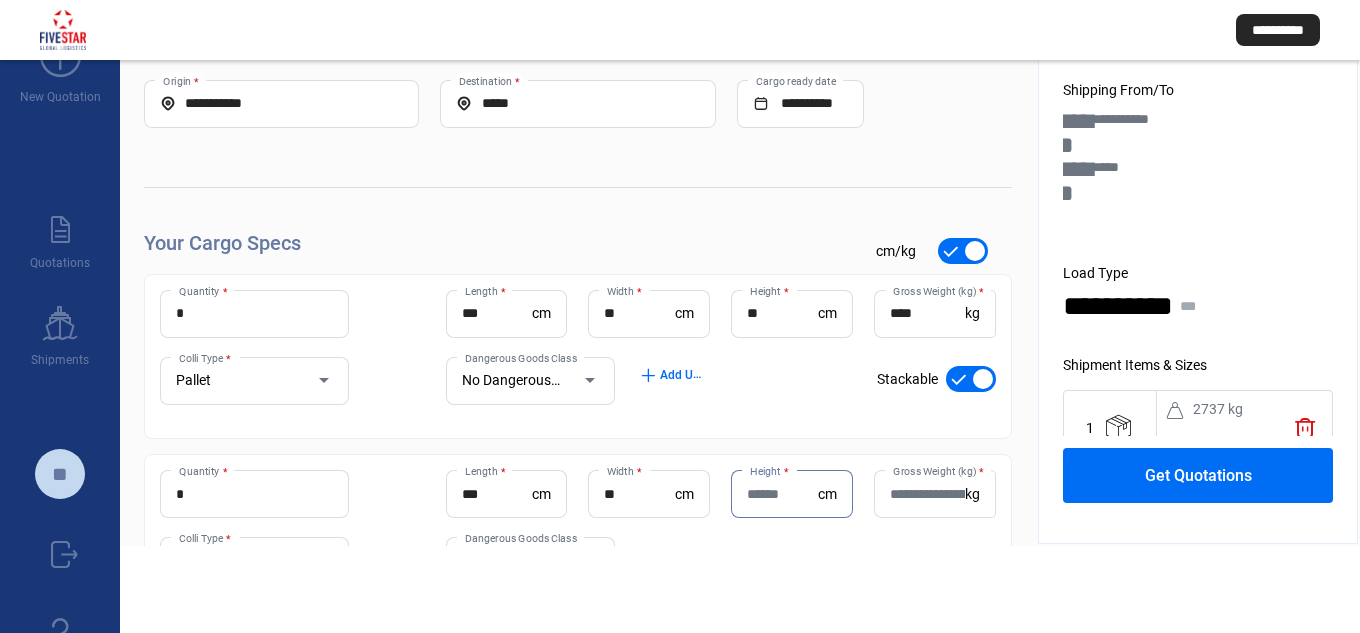 click on "Height  *" at bounding box center (782, 494) 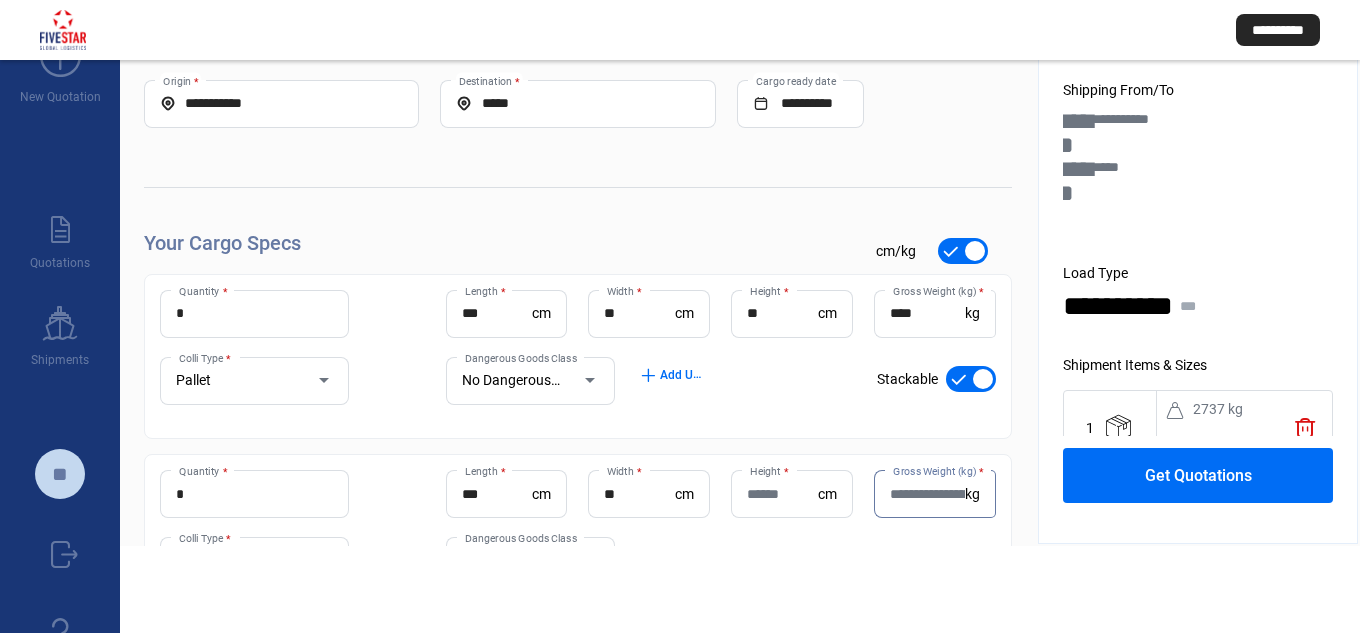 click on "Gross Weight (kg)  *" at bounding box center [927, 494] 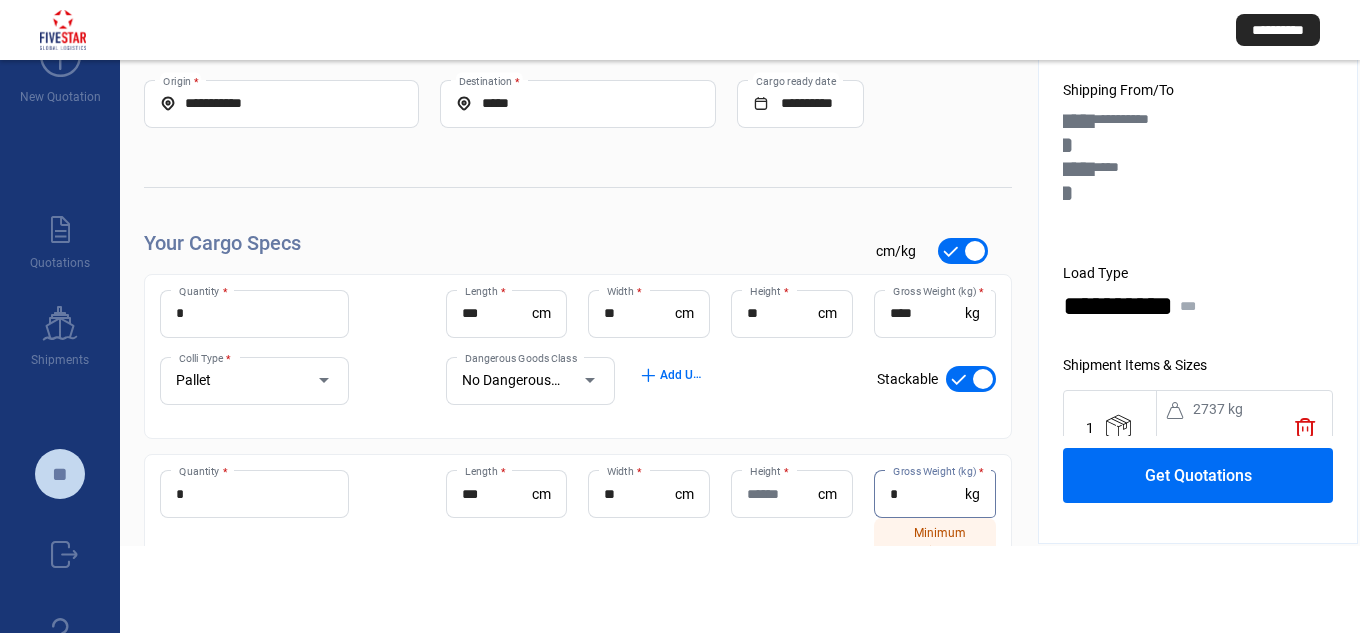 click on "Height  *" at bounding box center (782, 494) 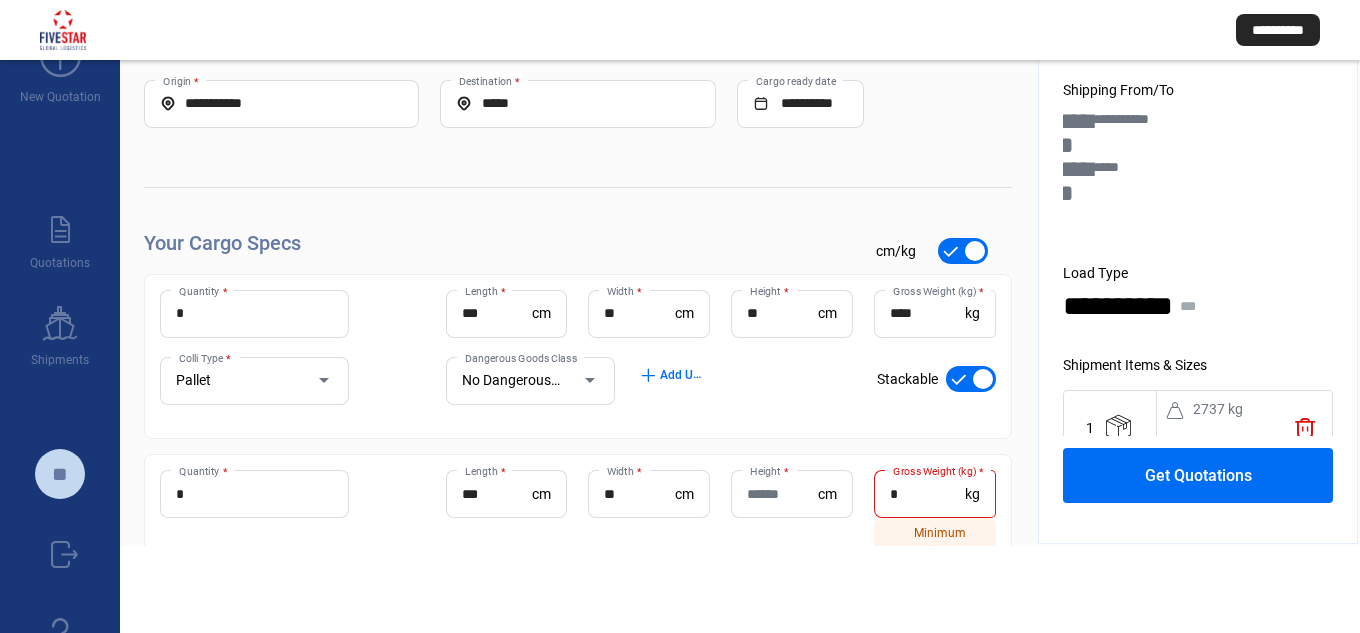 click on "**********" at bounding box center (680, 322) 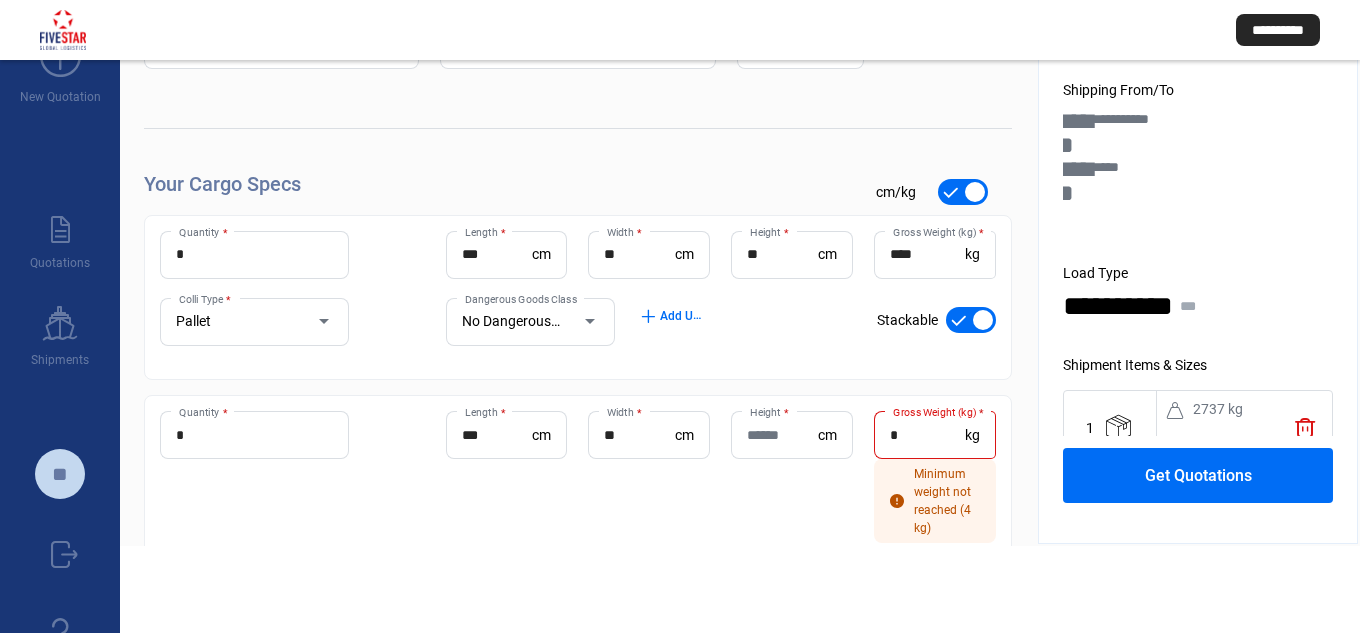 scroll, scrollTop: 60, scrollLeft: 0, axis: vertical 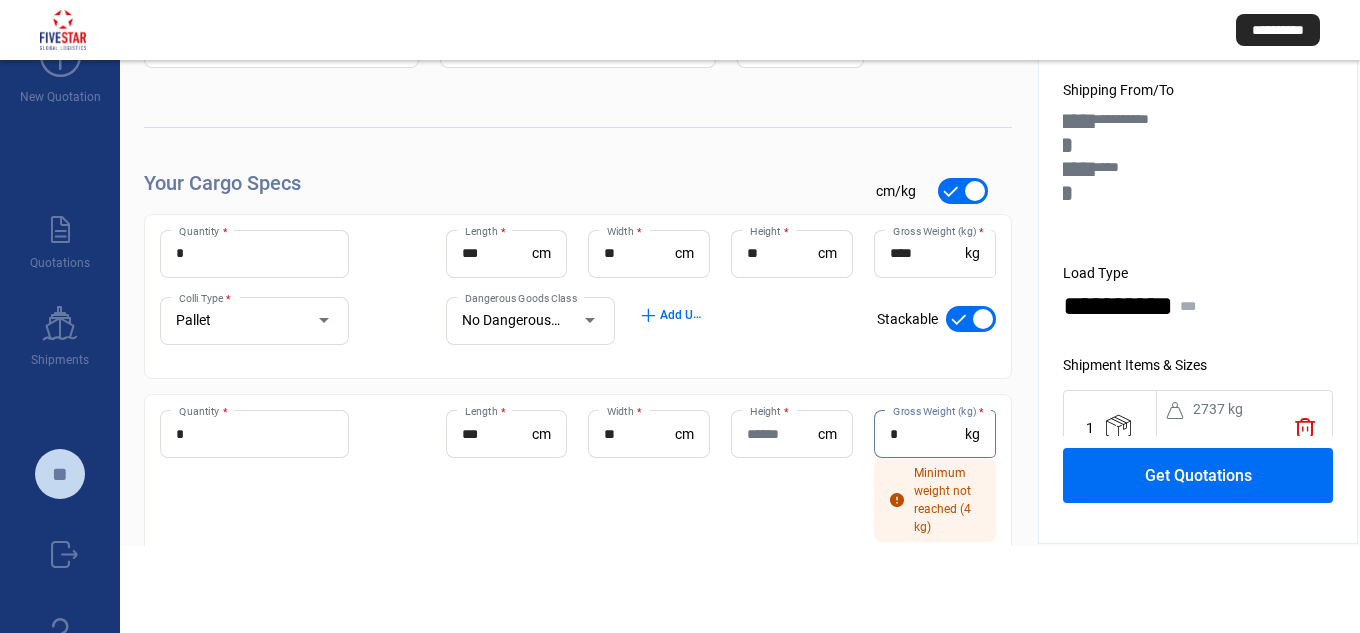 click on "*" at bounding box center [927, 434] 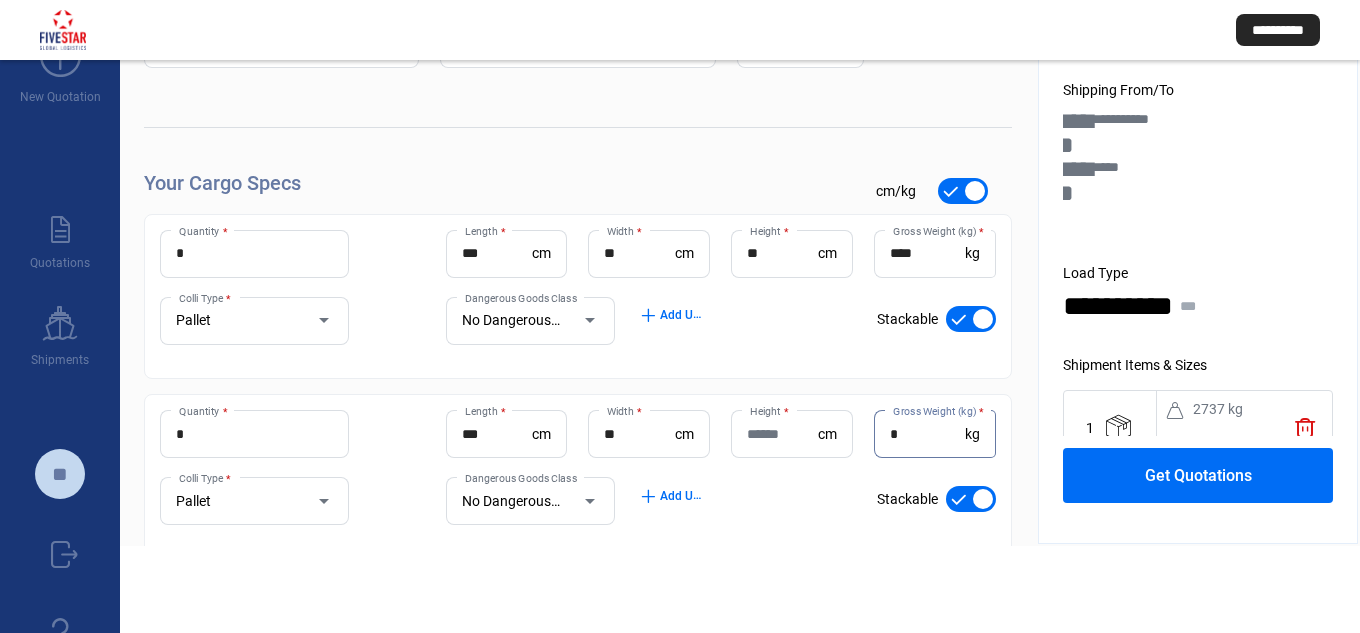 type on "*" 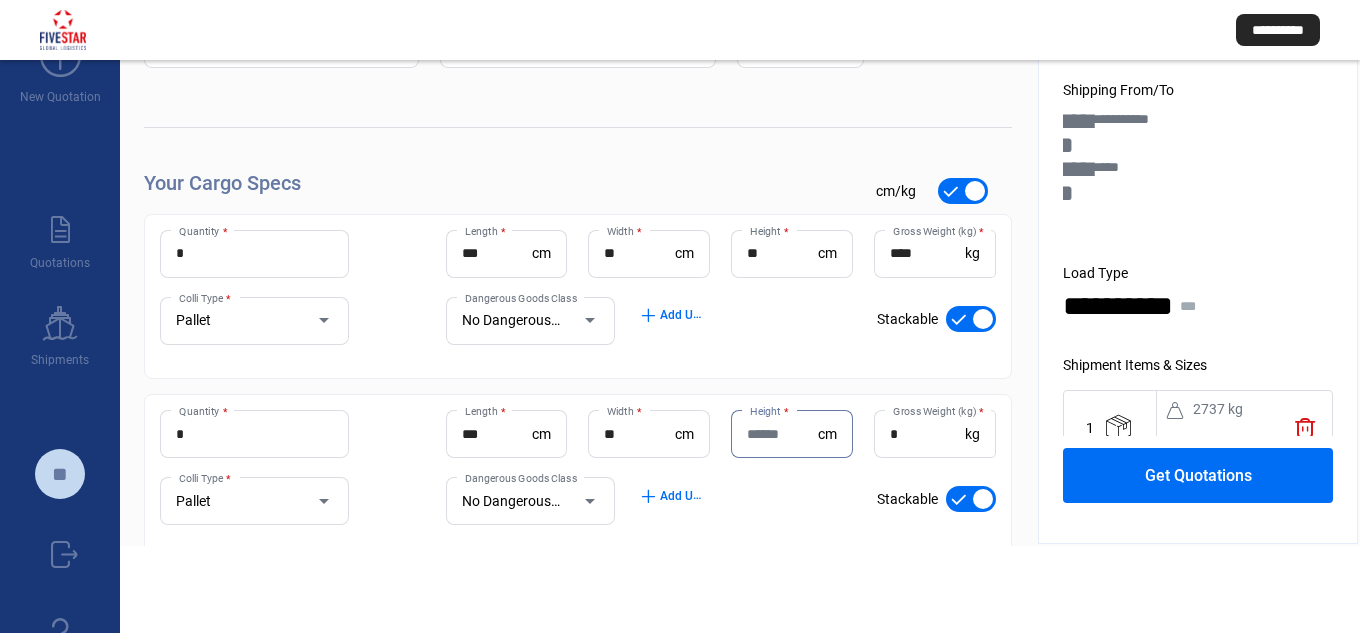 click on "Height  *" at bounding box center [782, 434] 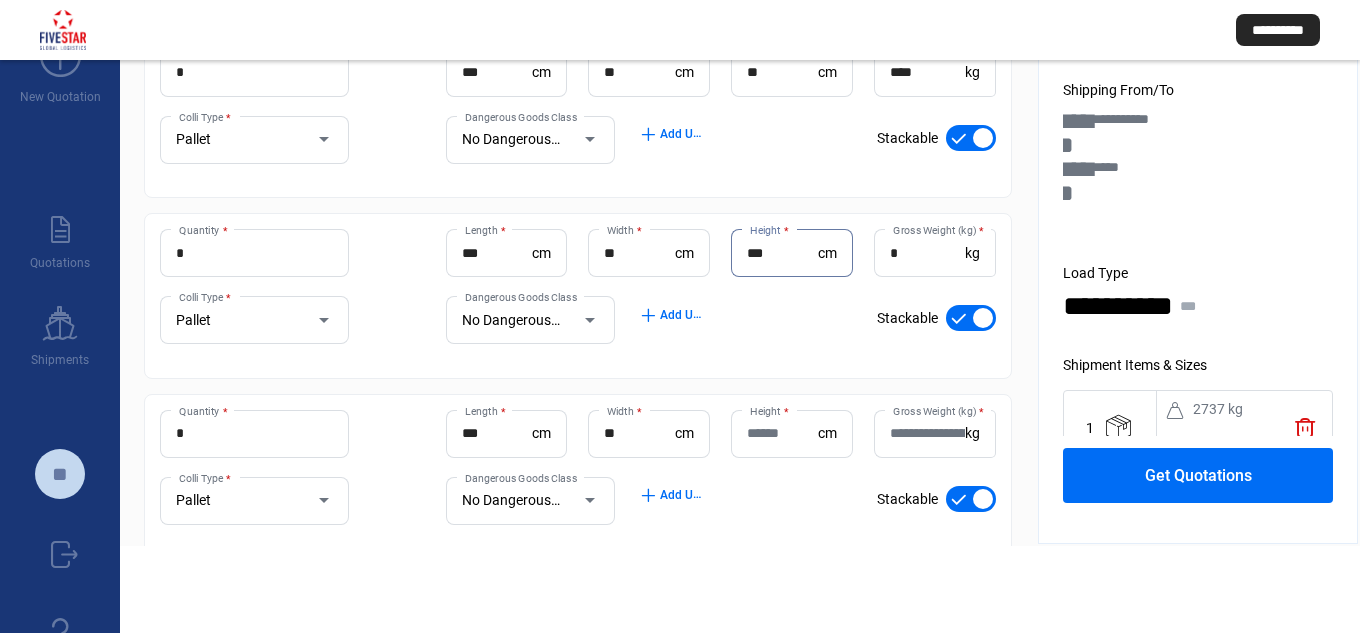 scroll, scrollTop: 244, scrollLeft: 0, axis: vertical 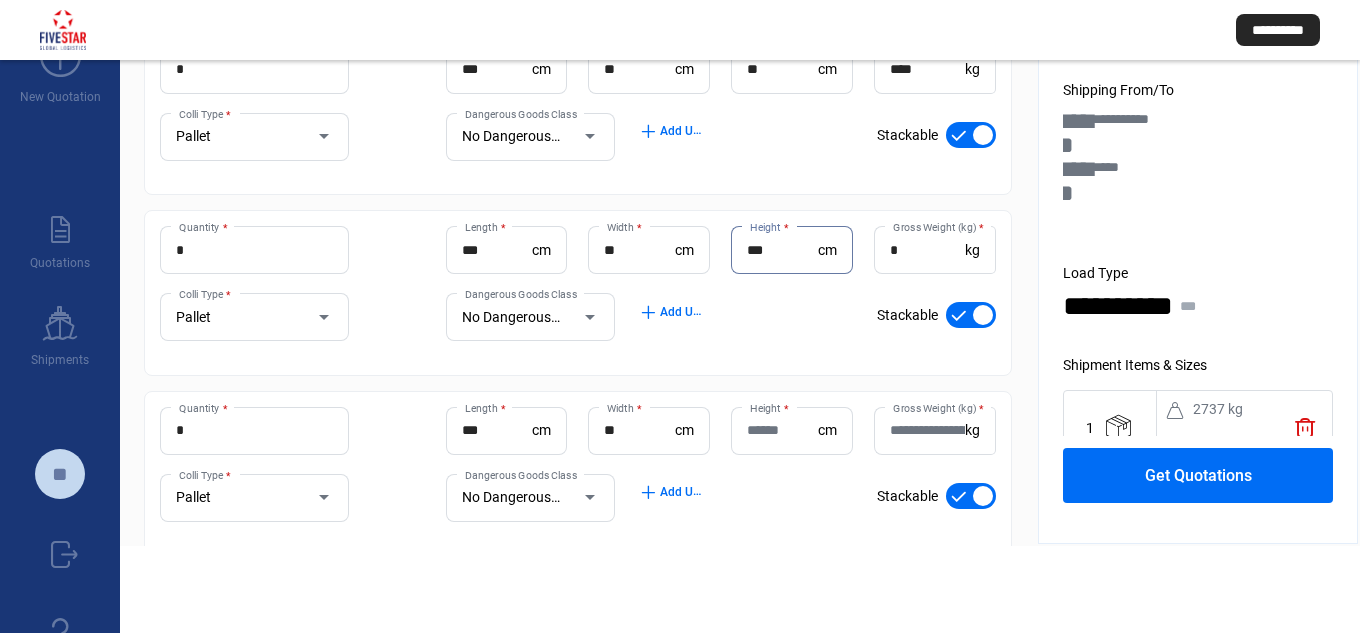 type on "***" 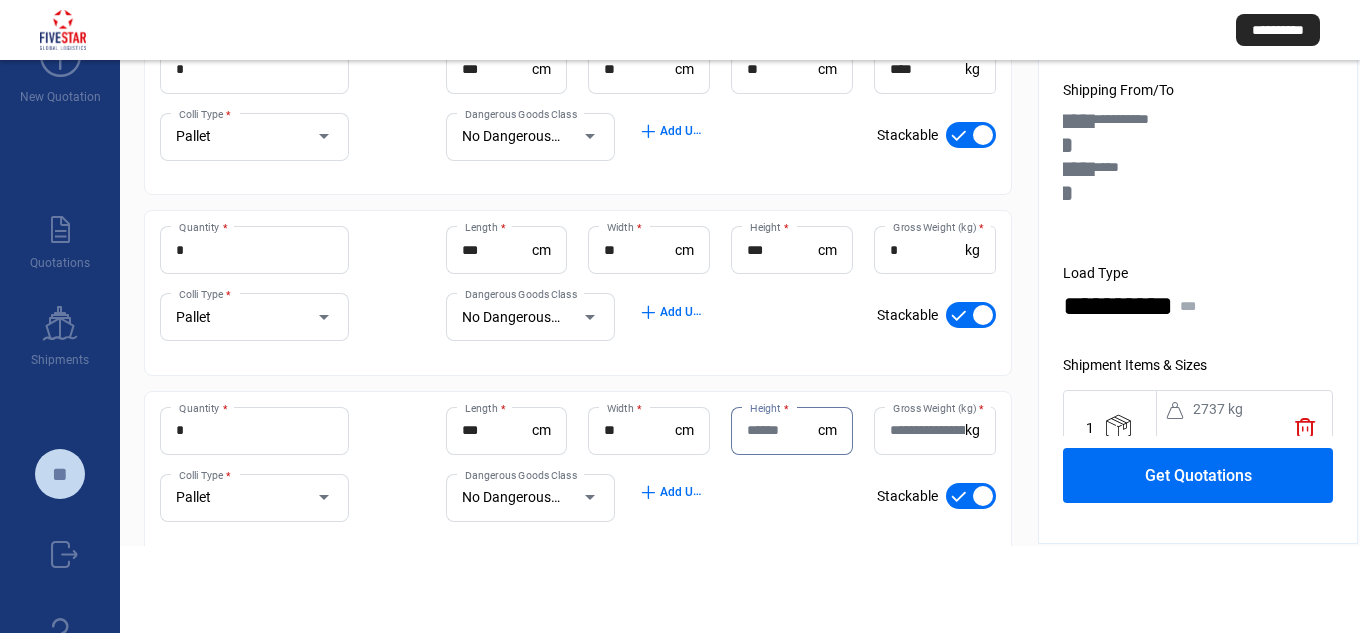 click on "Height  *" at bounding box center [782, 430] 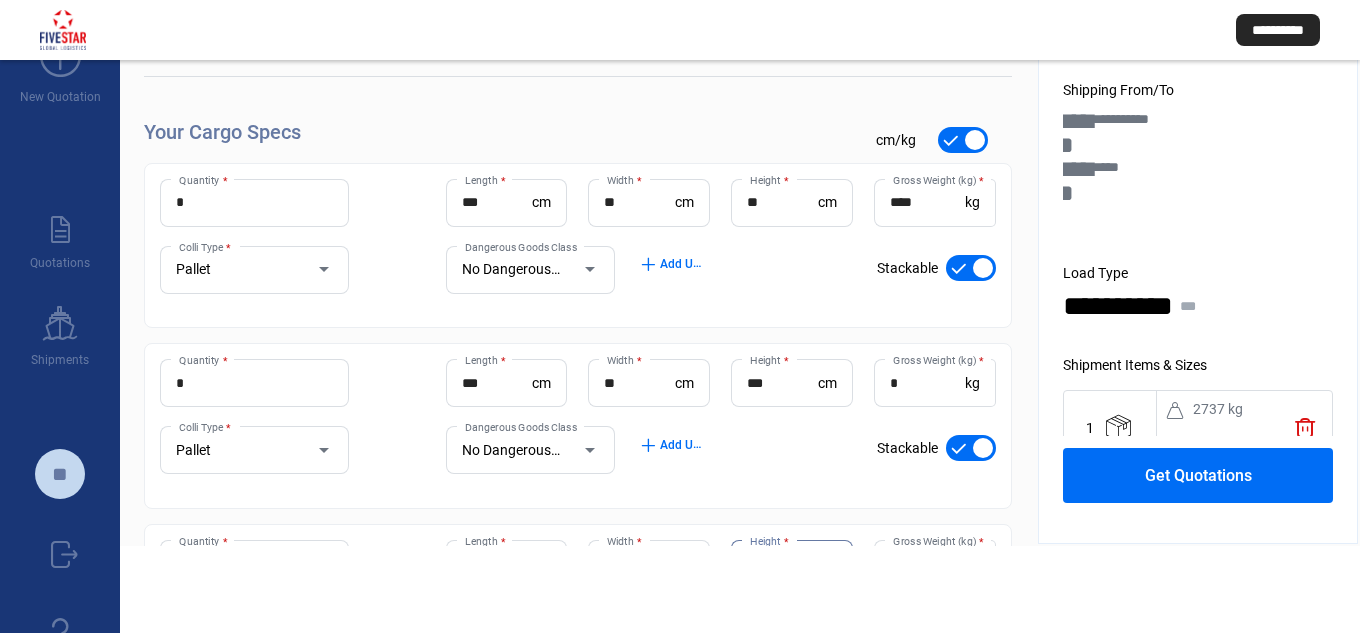 click on "****" at bounding box center [927, 202] 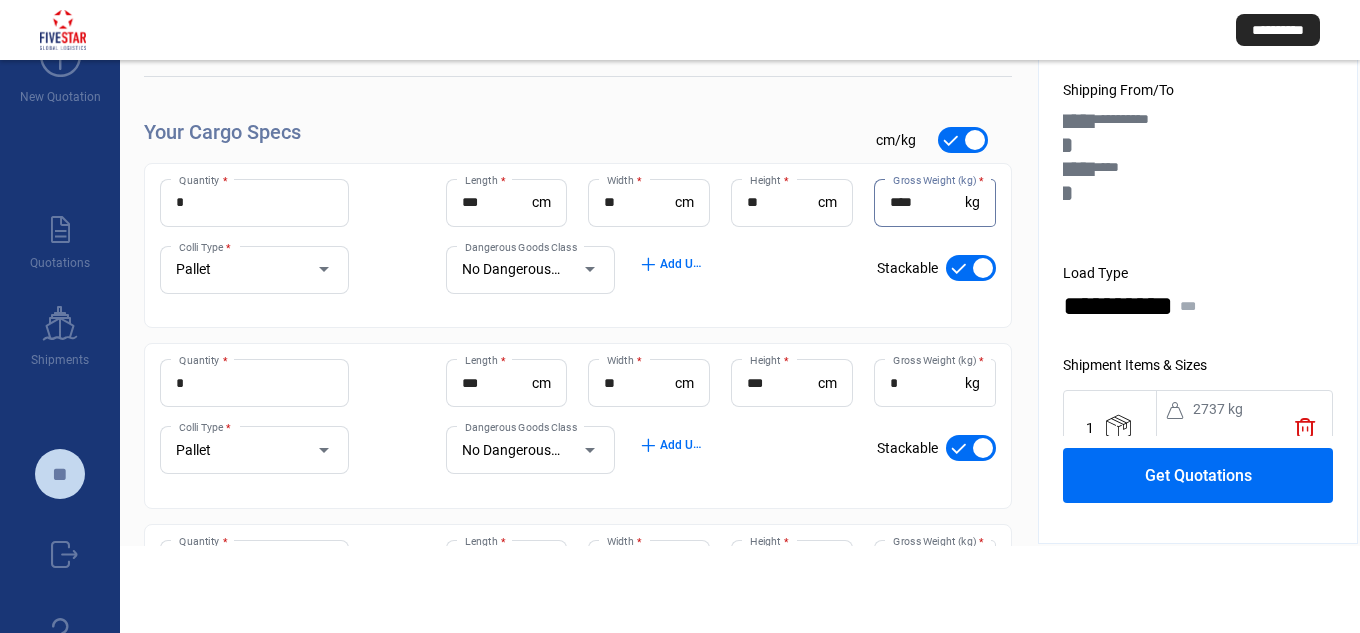 click on "****" at bounding box center [927, 202] 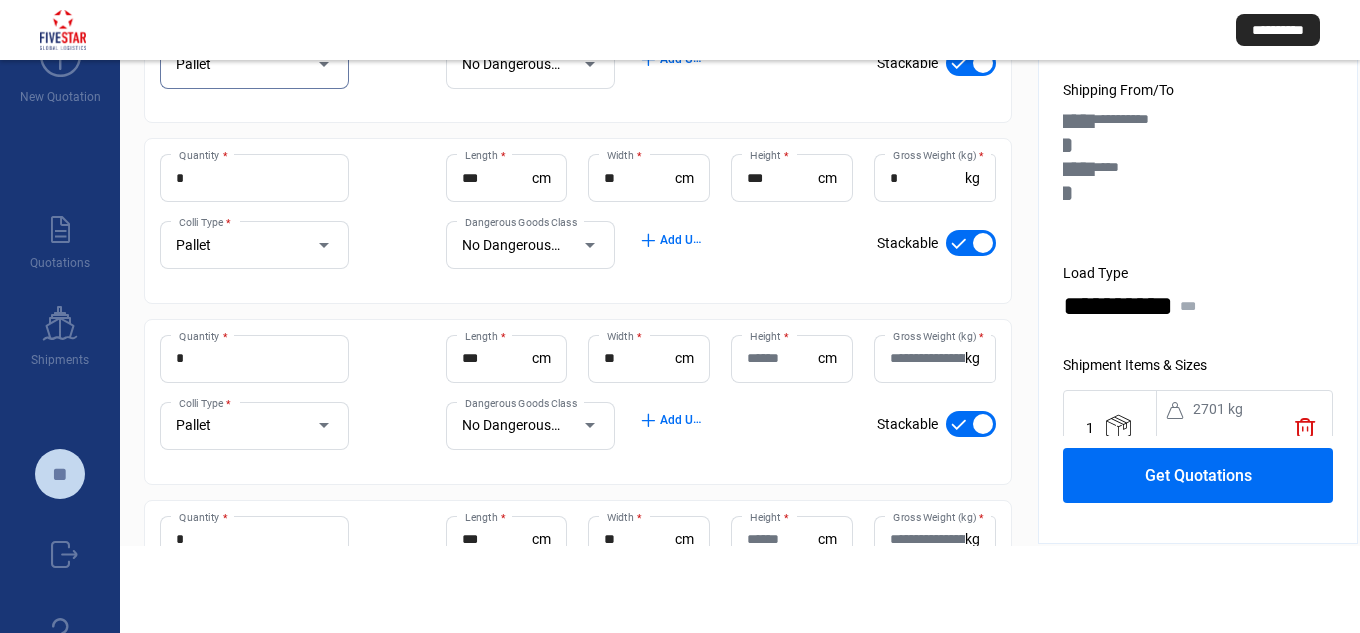 scroll, scrollTop: 322, scrollLeft: 0, axis: vertical 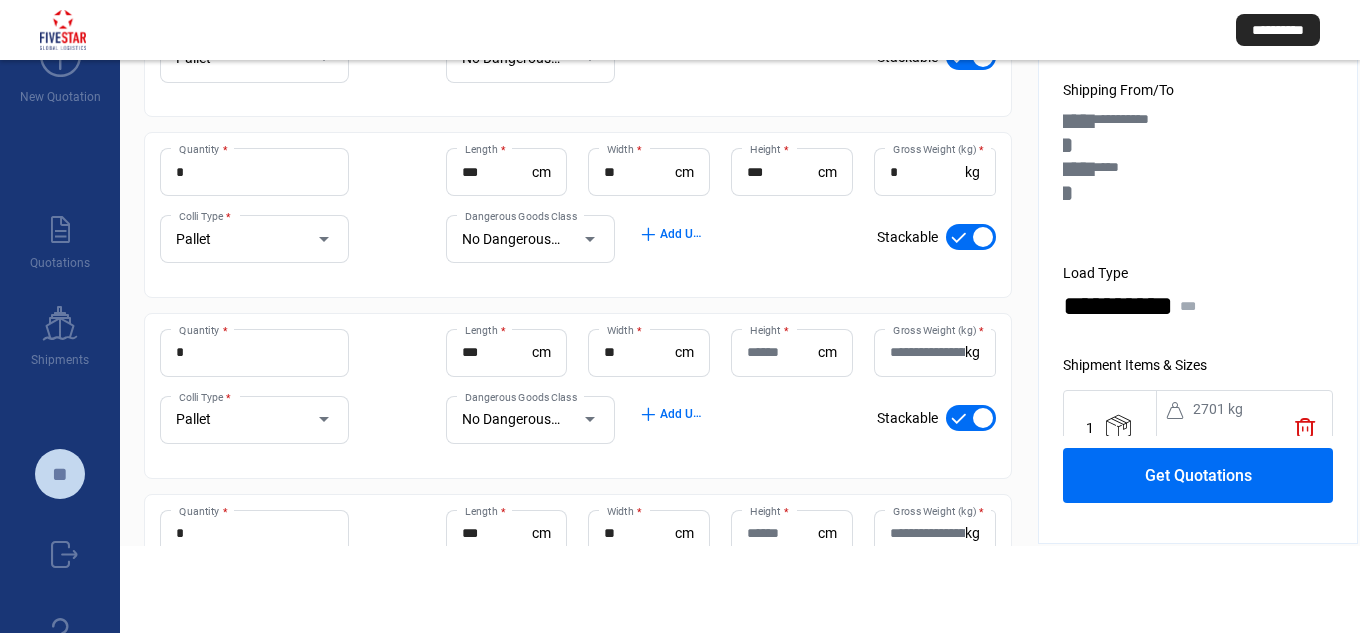 click on "Gross Weight (kg)  *" 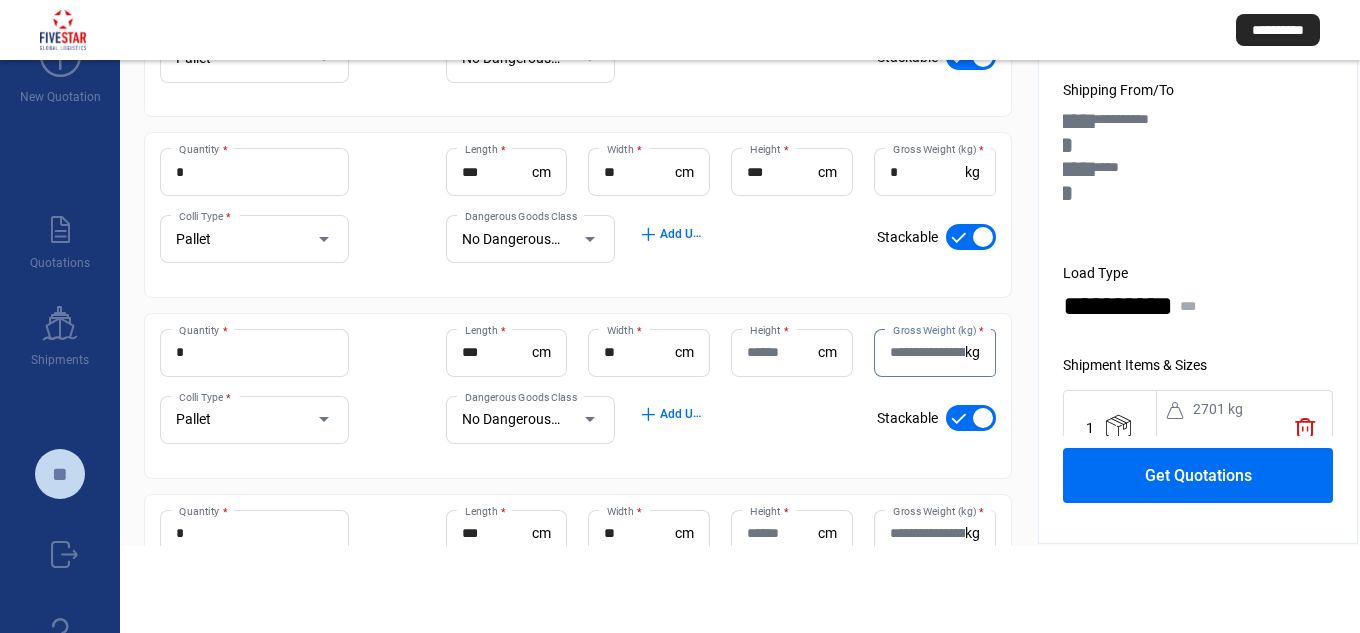 click on "Gross Weight (kg)  *" at bounding box center [927, 352] 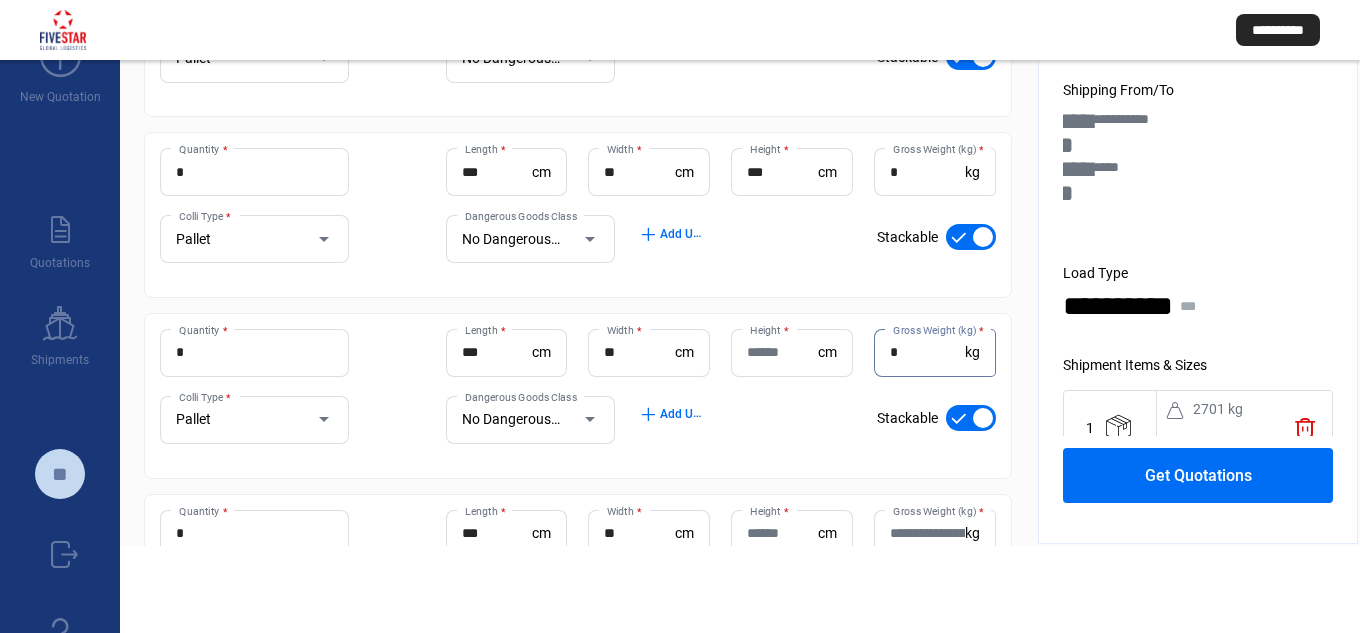type on "*" 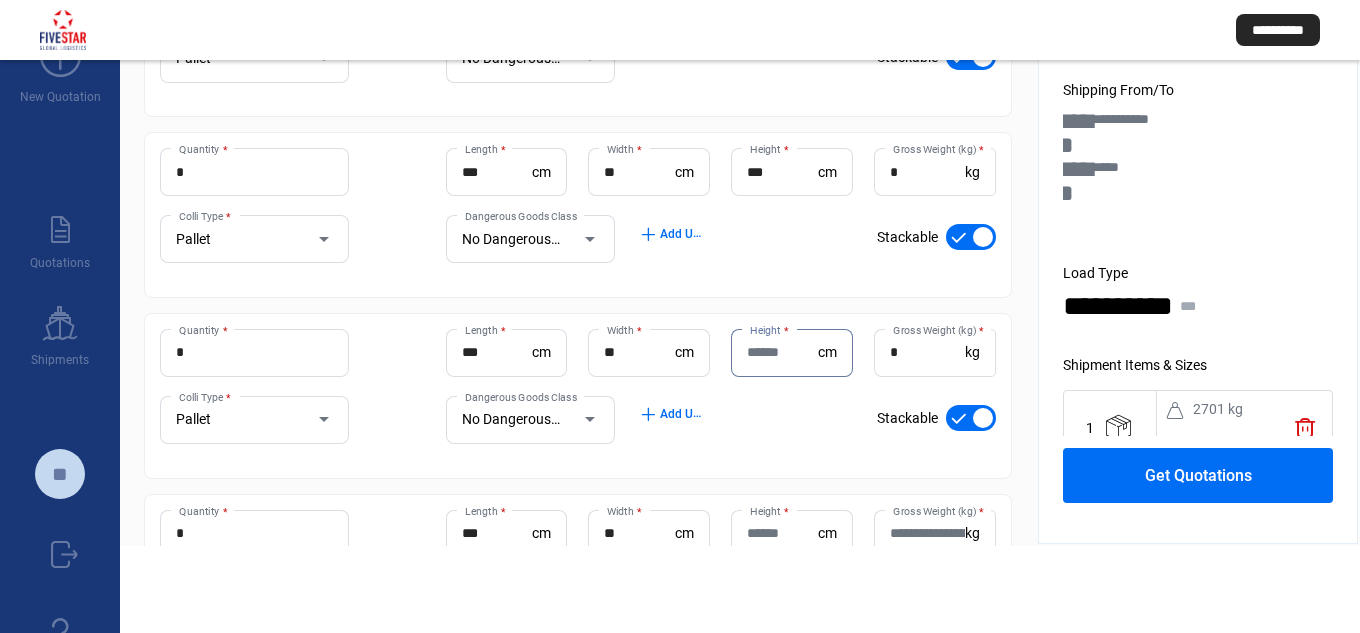 click on "Height  *" at bounding box center [782, 352] 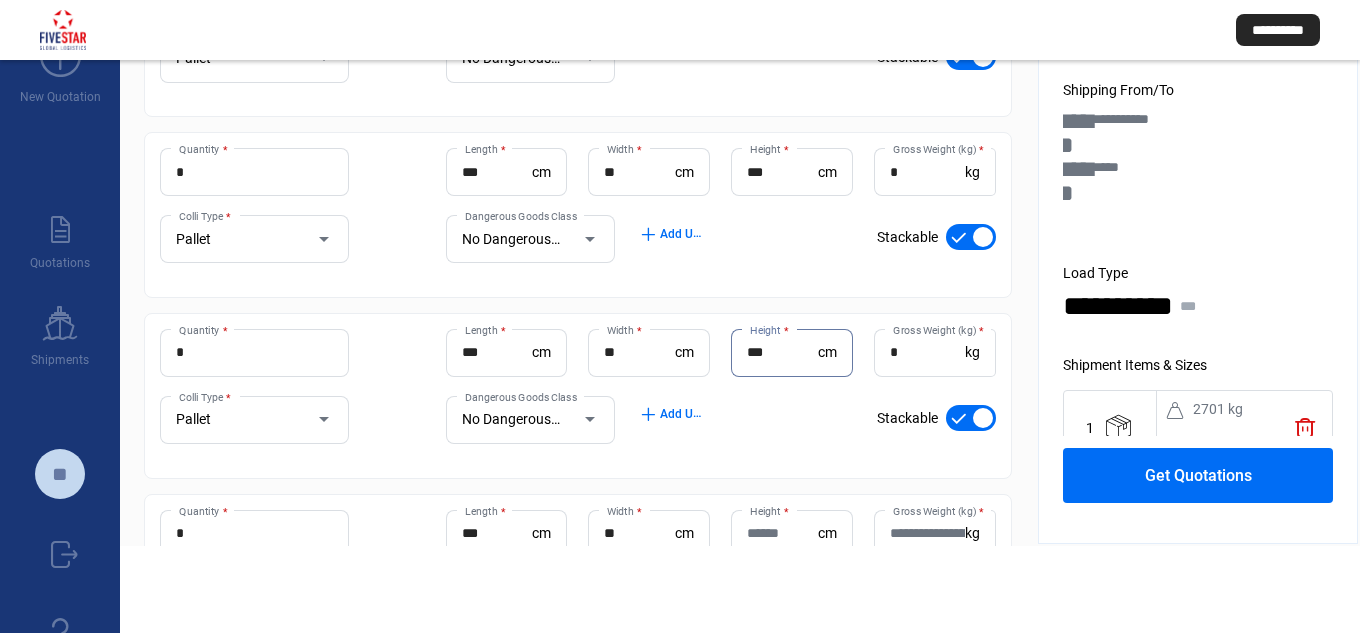 type on "***" 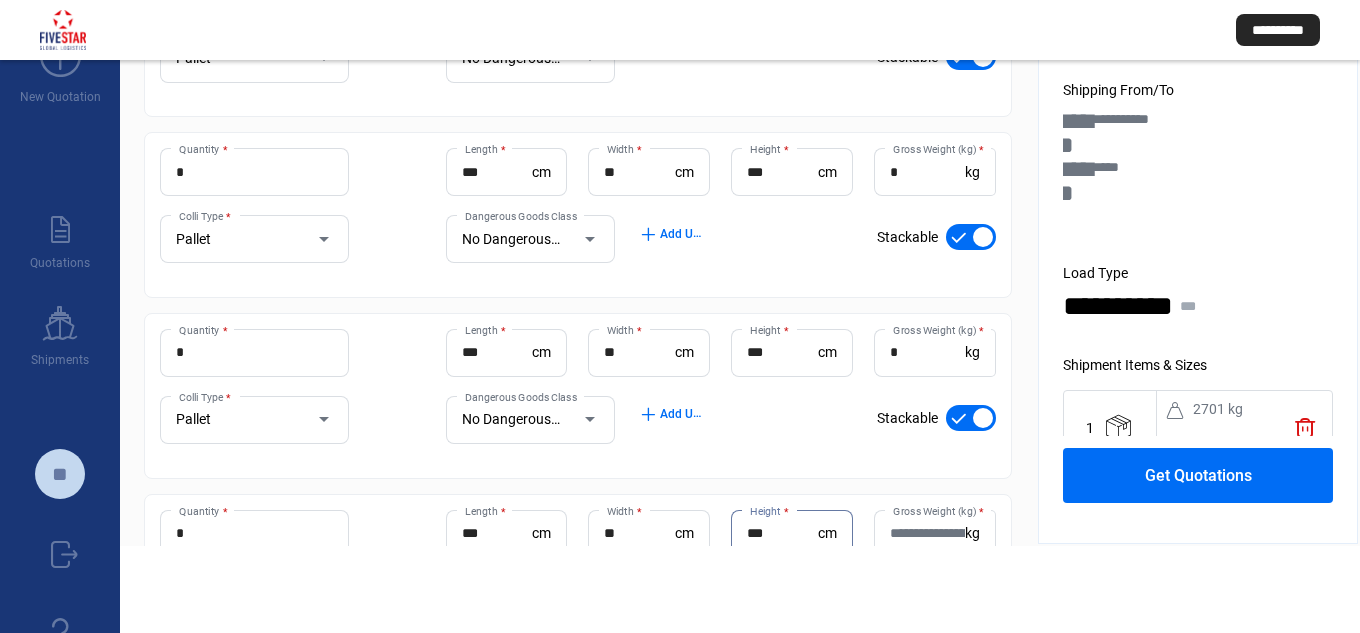 type on "***" 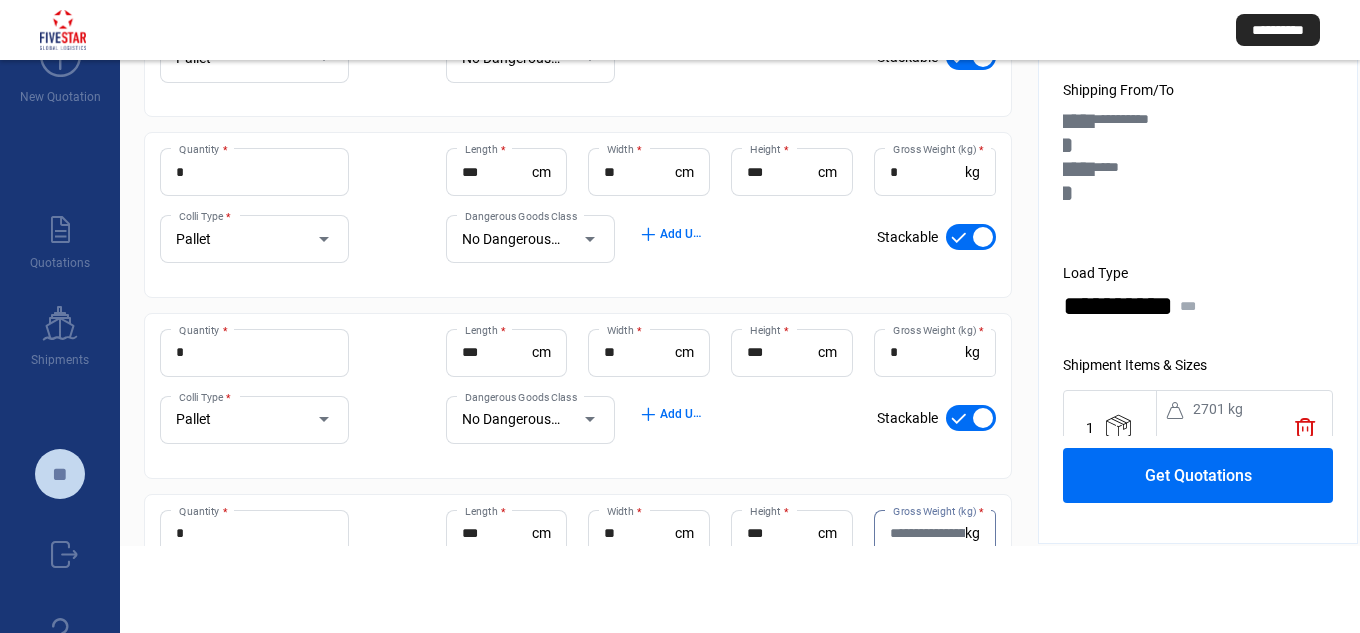 click on "Gross Weight (kg)  *" at bounding box center [927, 533] 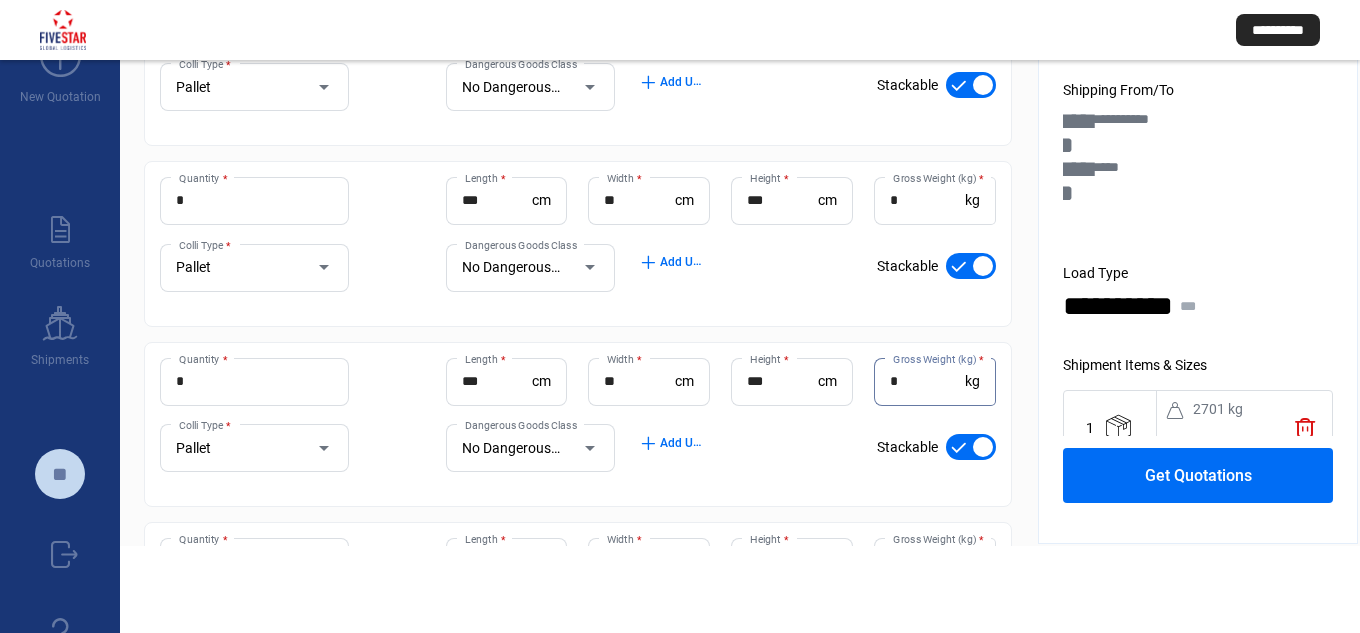 scroll, scrollTop: 485, scrollLeft: 0, axis: vertical 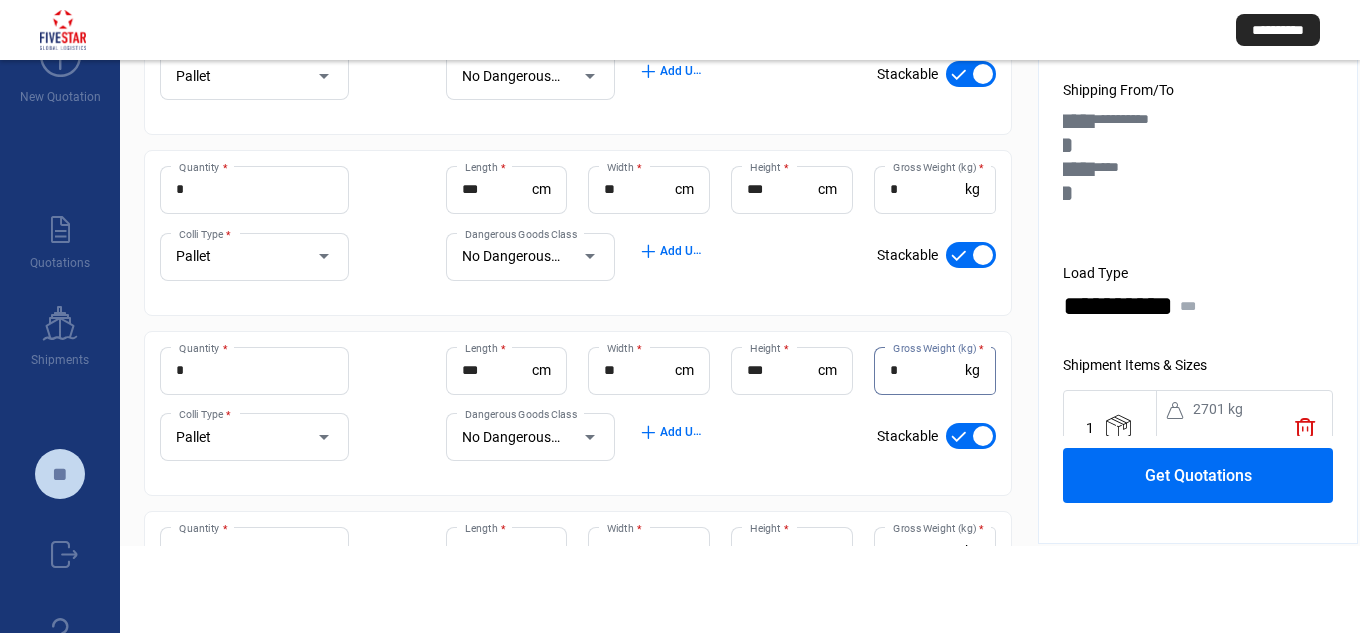type on "*" 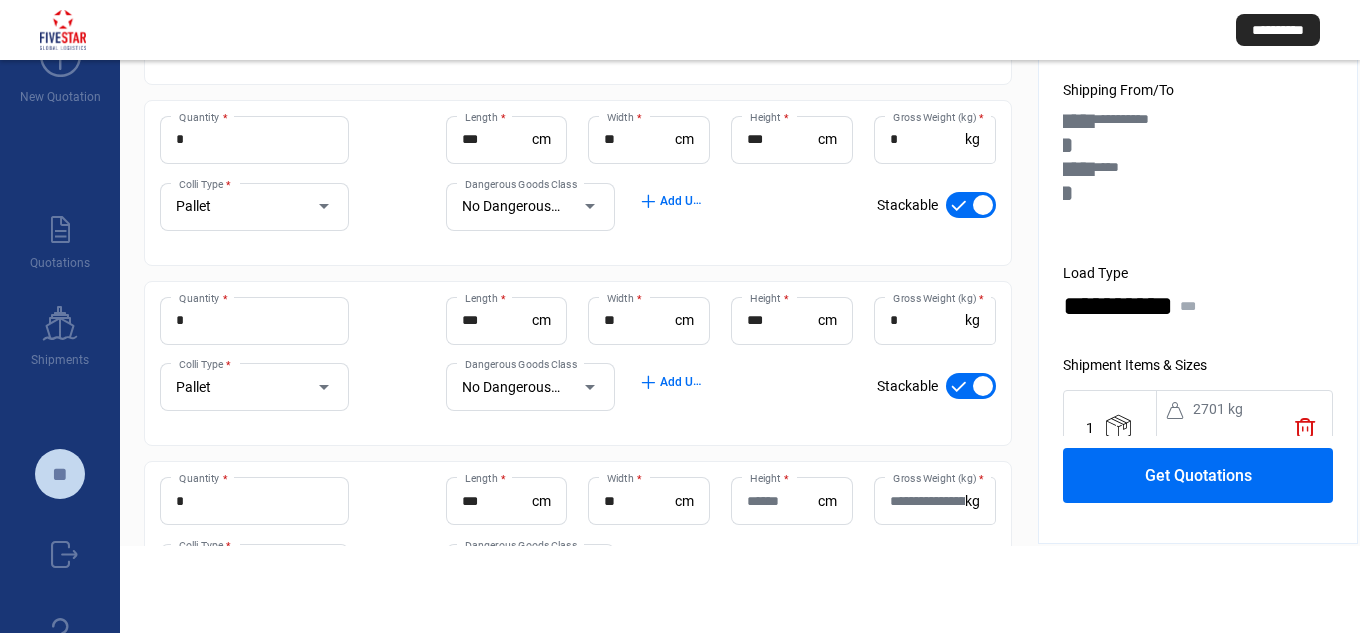 scroll, scrollTop: 538, scrollLeft: 0, axis: vertical 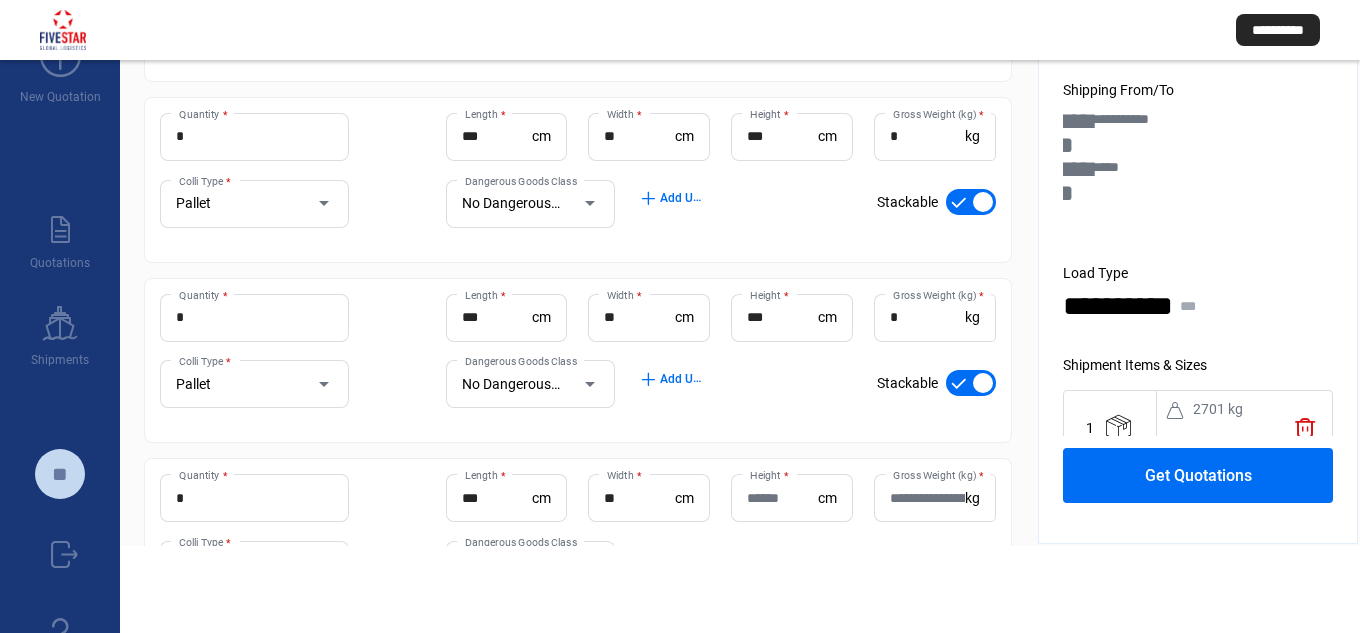 click on "Height  *" 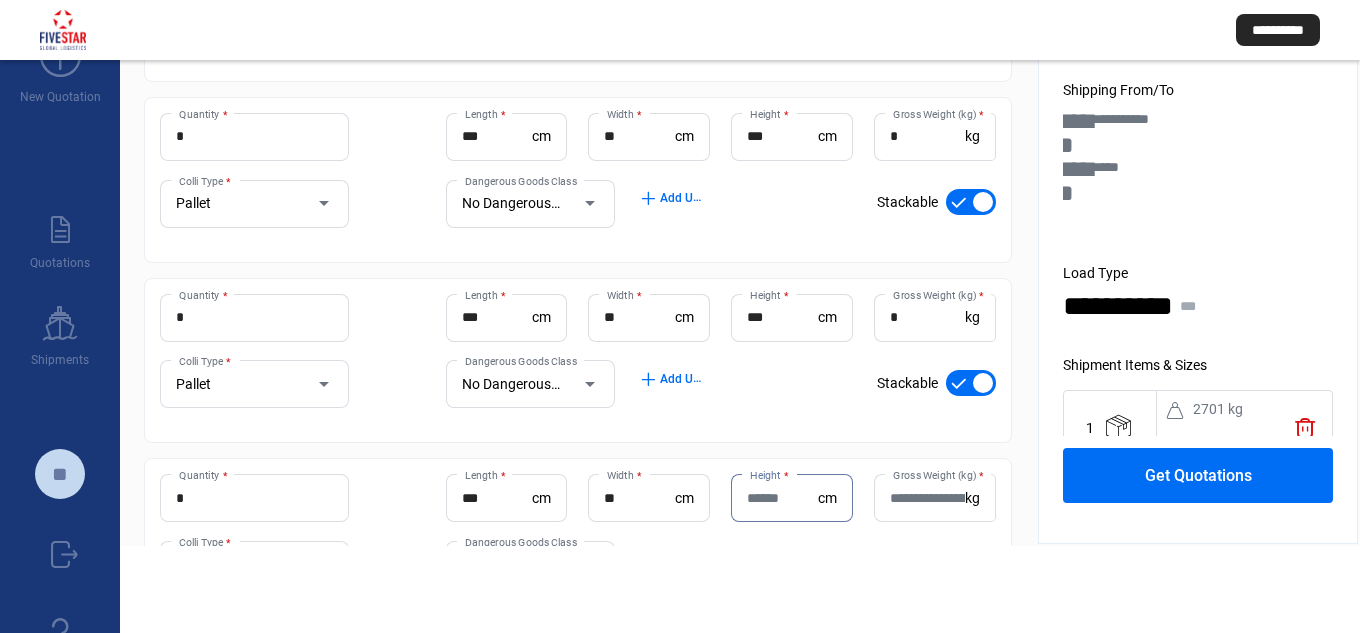 click on "Height  *" at bounding box center [782, 498] 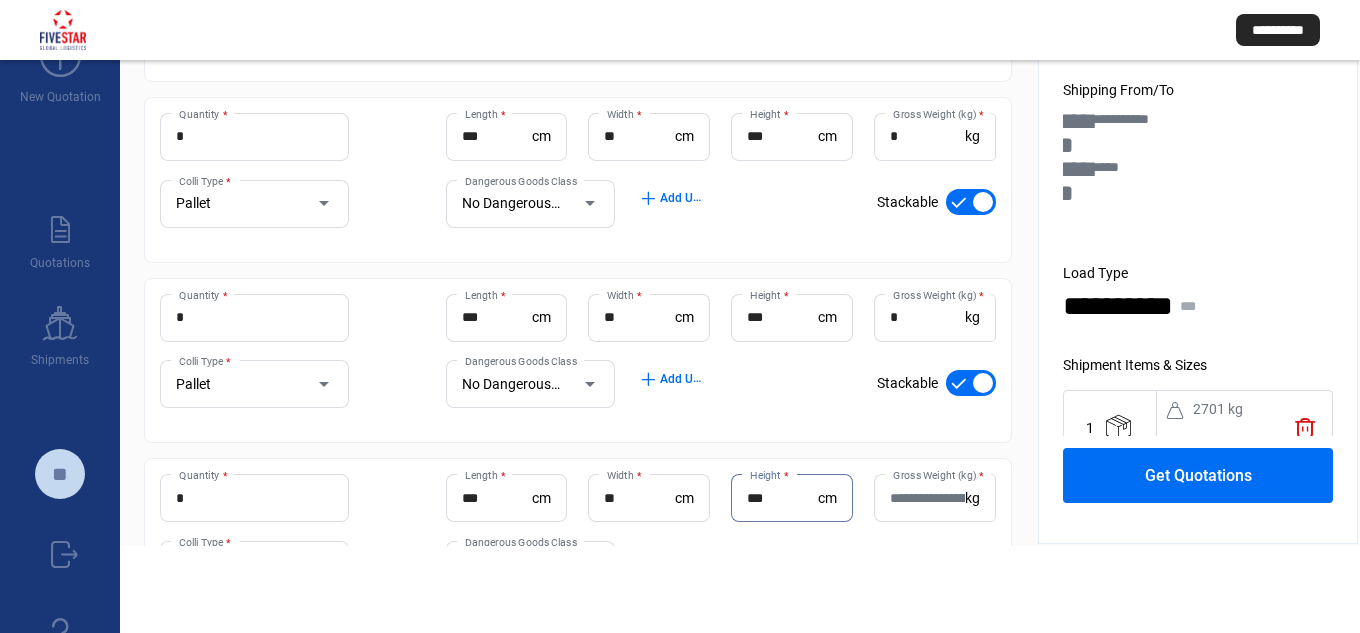 type on "***" 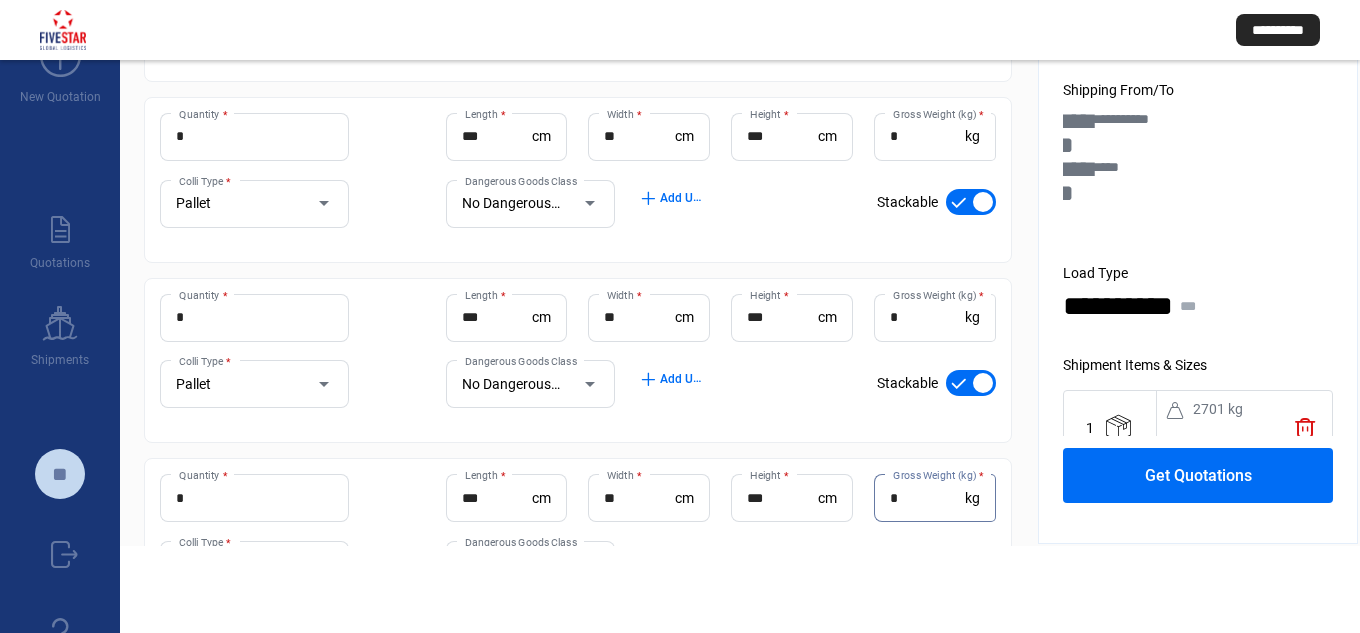 type on "*" 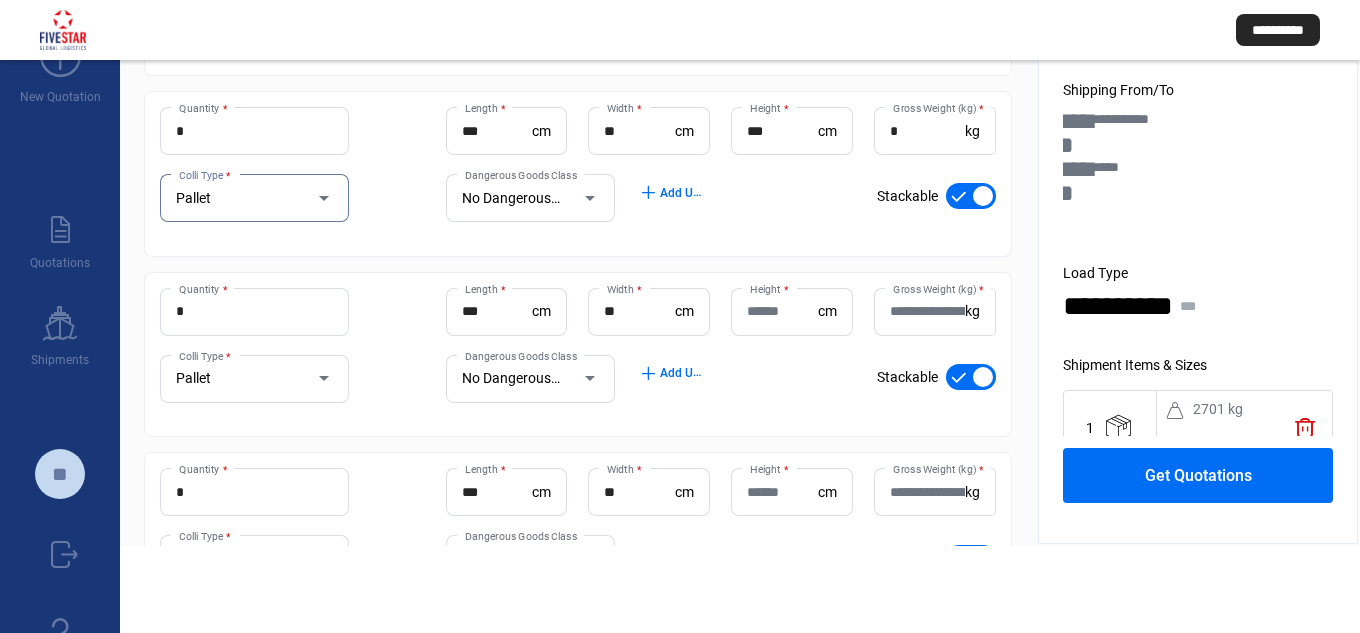 scroll, scrollTop: 889, scrollLeft: 0, axis: vertical 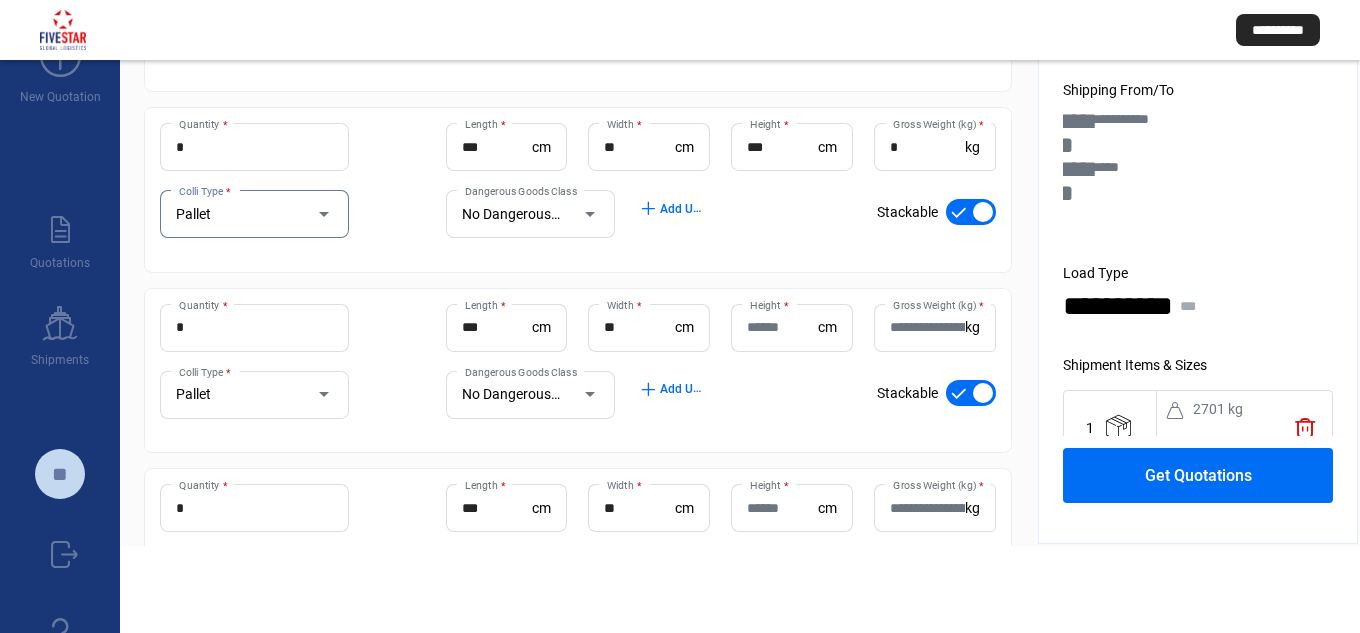 click on "Height  *" at bounding box center (782, 327) 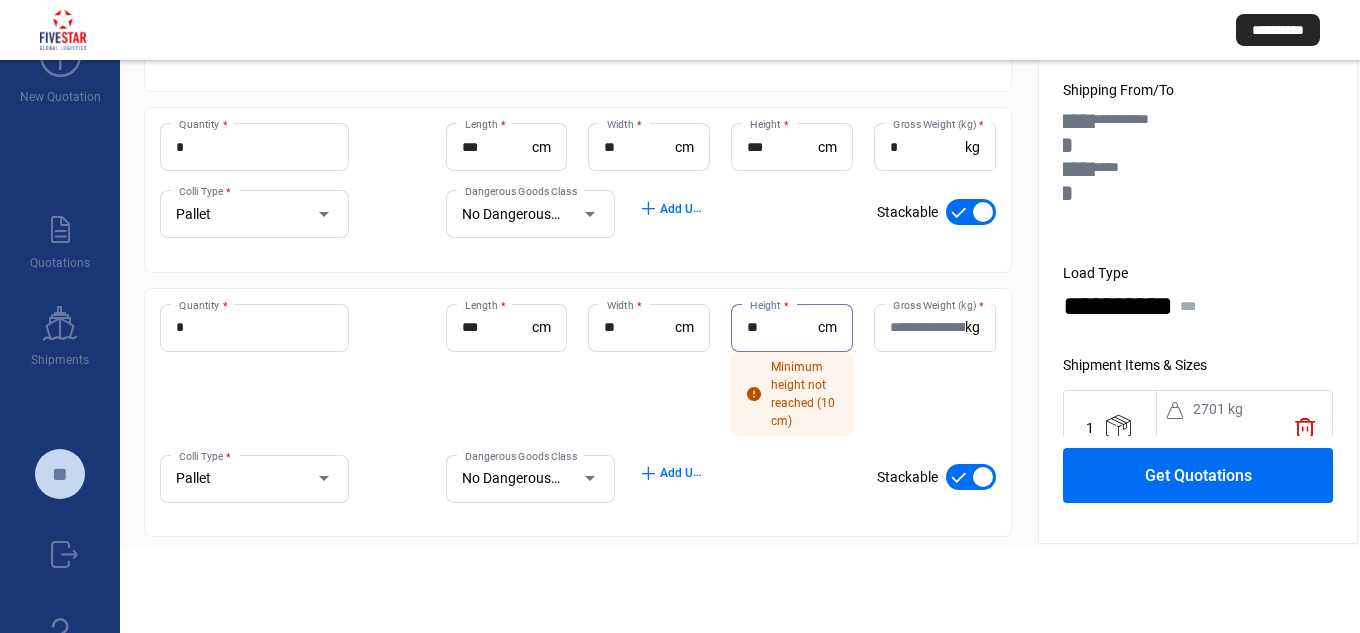 type on "**" 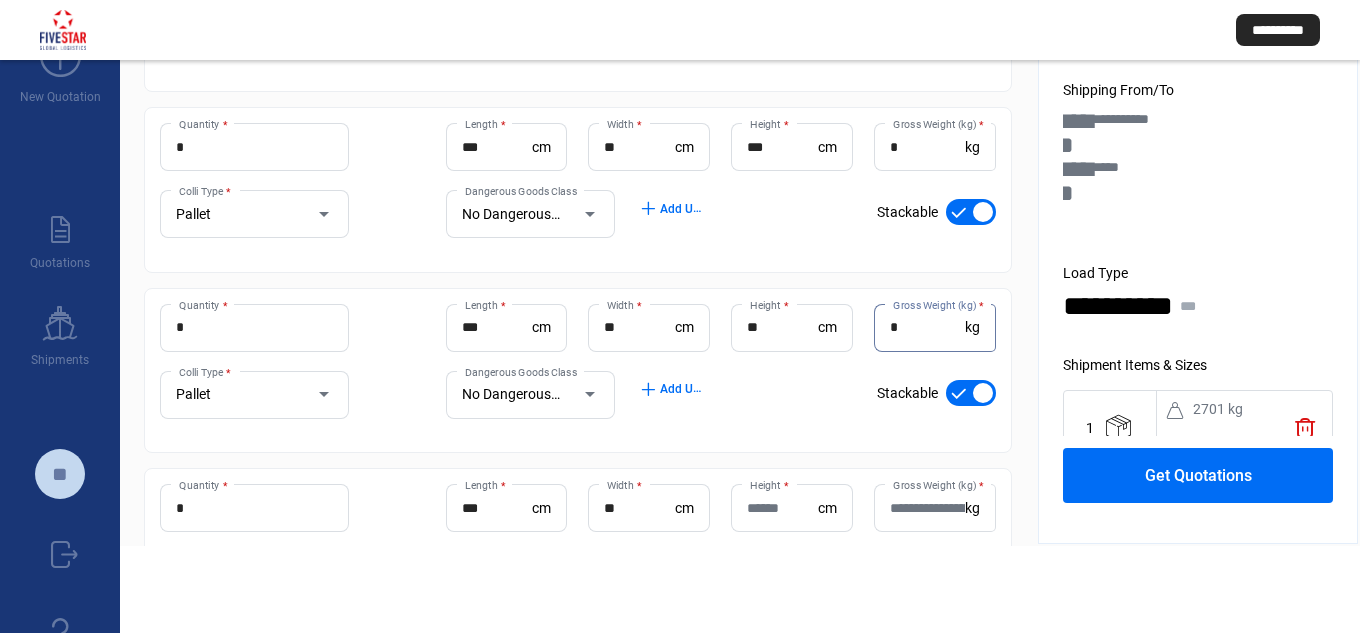 type on "*" 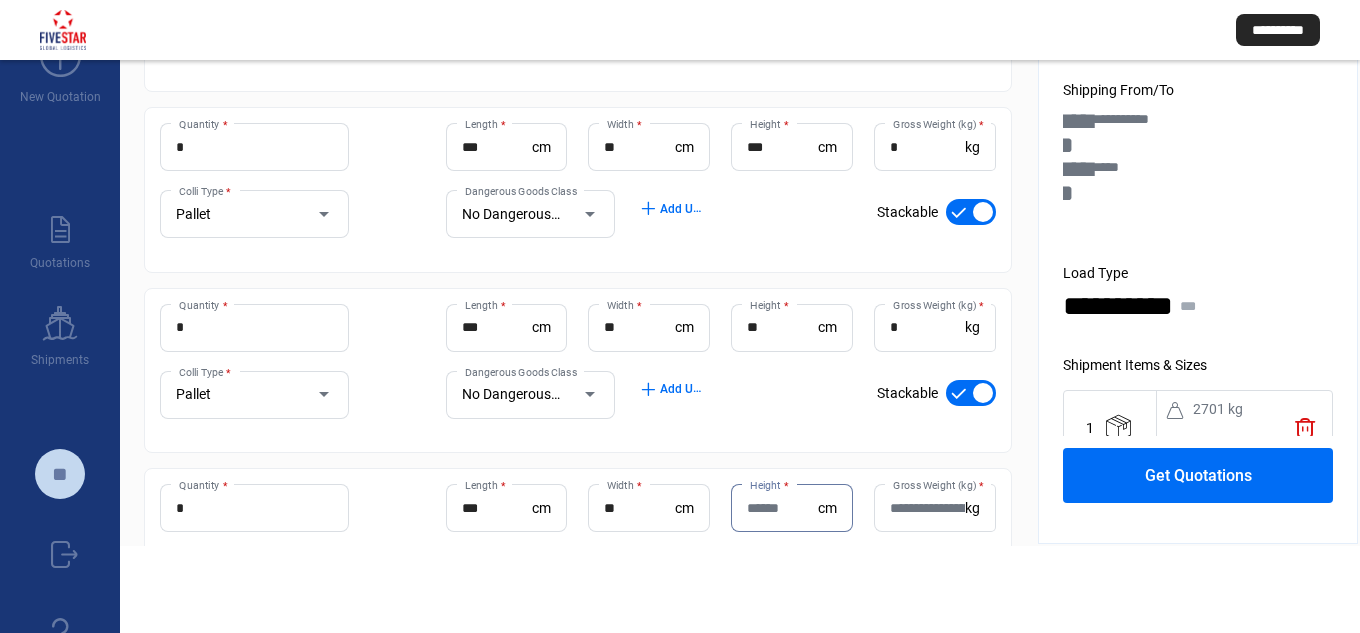 click on "Height  *" at bounding box center (782, 508) 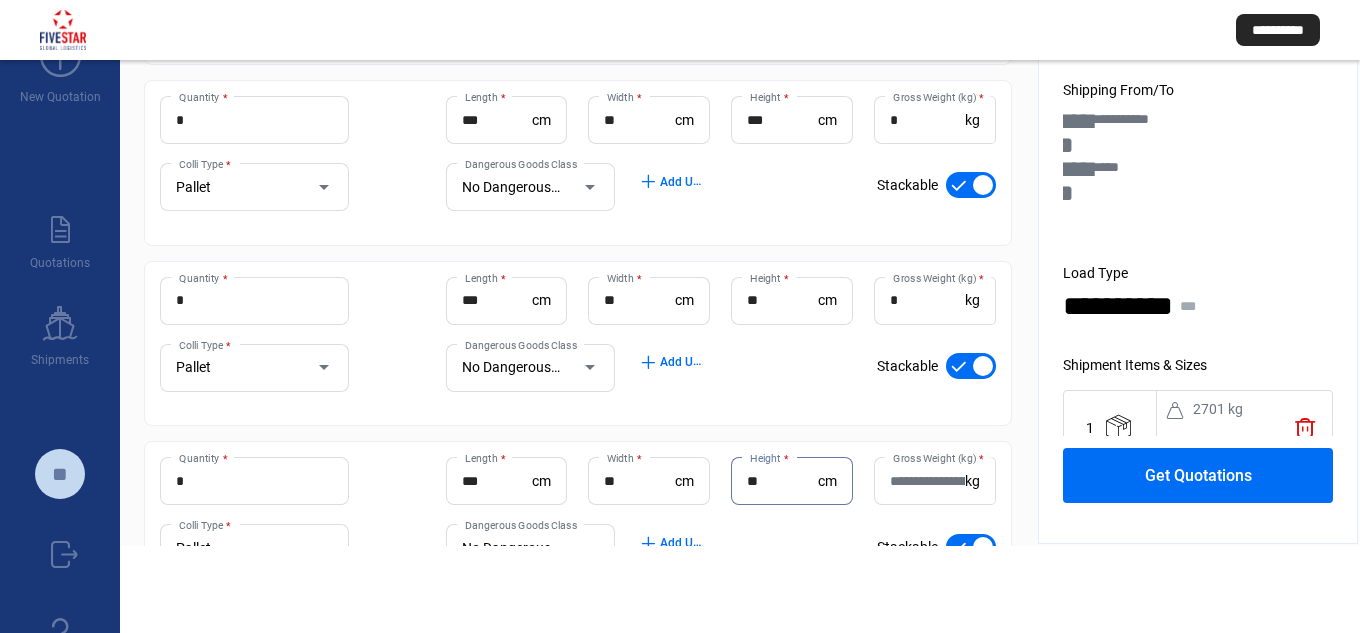 scroll, scrollTop: 919, scrollLeft: 0, axis: vertical 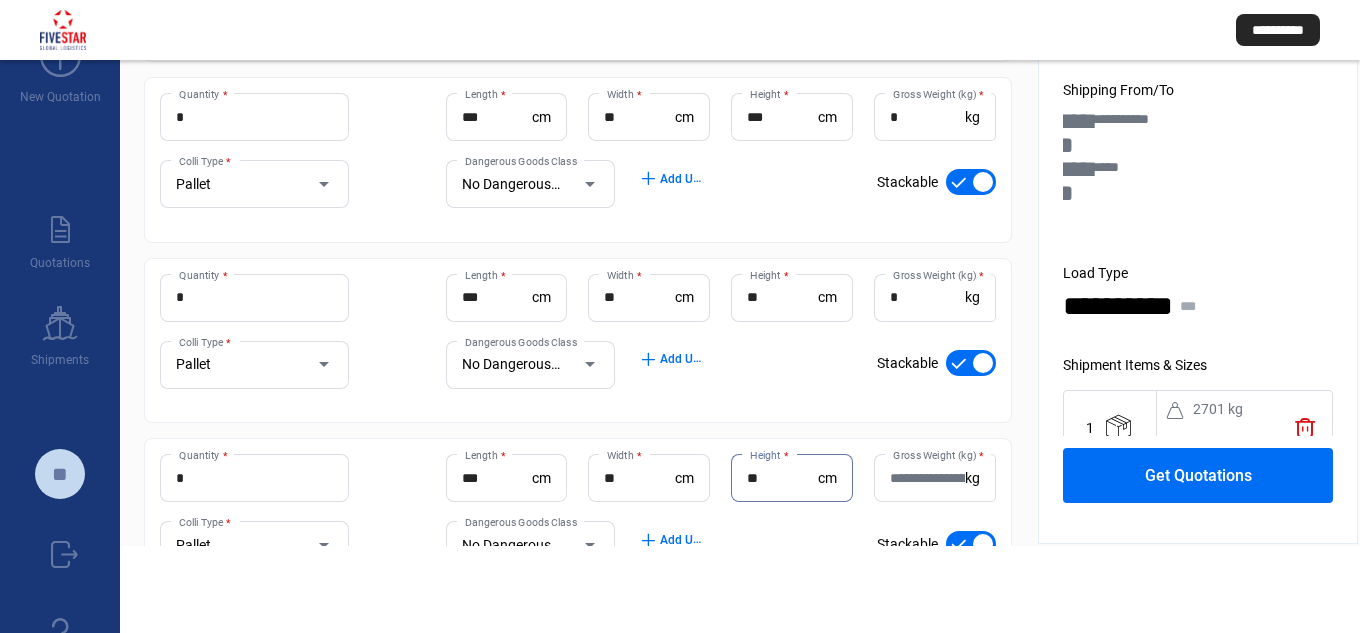 type on "**" 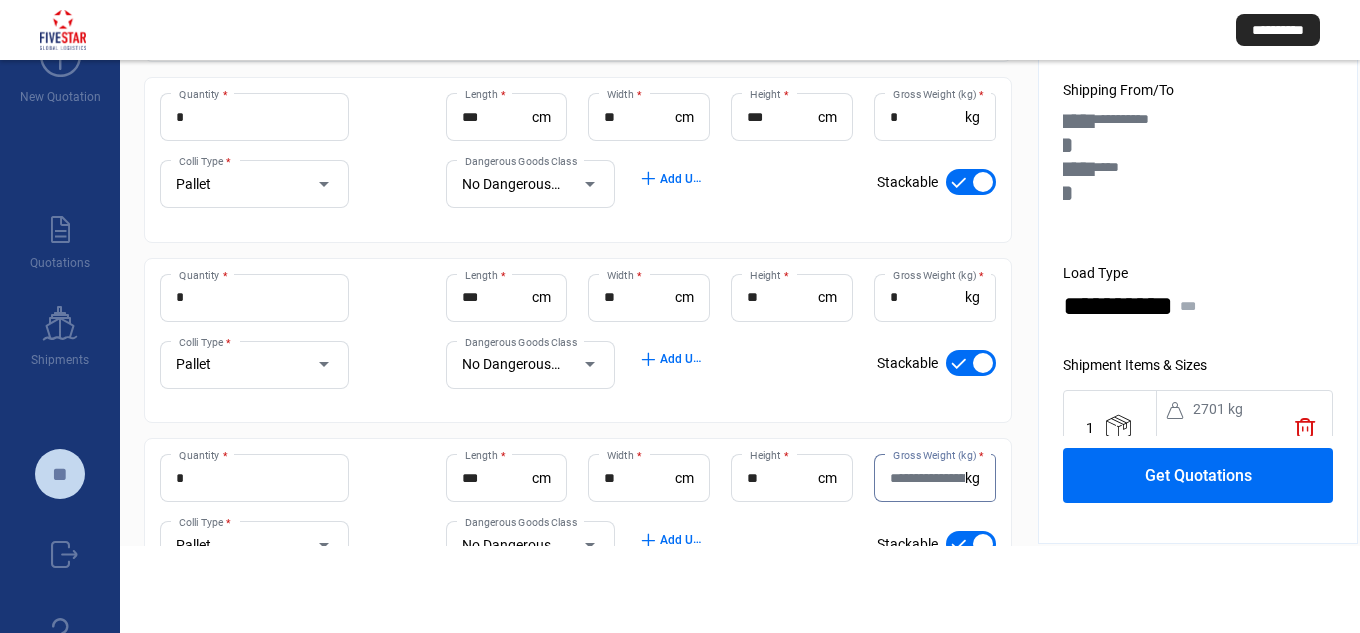 click on "Gross Weight (kg)  *" at bounding box center (927, 478) 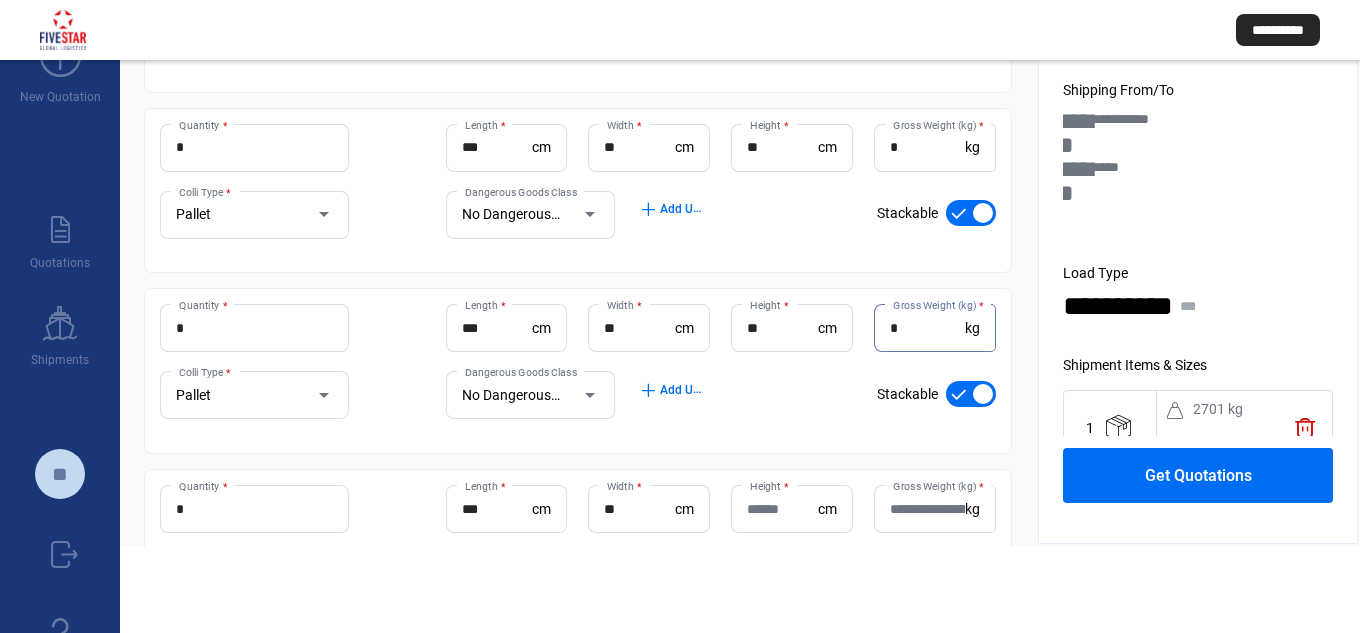 scroll, scrollTop: 1070, scrollLeft: 0, axis: vertical 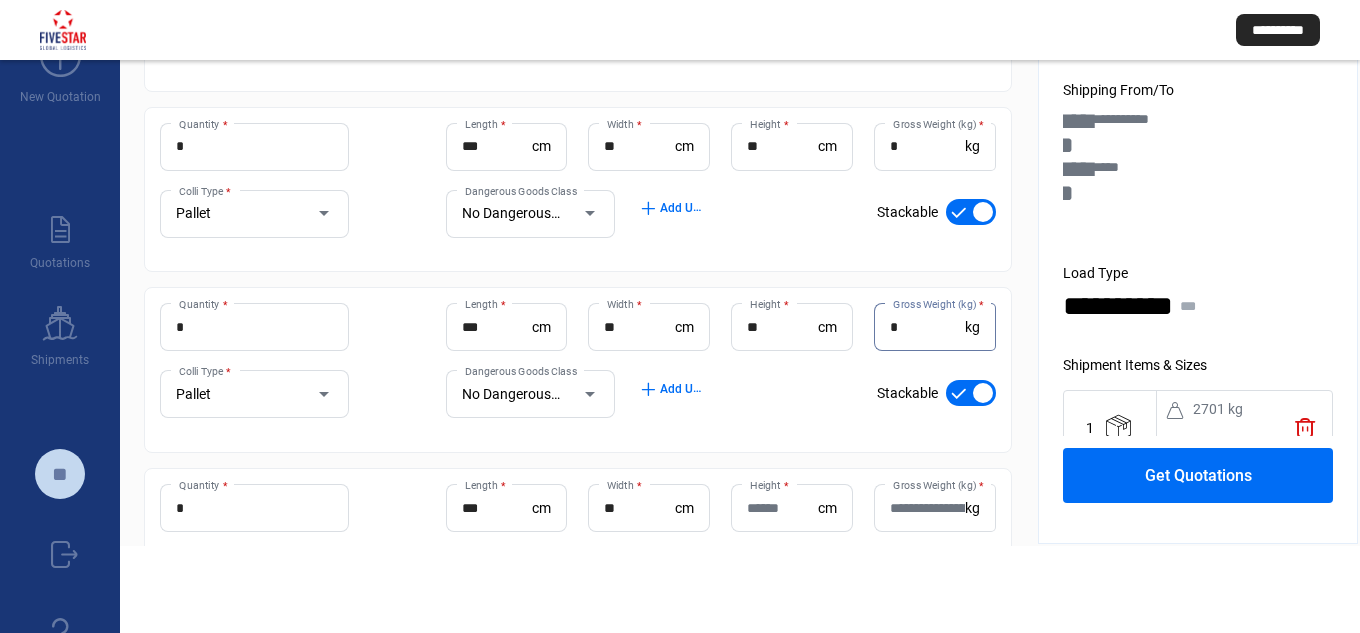 type on "*" 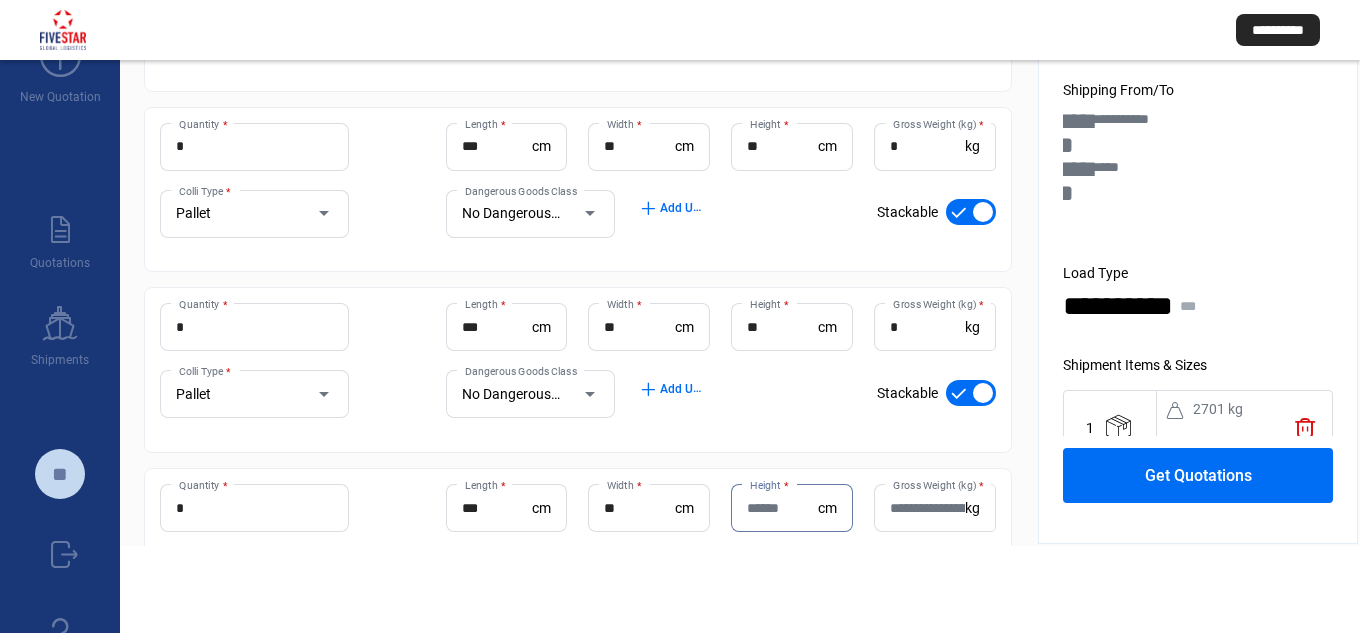 paste on "**" 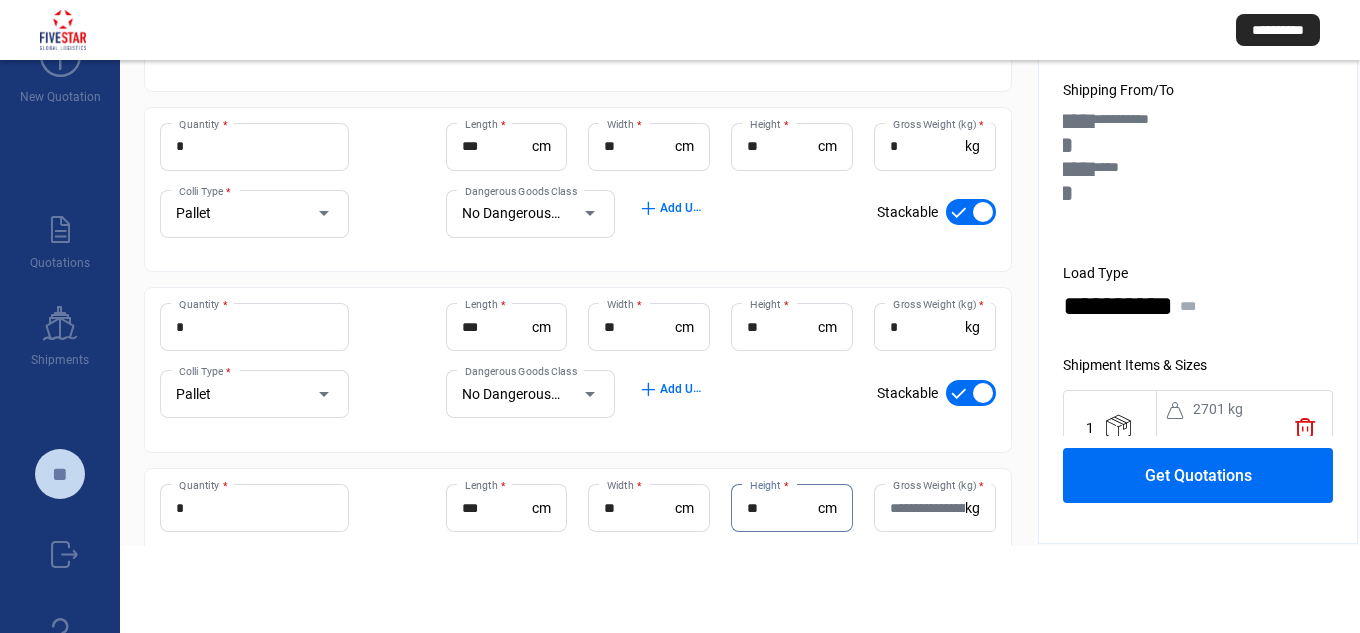 type on "**" 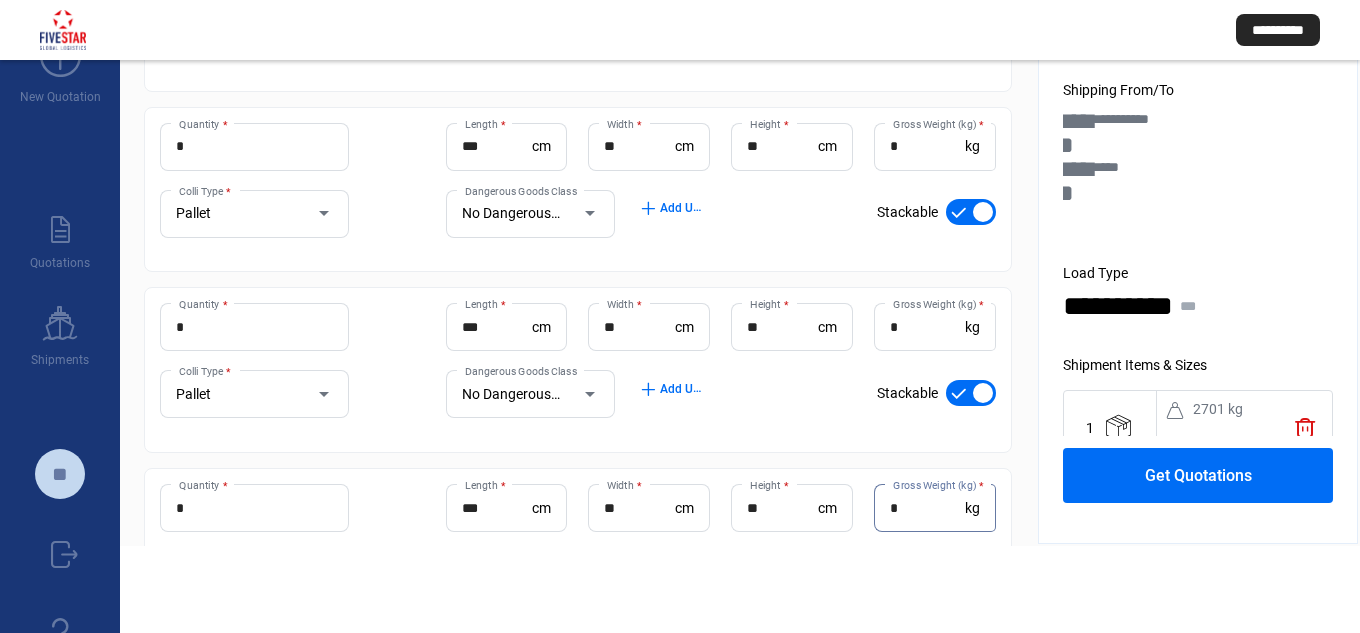 type on "*" 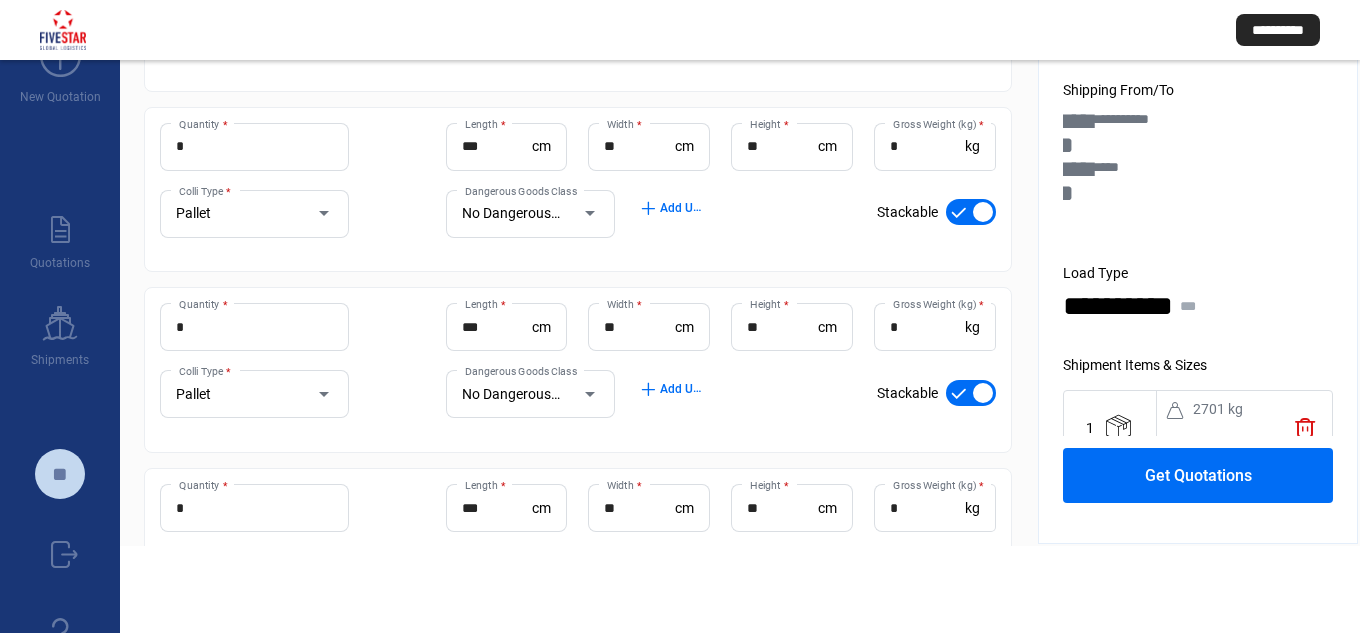 scroll, scrollTop: 1385, scrollLeft: 0, axis: vertical 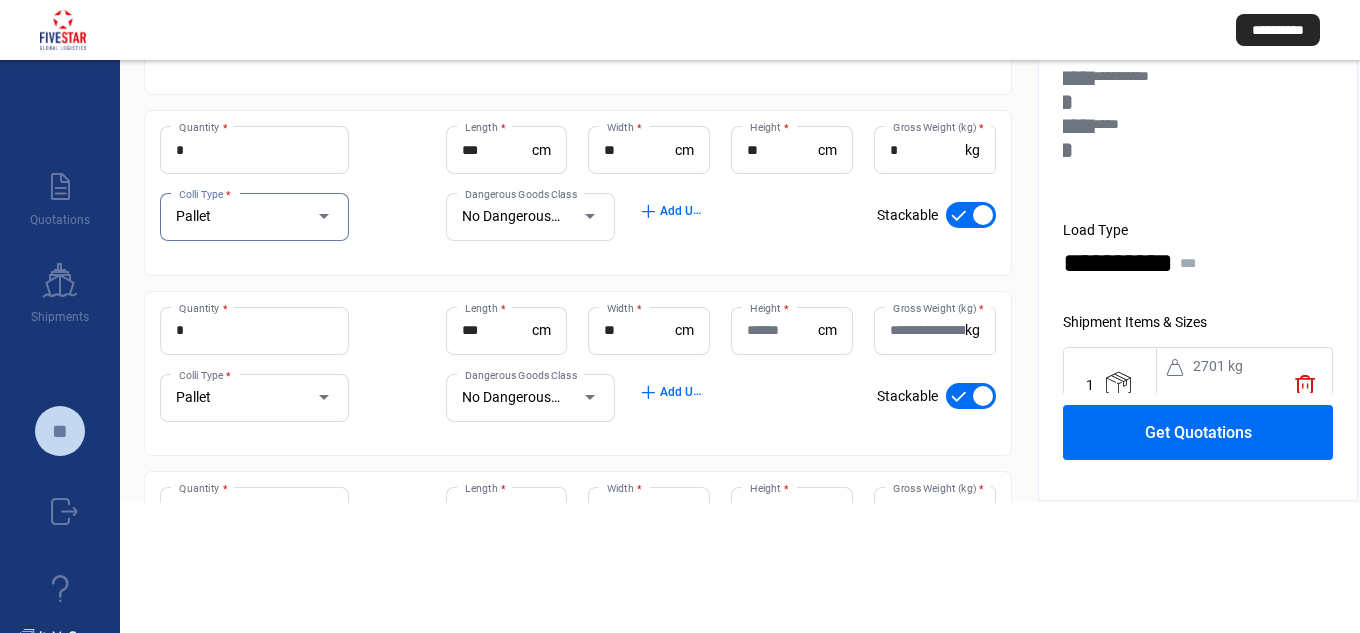 click on "Height  *" at bounding box center (782, 330) 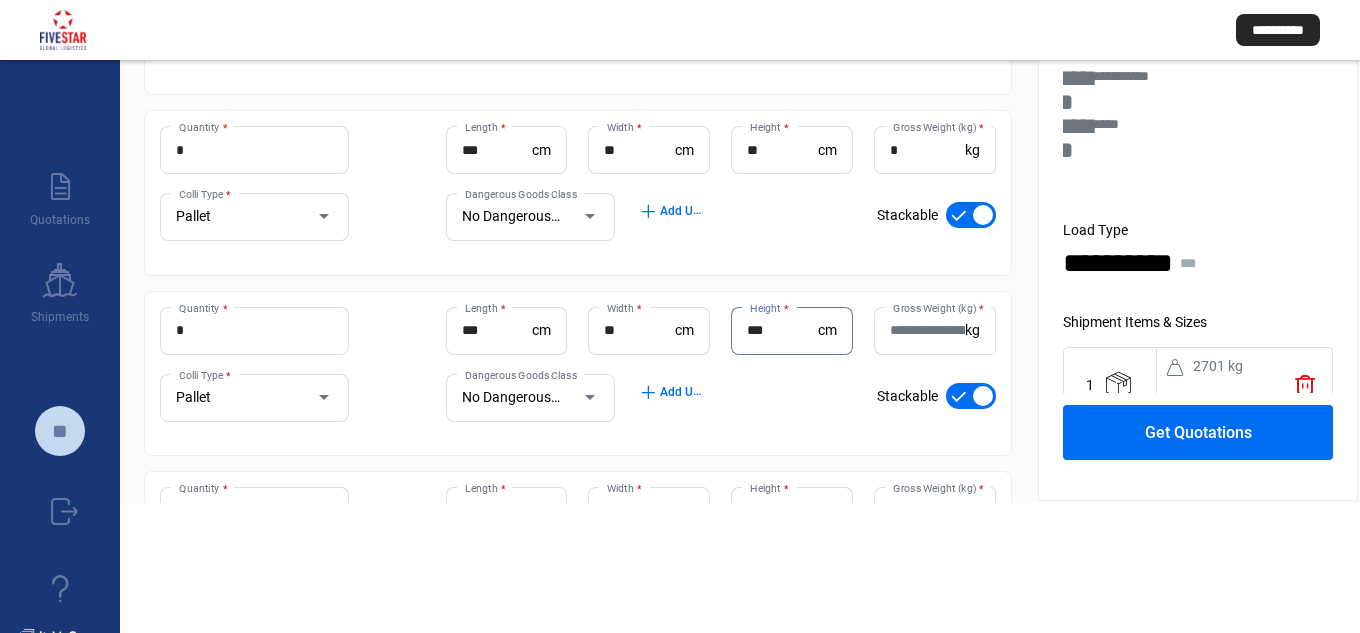 type on "***" 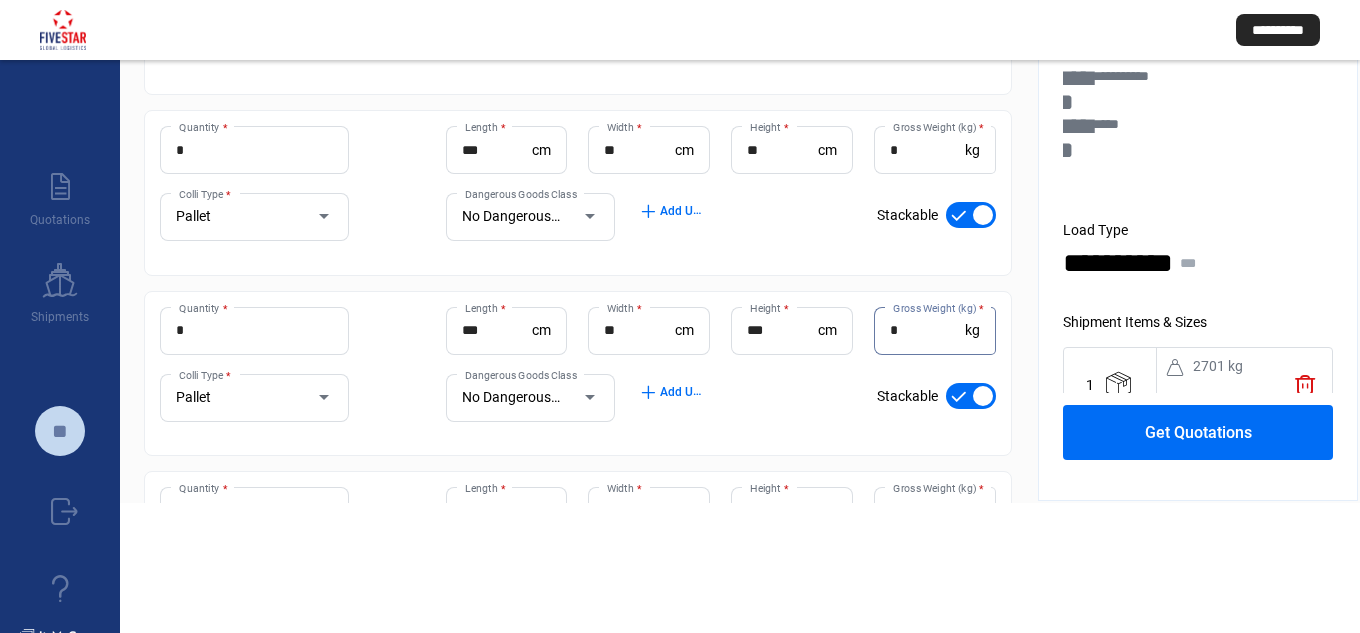 type on "*" 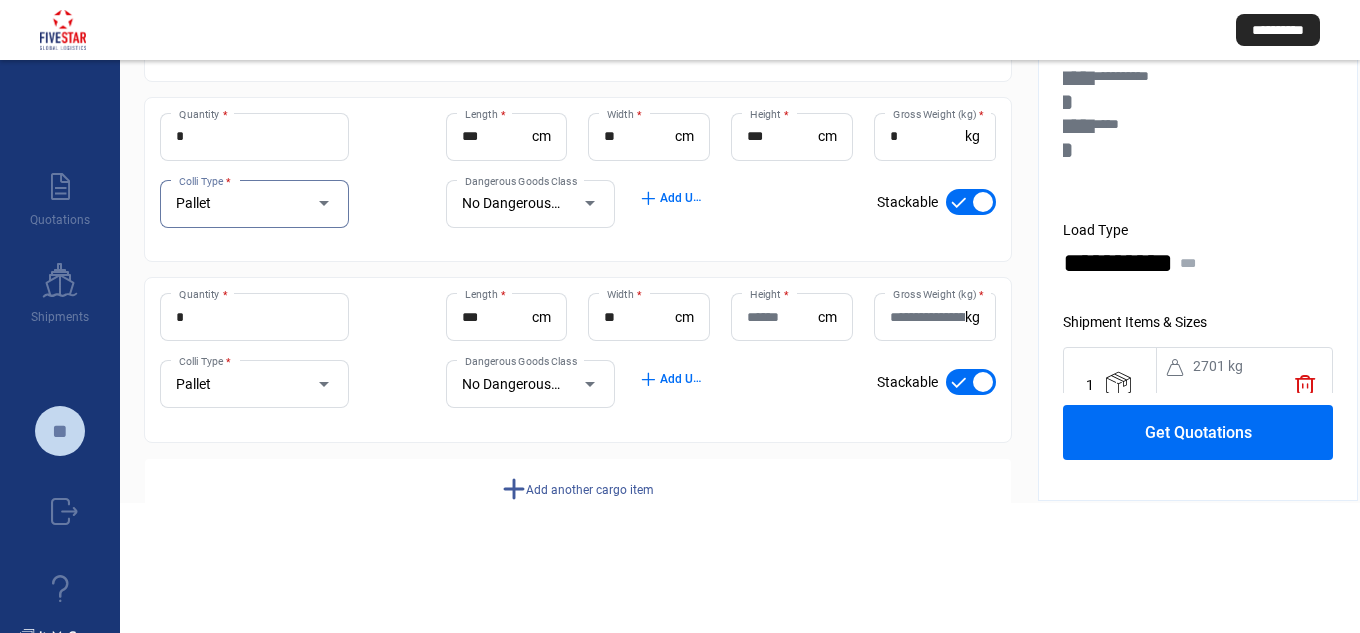 scroll, scrollTop: 1580, scrollLeft: 0, axis: vertical 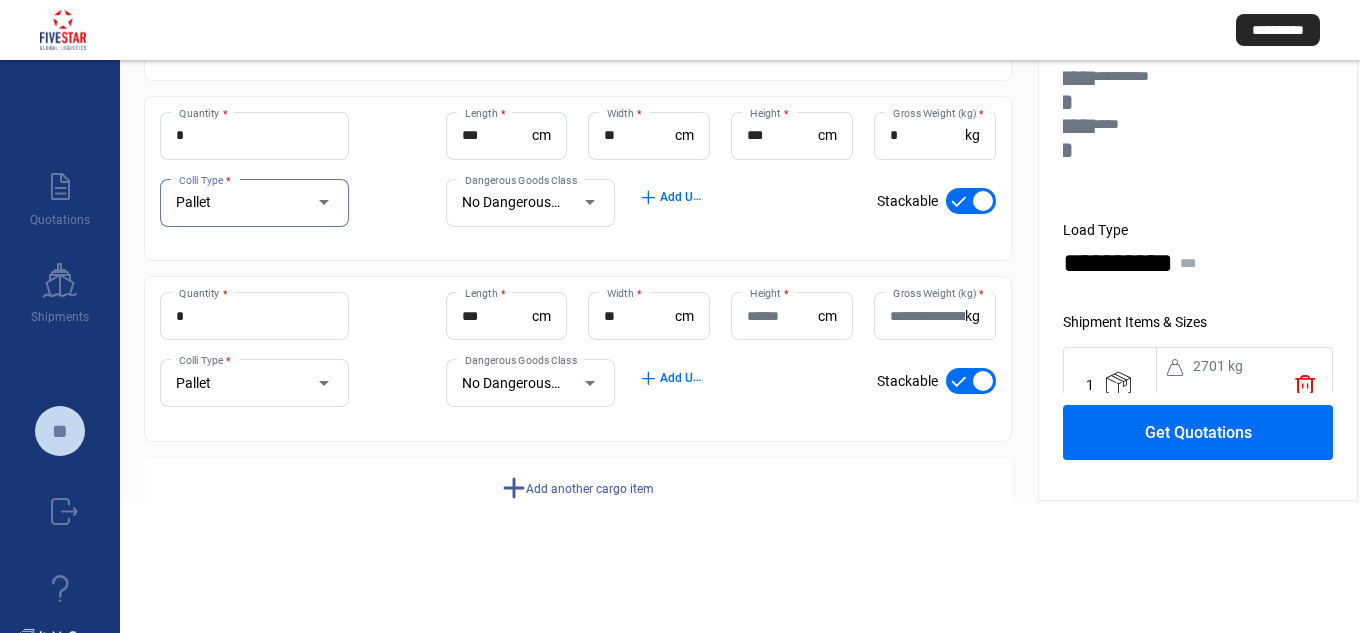 click on "Height  *" at bounding box center [782, 316] 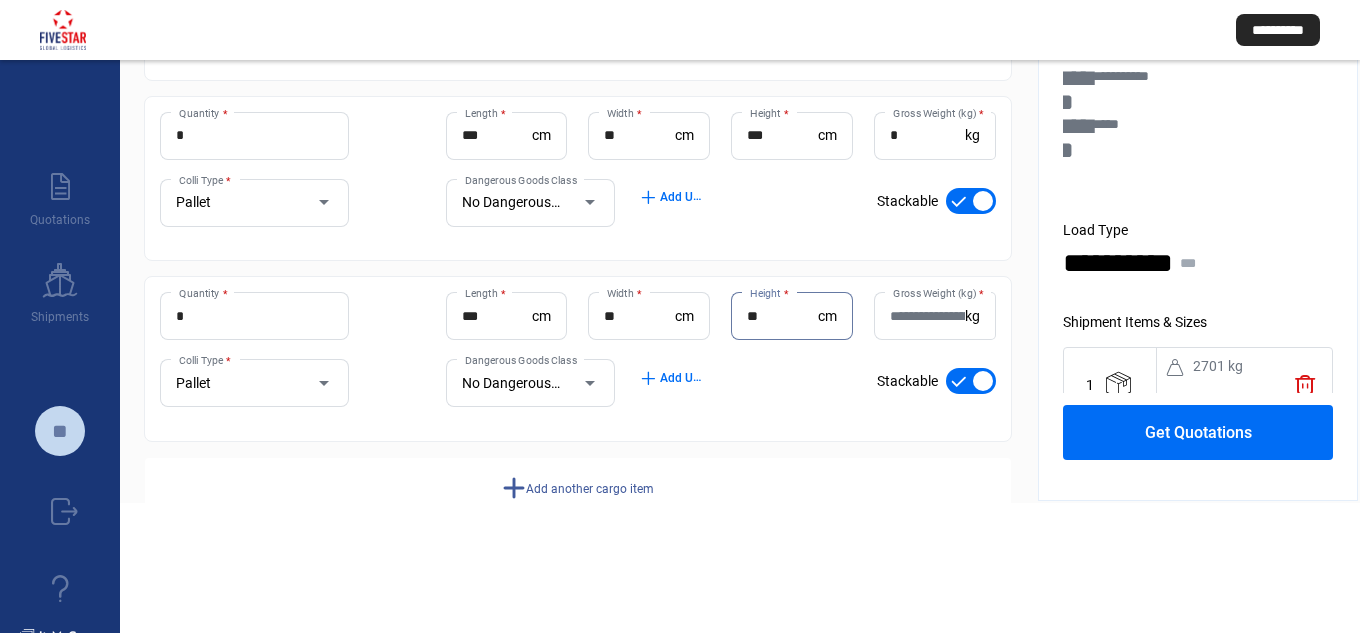 type on "**" 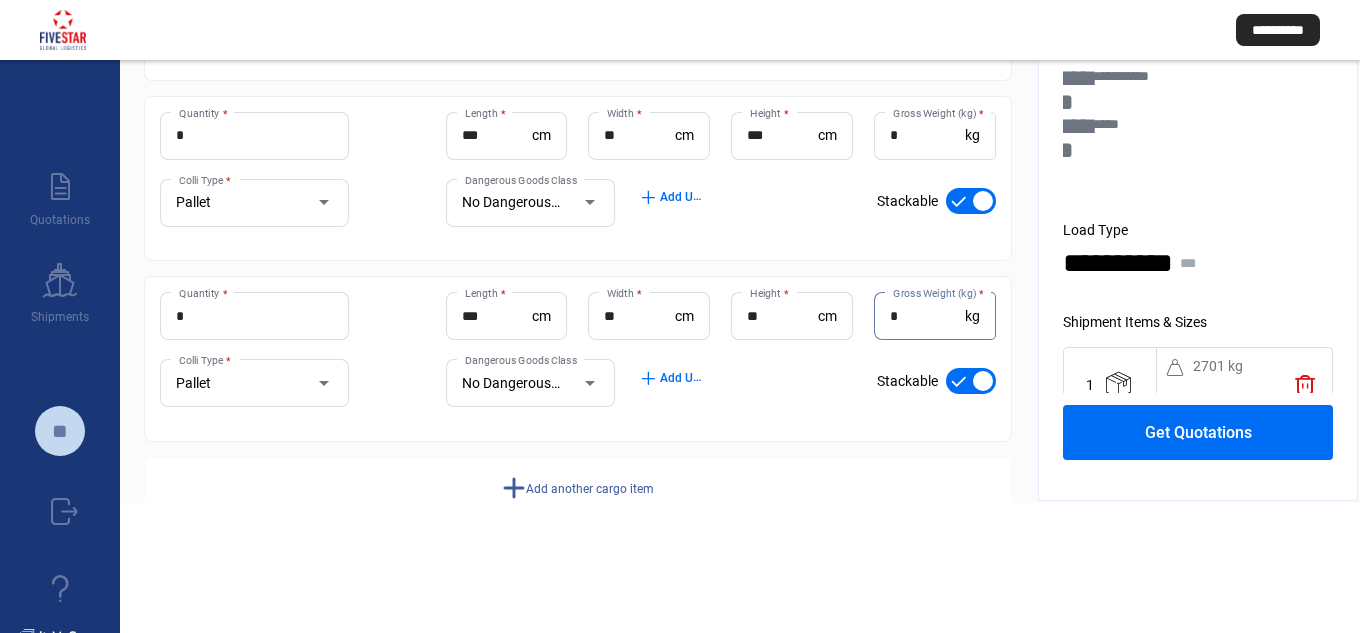 type on "*" 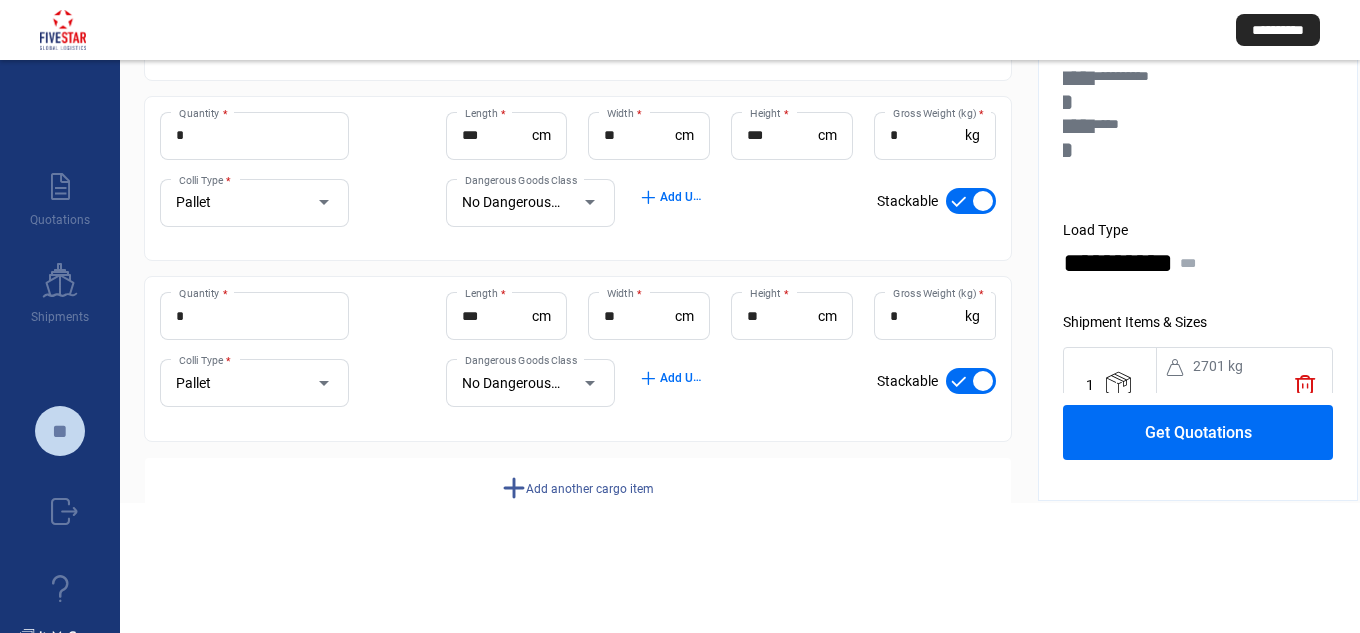 click on "**********" at bounding box center [680, 279] 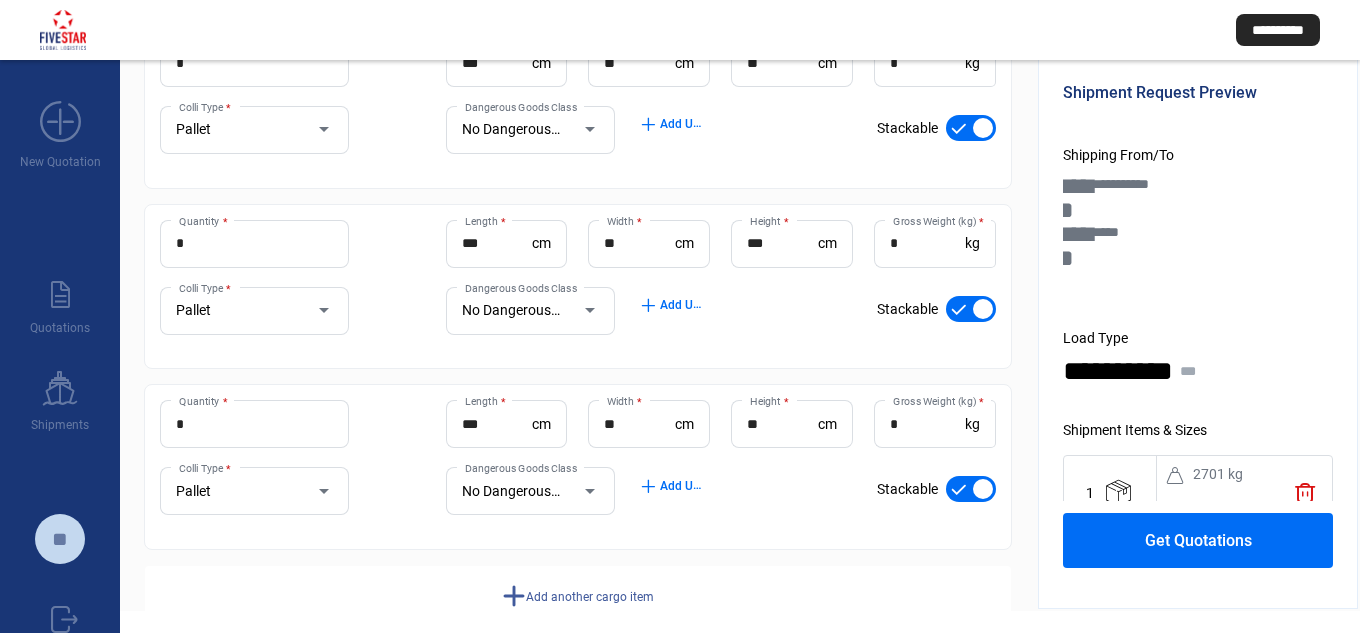 scroll, scrollTop: 0, scrollLeft: 0, axis: both 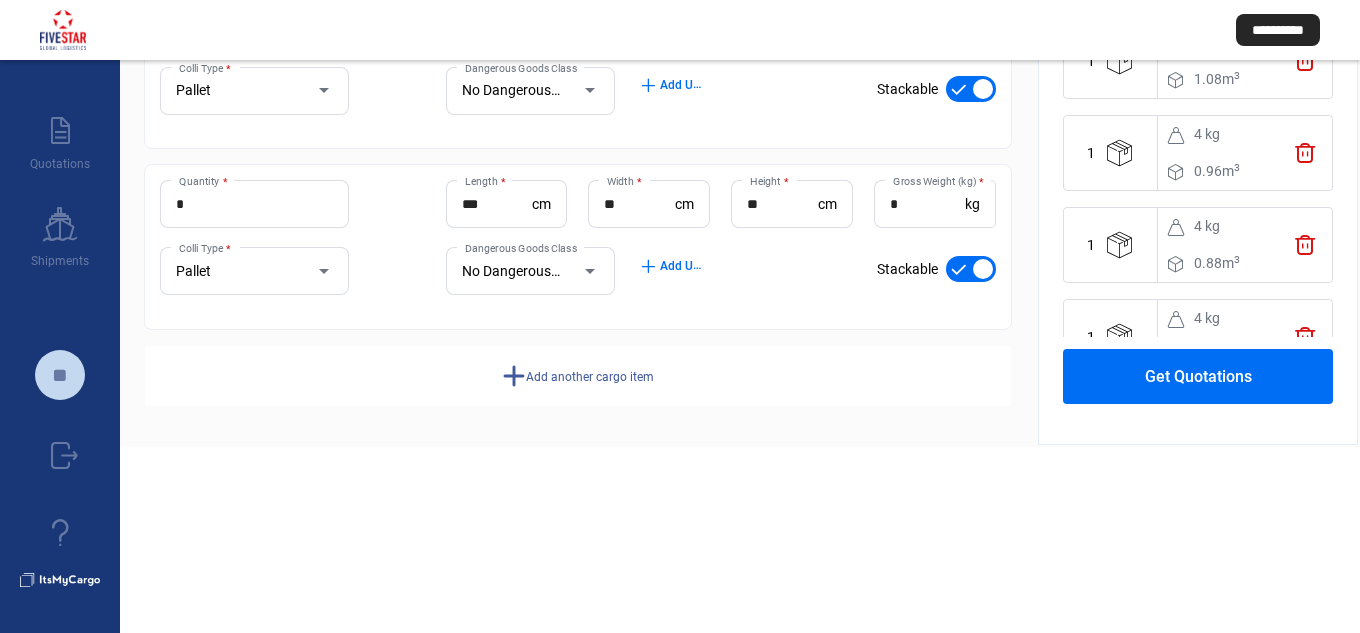 click on "Get Quotations" 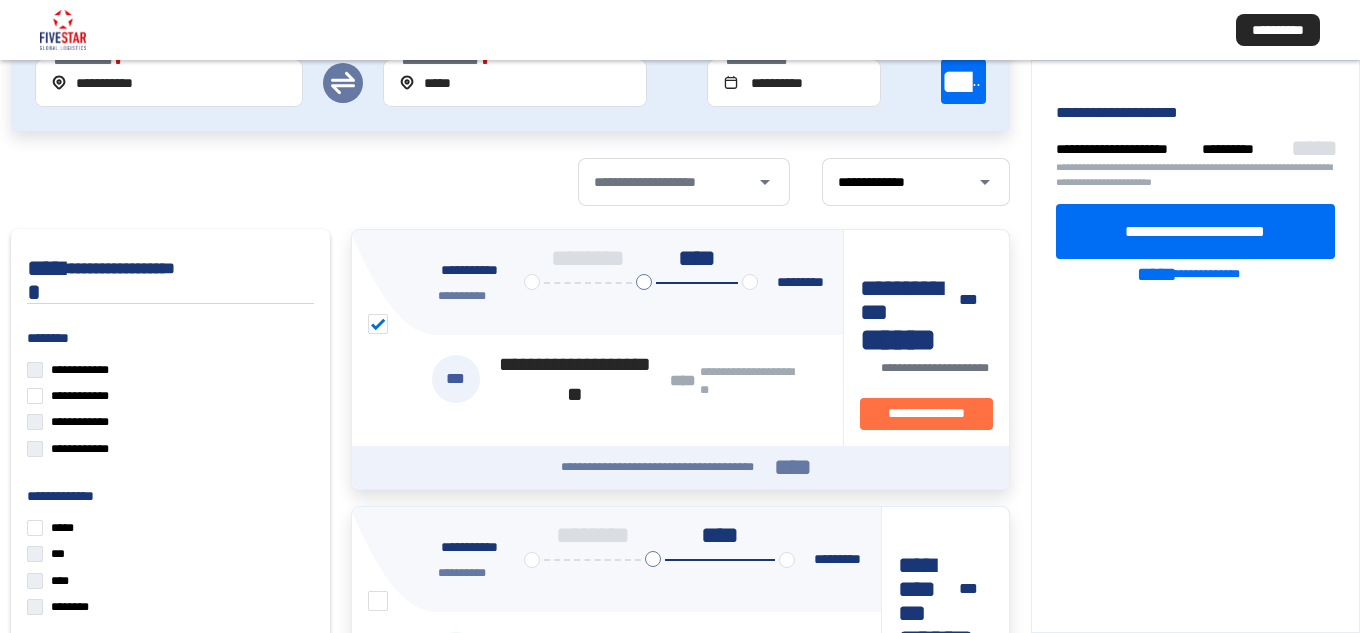 scroll, scrollTop: 0, scrollLeft: 0, axis: both 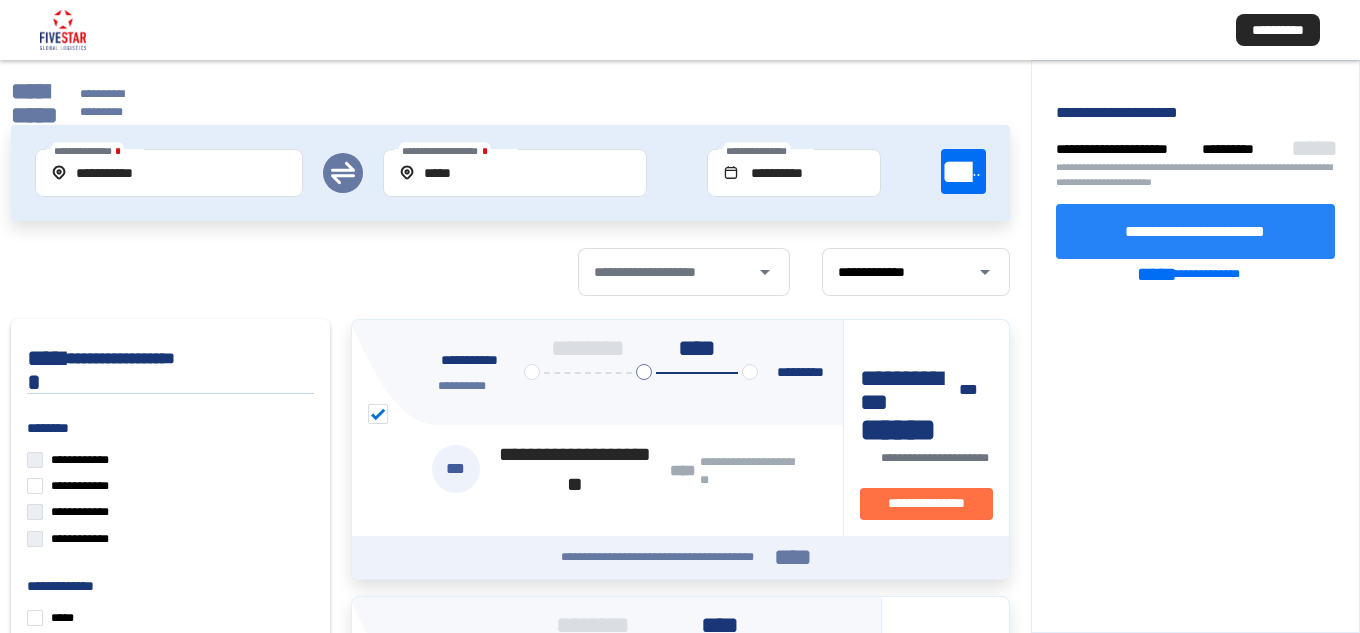 click on "**********" 